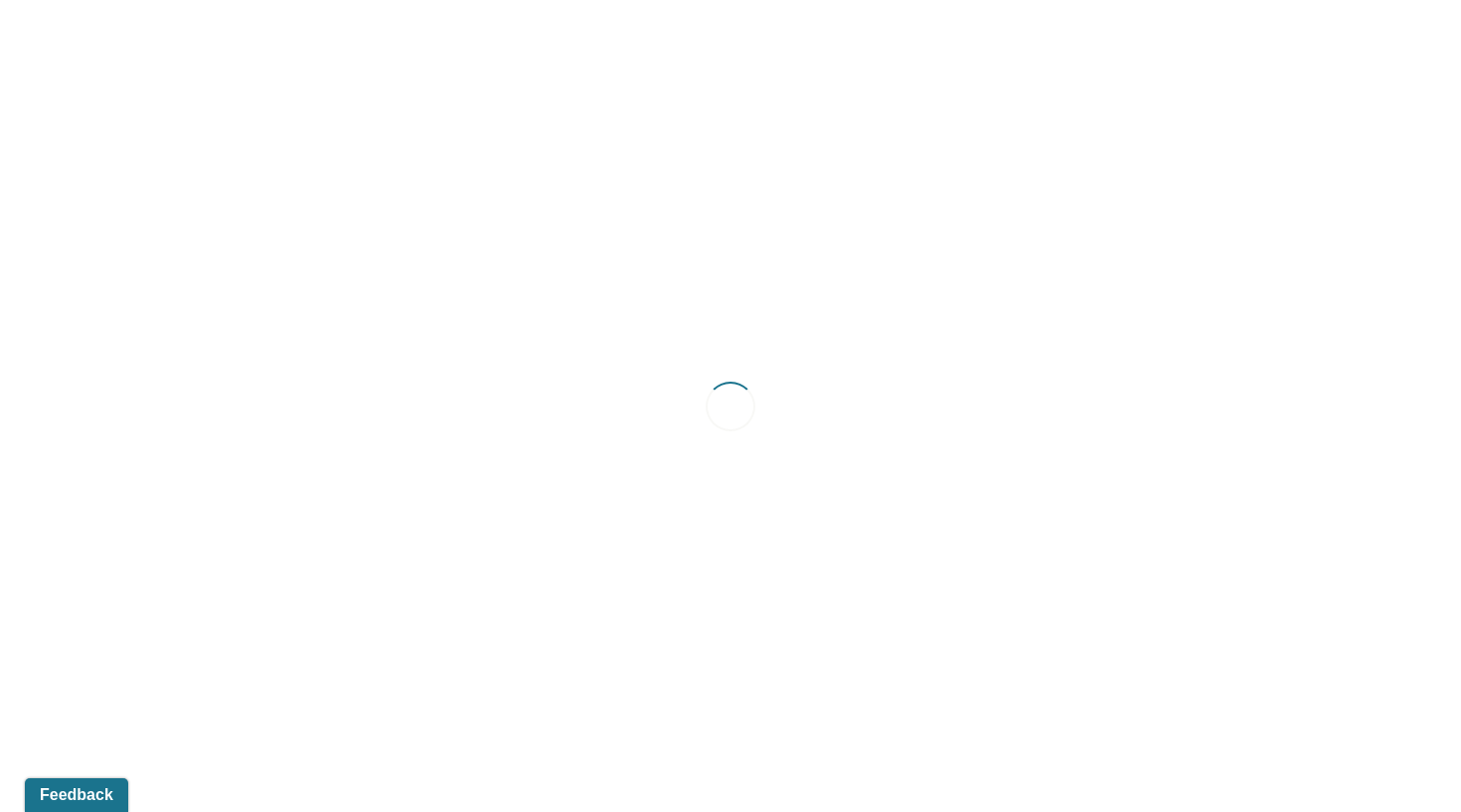 scroll, scrollTop: 0, scrollLeft: 0, axis: both 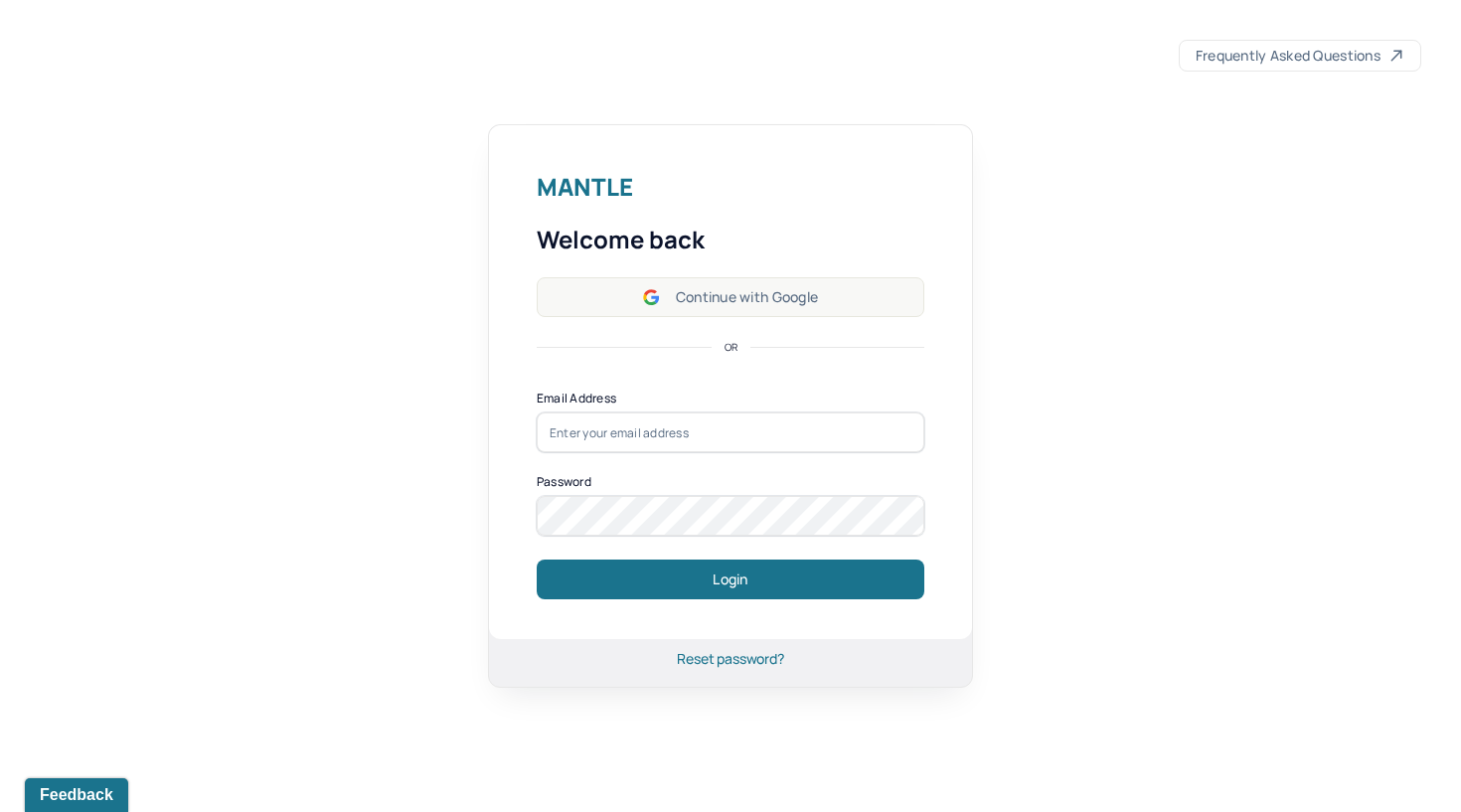 click on "Continue with Google" at bounding box center [730, 297] 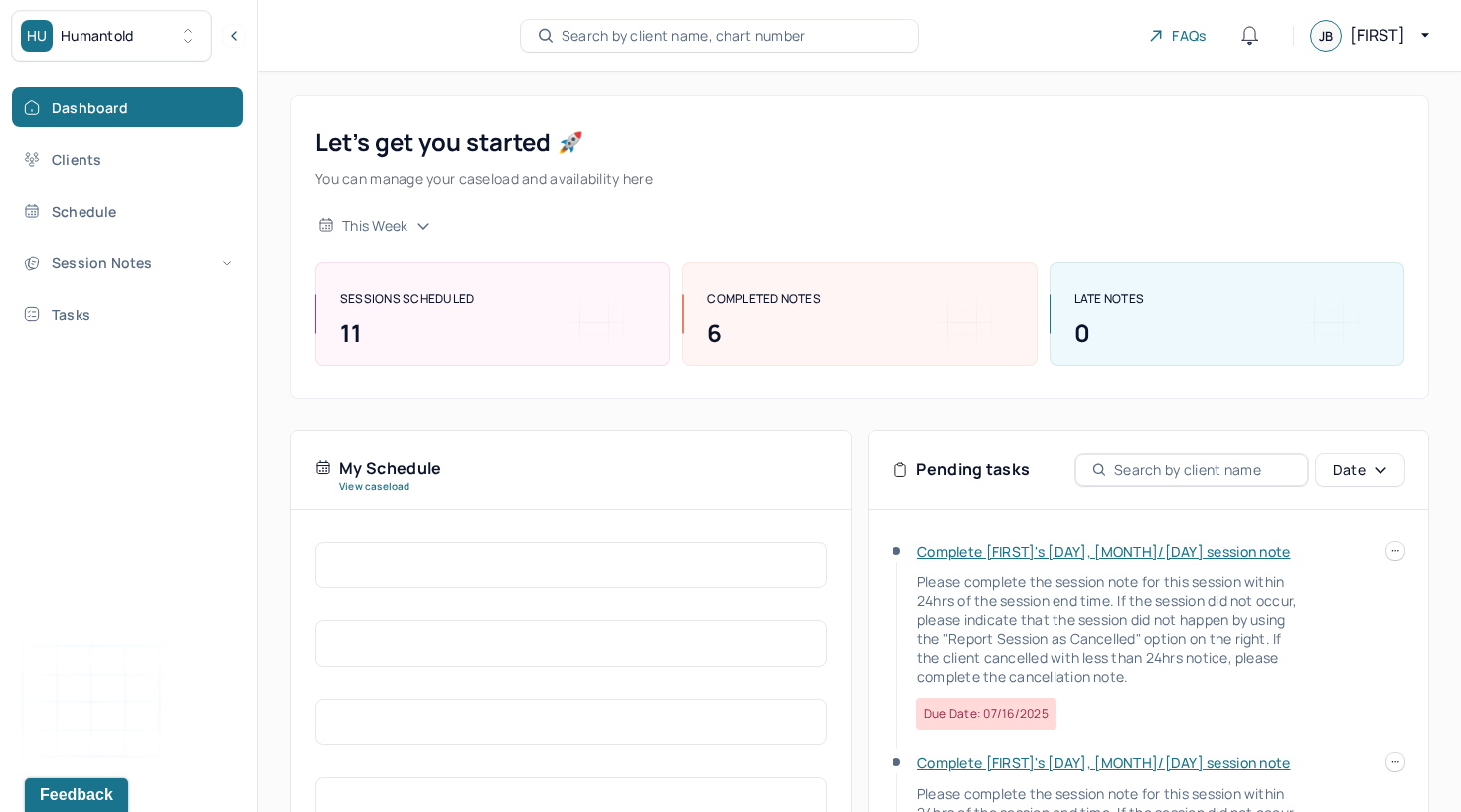click on "Complete [FIRST]'s [DAY], [MONTH]/[DAY] session note" at bounding box center (1104, 551) 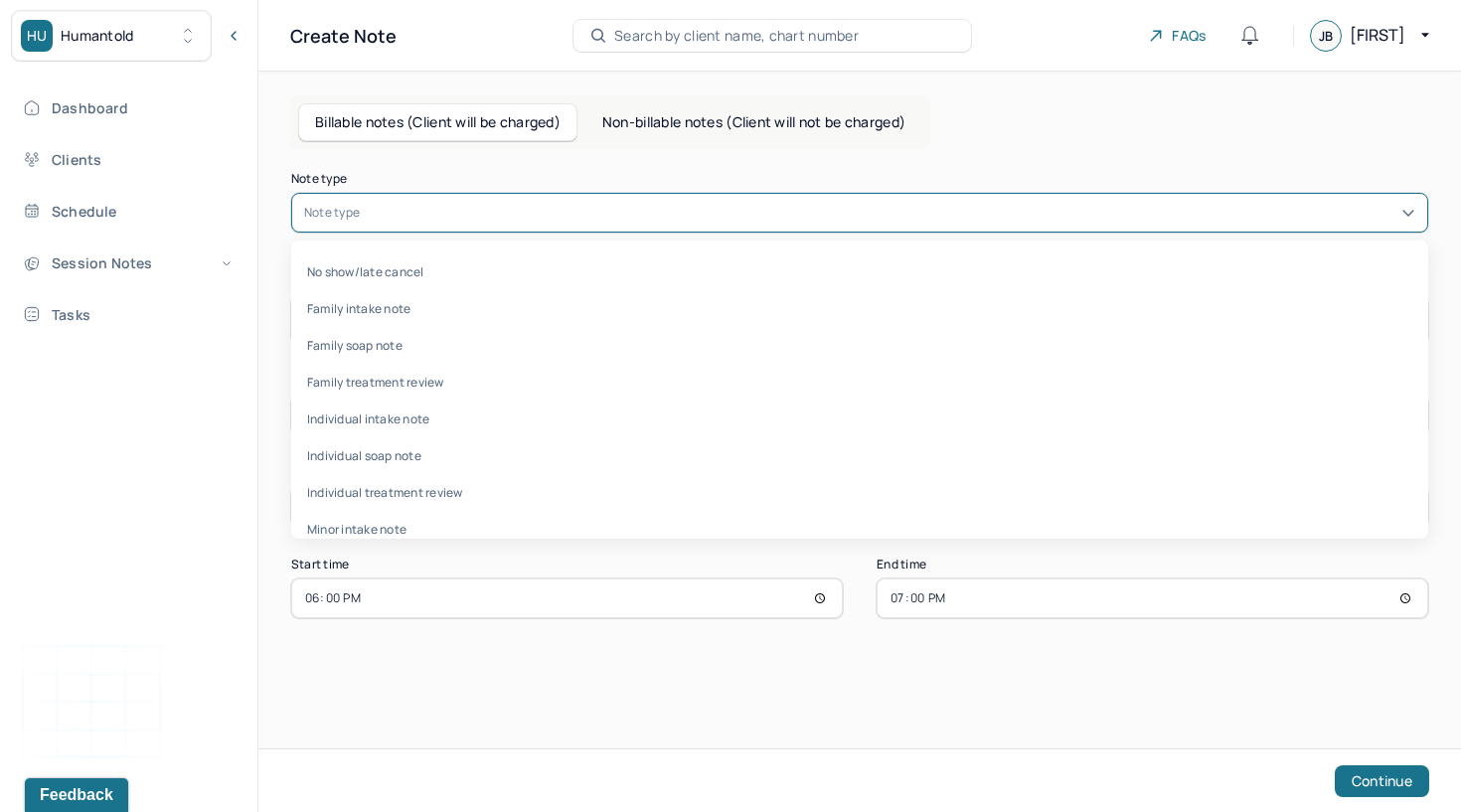 click at bounding box center [890, 213] 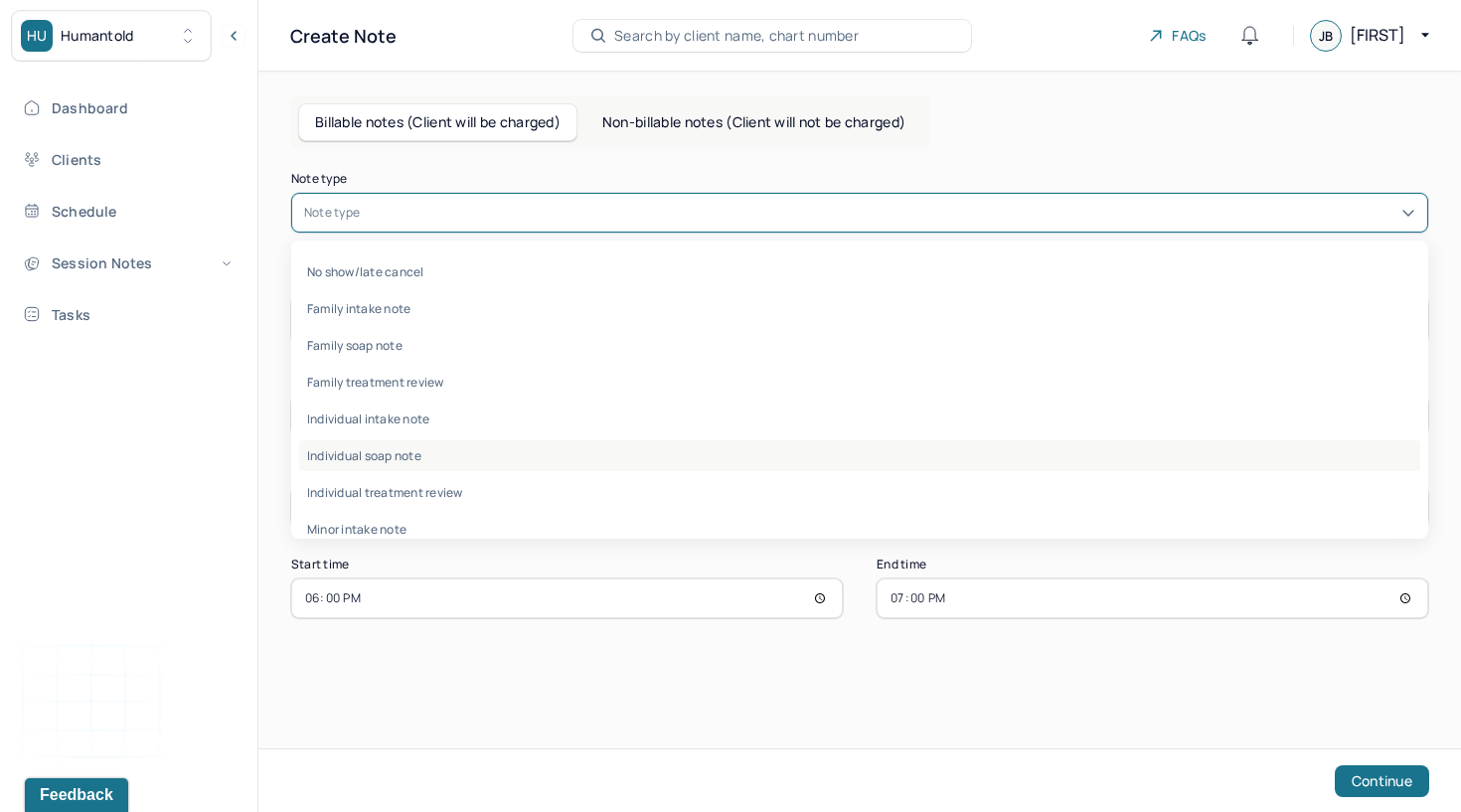 click on "Individual soap note" at bounding box center [860, 455] 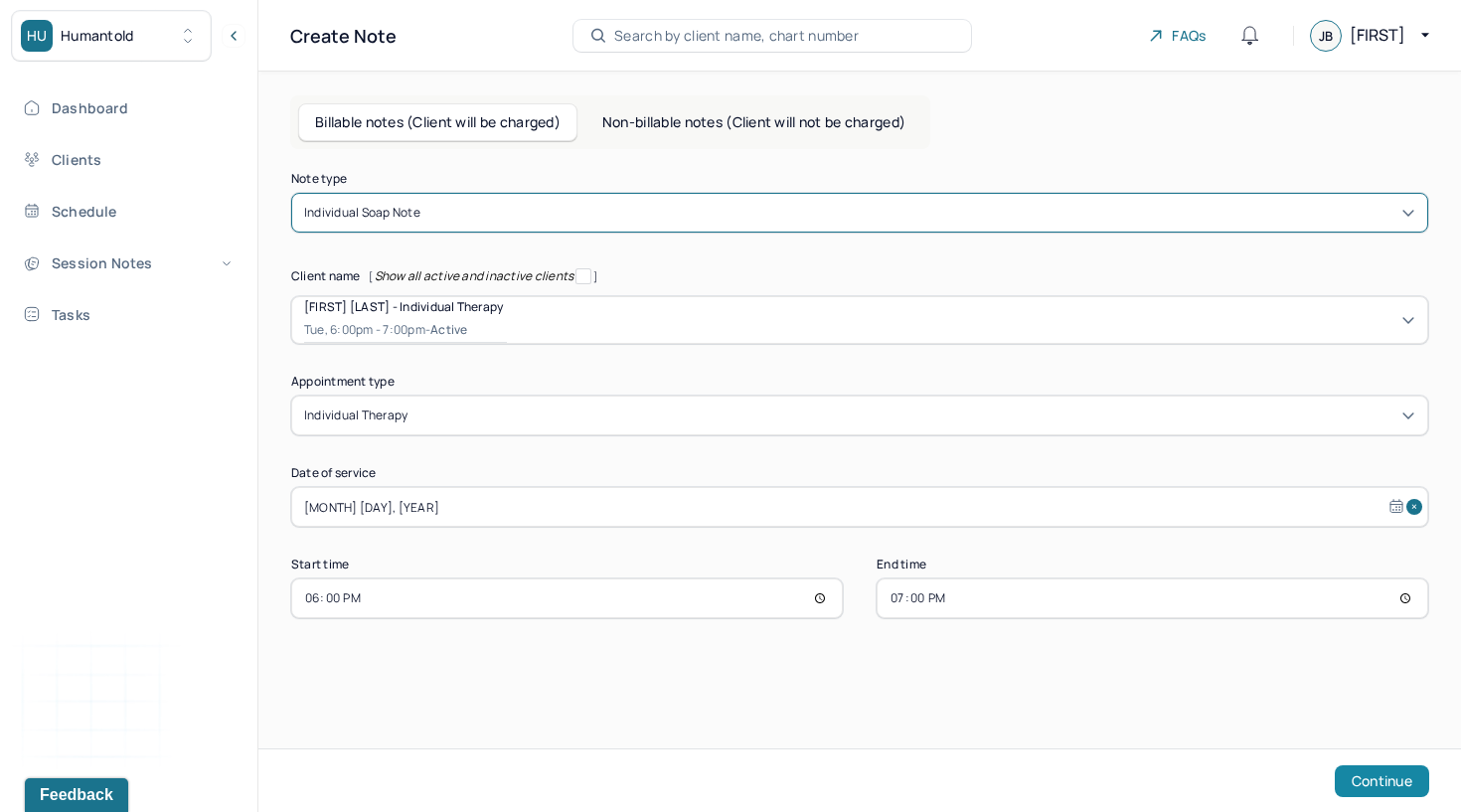 click on "Continue" at bounding box center (1381, 781) 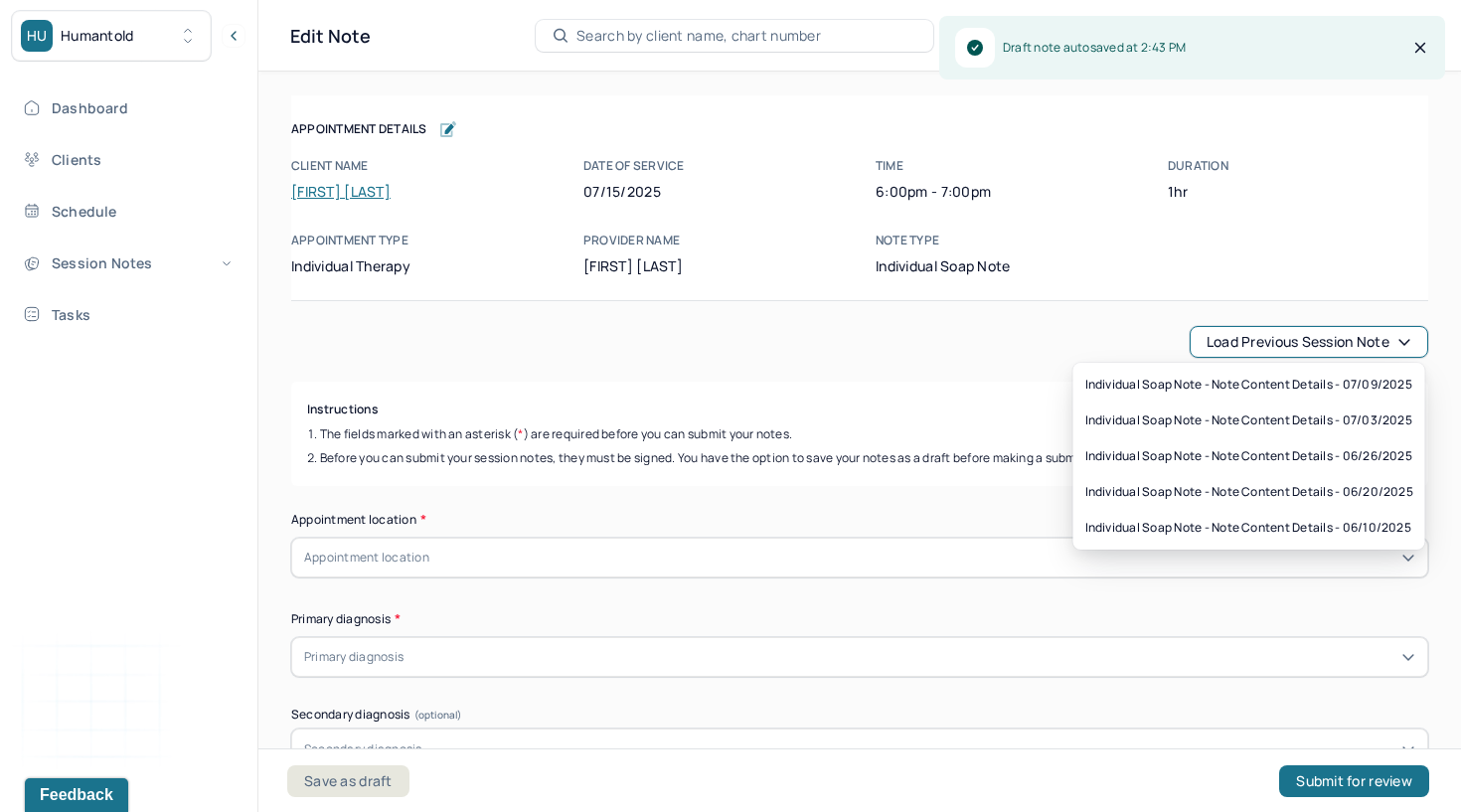 click on "Load previous session note" at bounding box center [1309, 342] 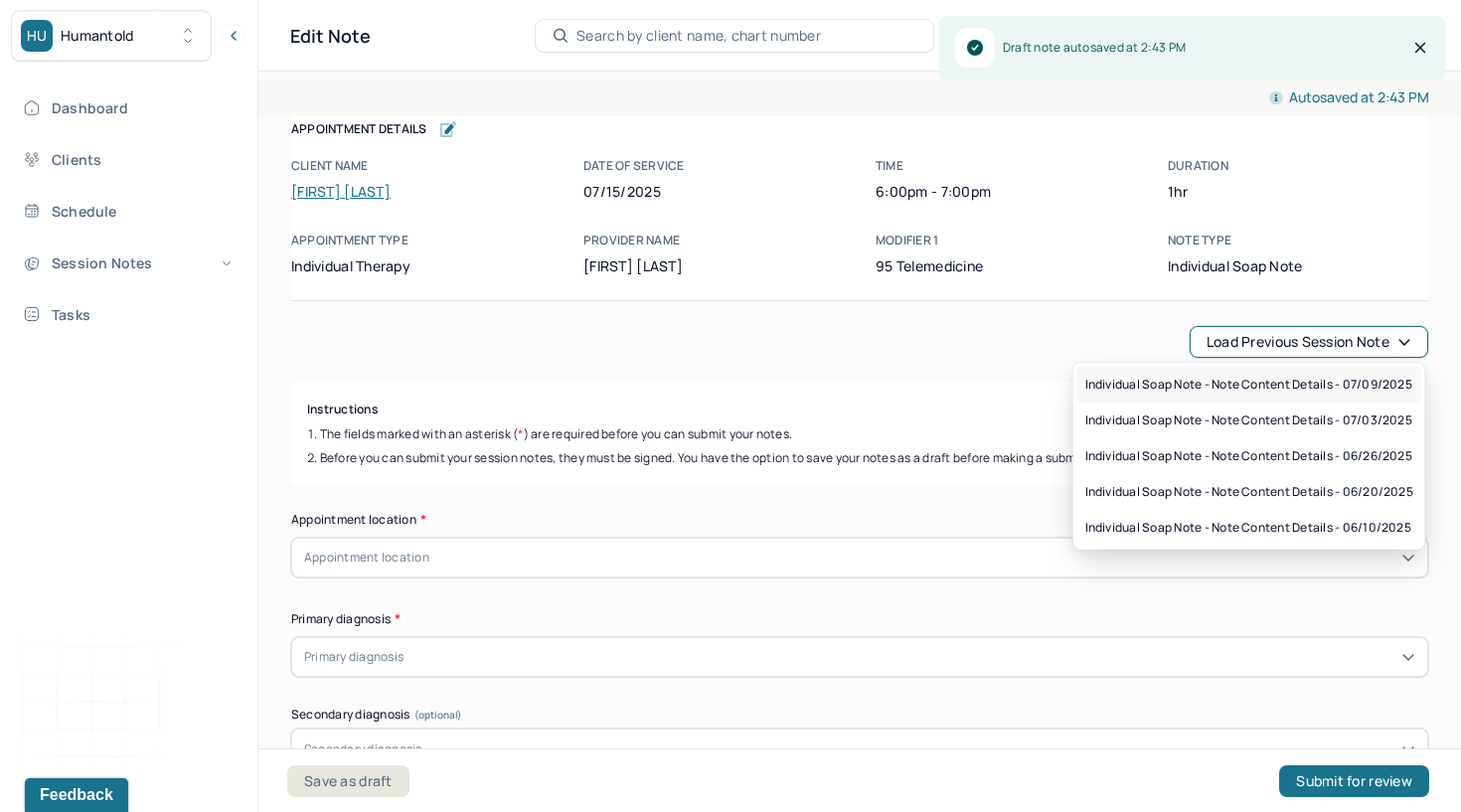 click on "Individual soap note   - Note content Details -   07/09/2025" at bounding box center [1248, 385] 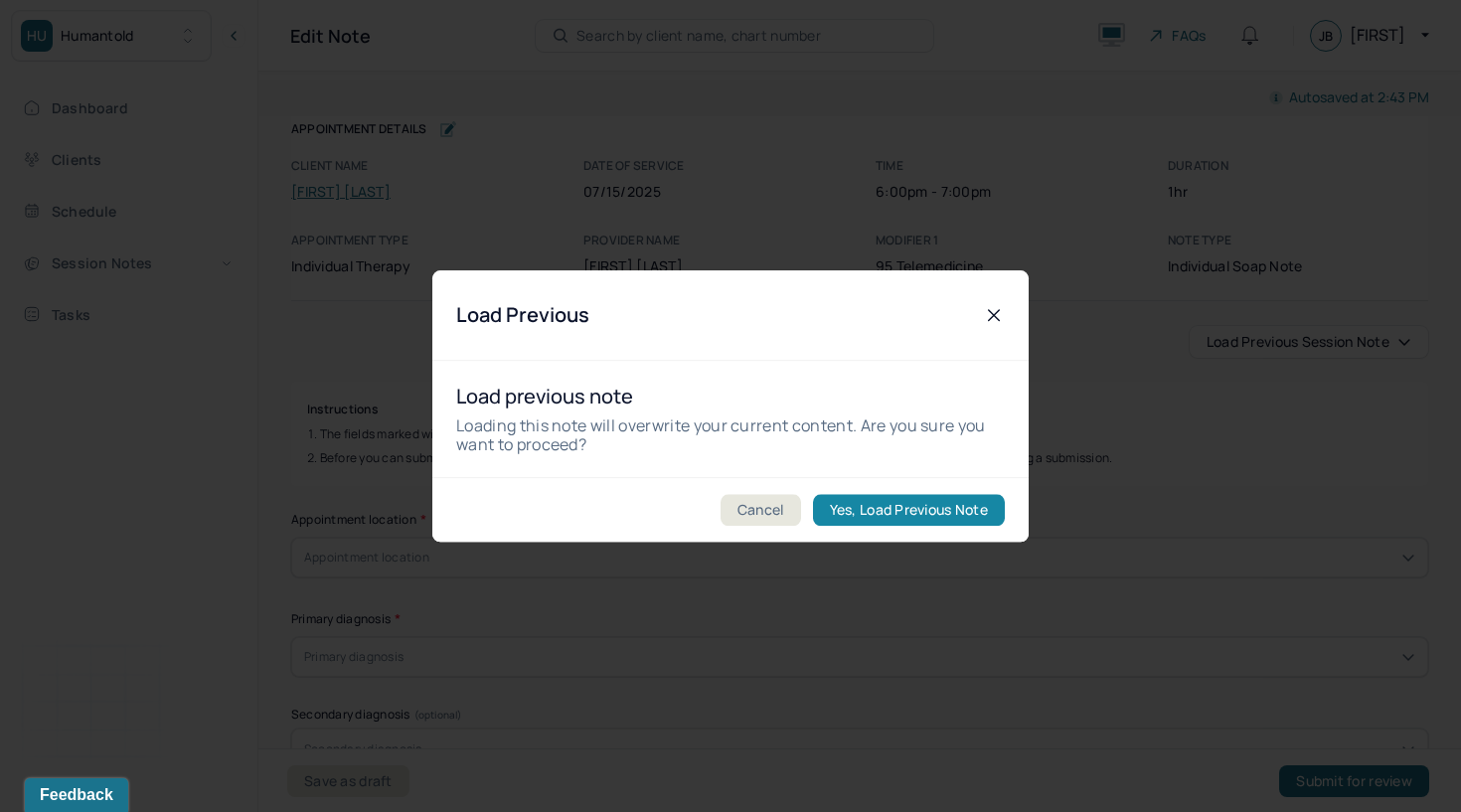 click on "Yes, Load Previous Note" at bounding box center [908, 510] 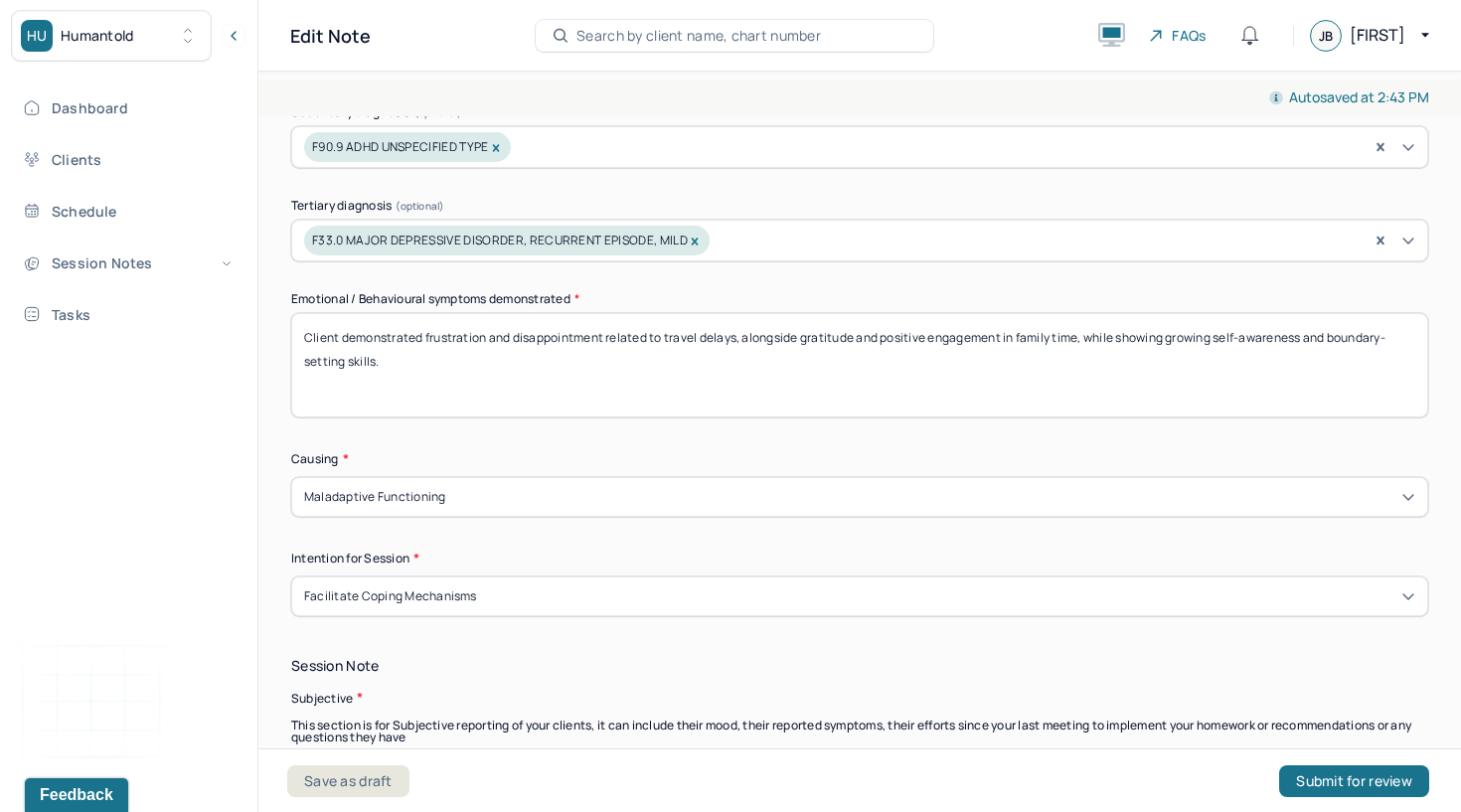 scroll, scrollTop: 922, scrollLeft: 0, axis: vertical 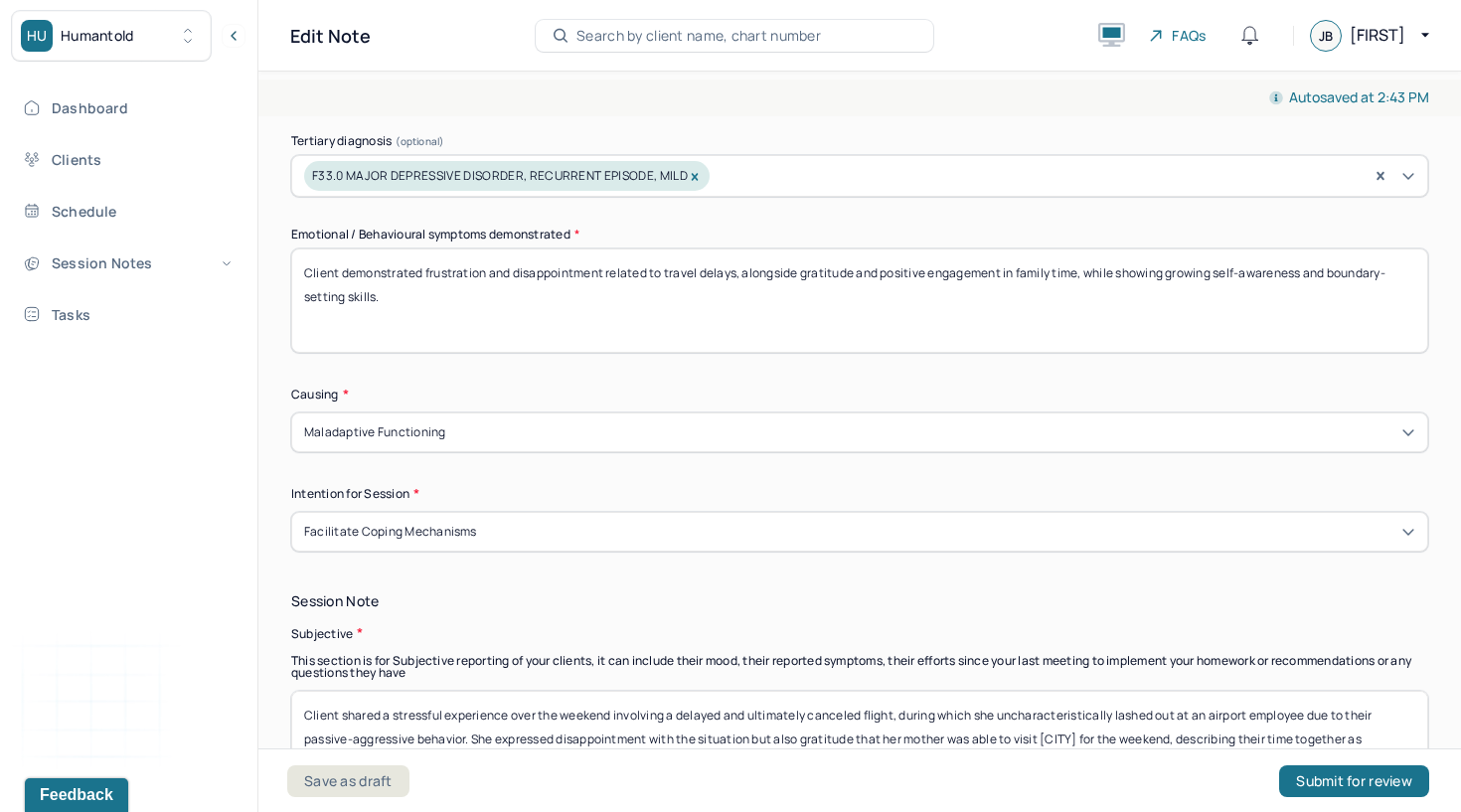 click on "Client demonstrated frustration and disappointment related to travel delays, alongside gratitude and positive engagement in family time, while showing growing self-awareness and boundary-setting skills." at bounding box center [860, 300] 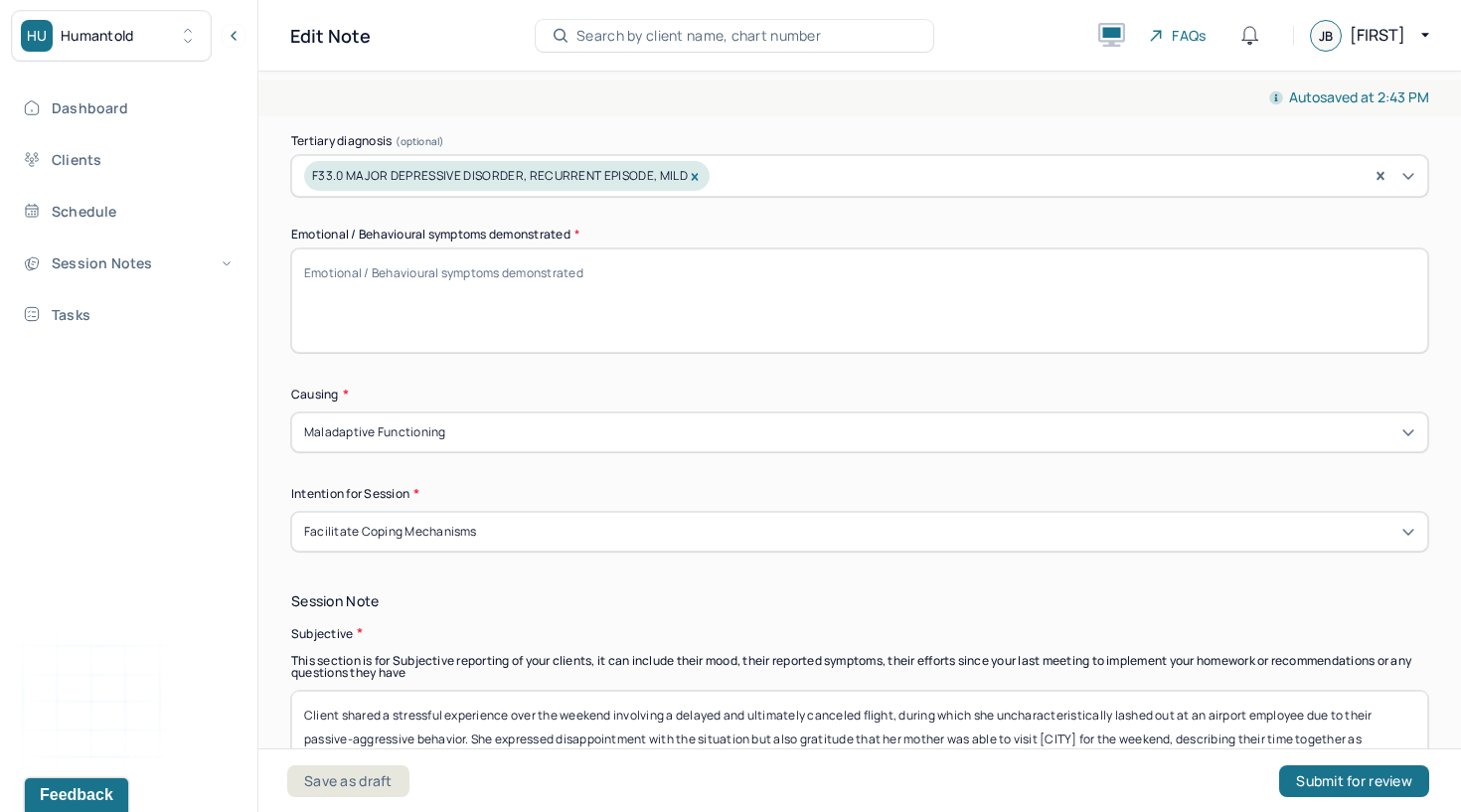 paste on "Client demonstrated insight, emotional vulnerability, and increased self-awareness while reflecting on relational patterns and recent behavioral changes." 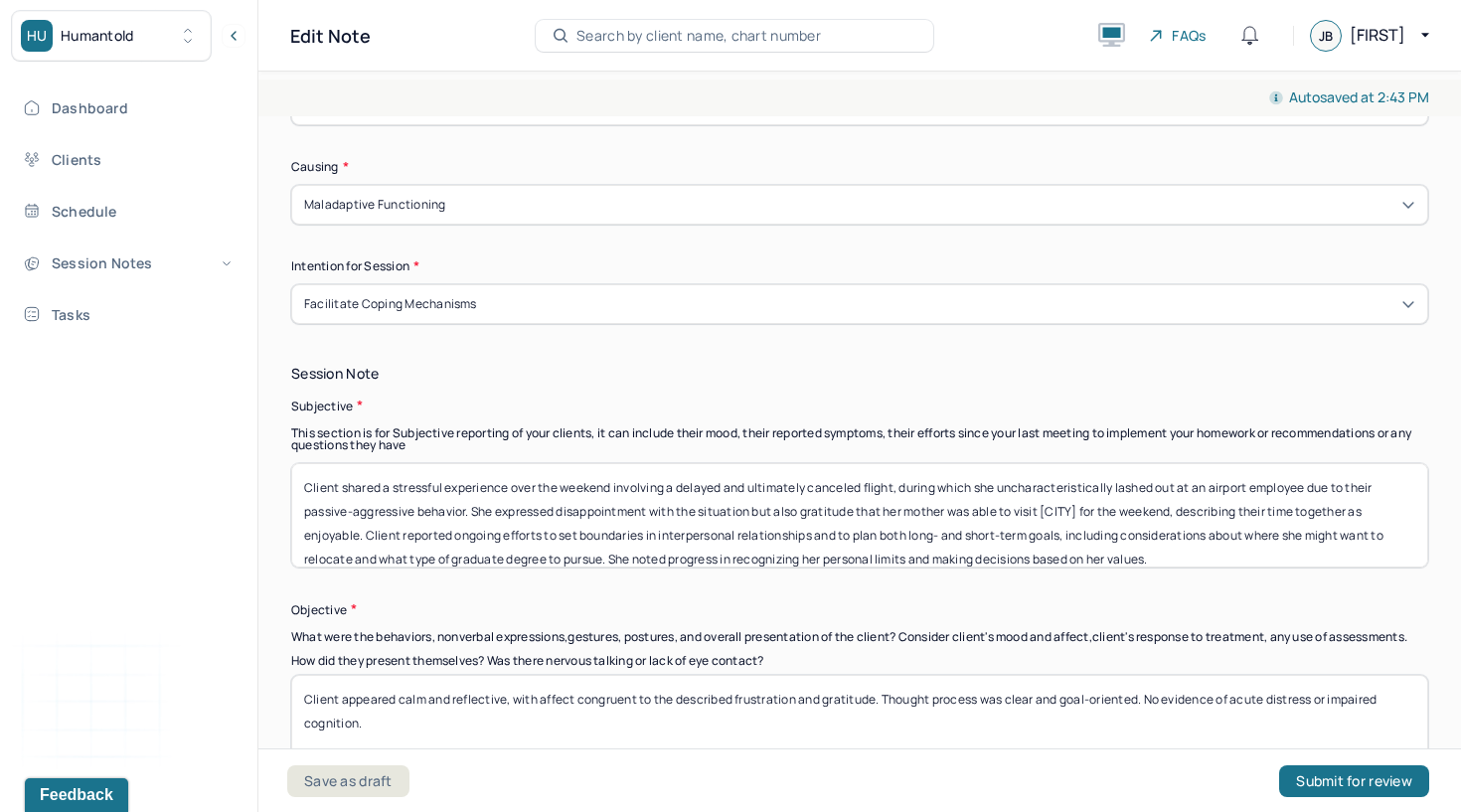 scroll, scrollTop: 1154, scrollLeft: 0, axis: vertical 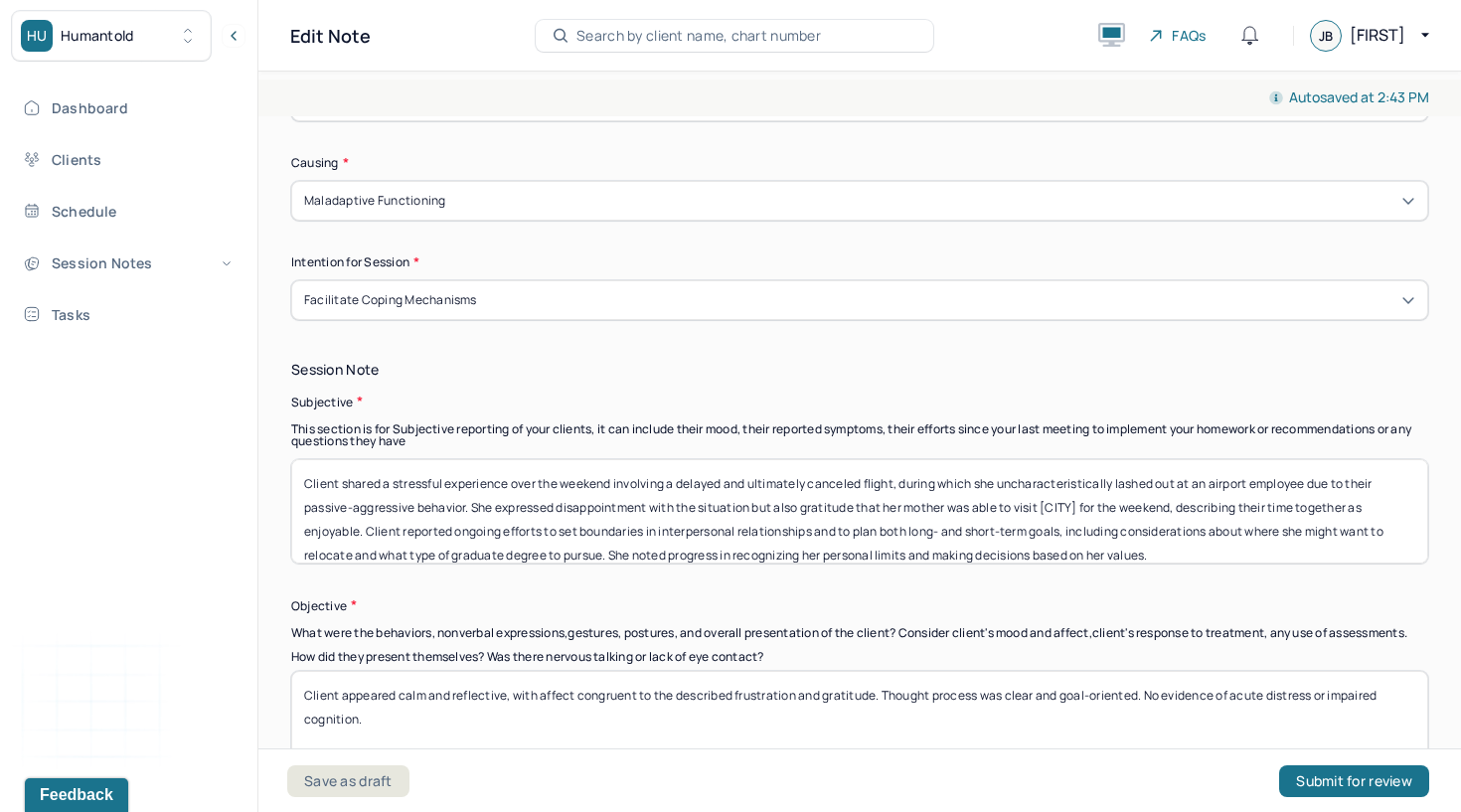type on "Client demonstrated insight, emotional vulnerability, and increased self-awareness while reflecting on relational patterns and recent behavioral changes." 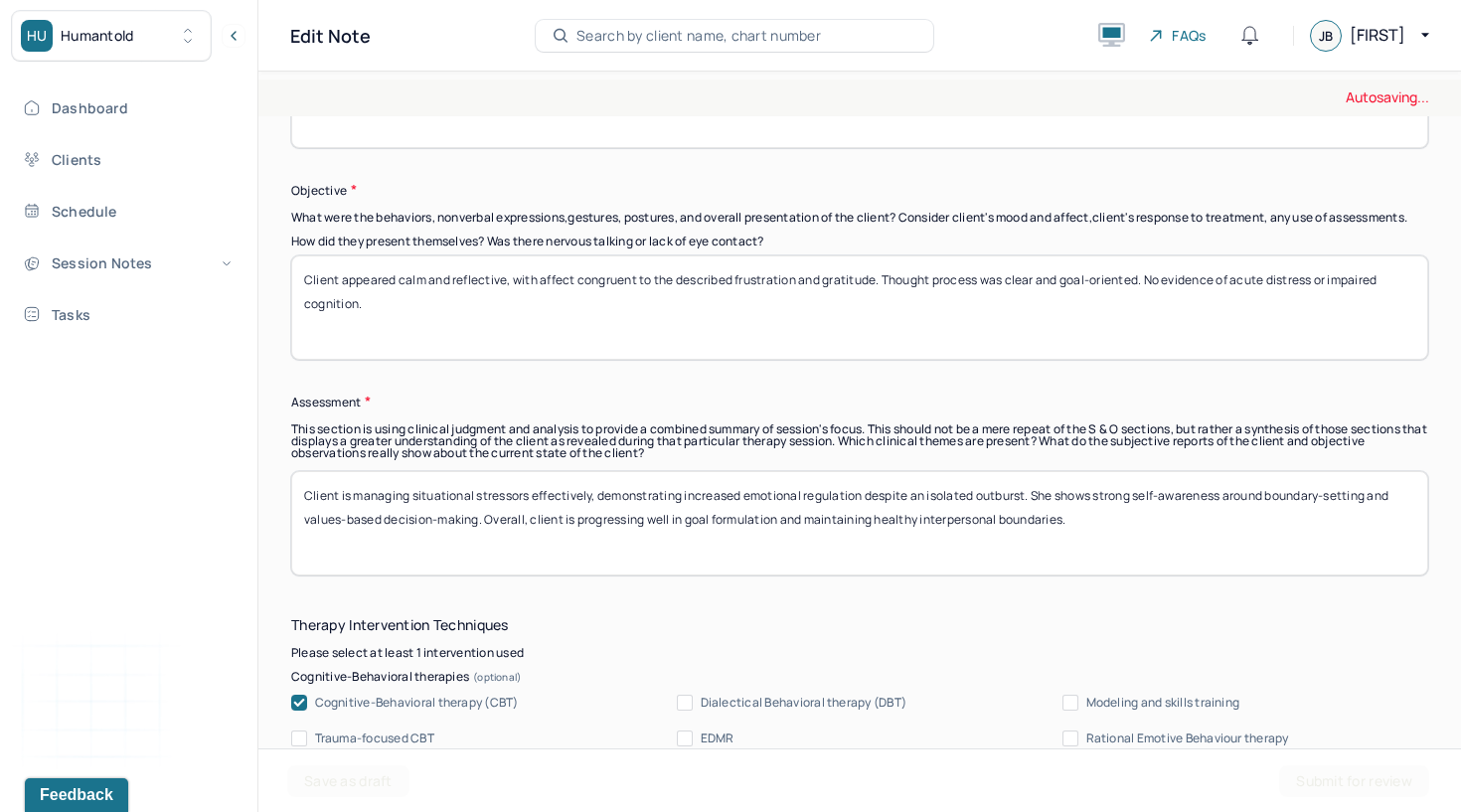 scroll, scrollTop: 1366, scrollLeft: 0, axis: vertical 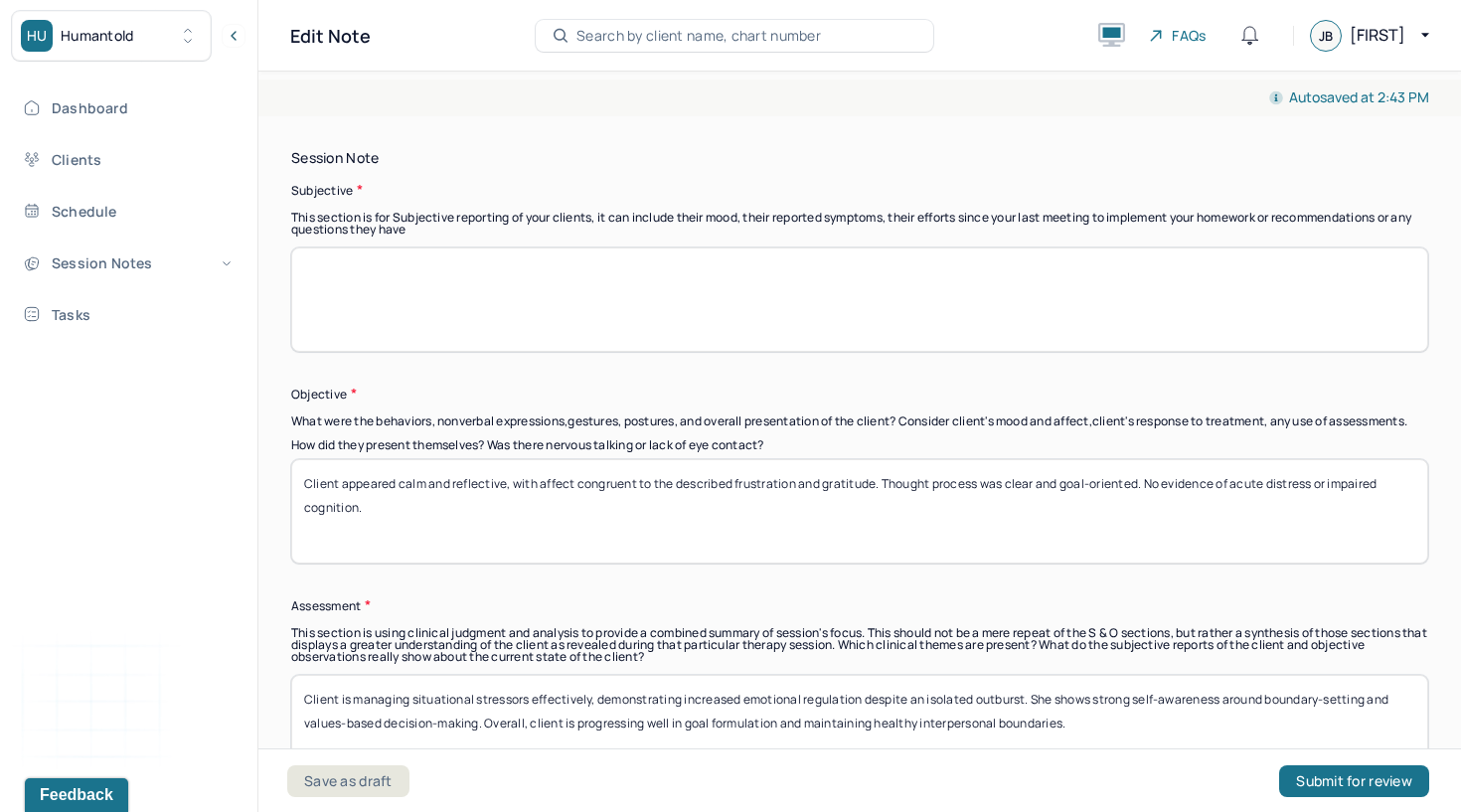 type 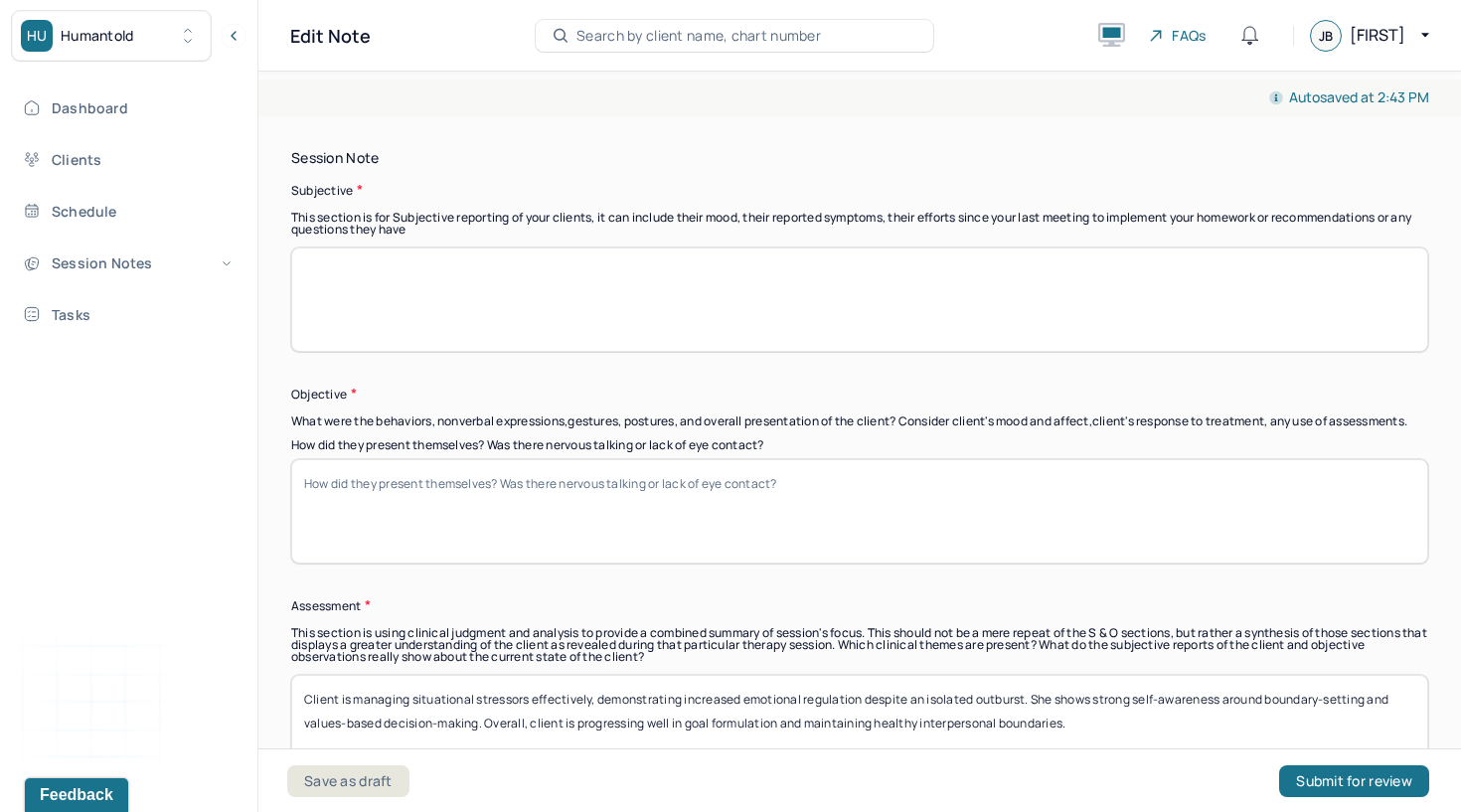 type 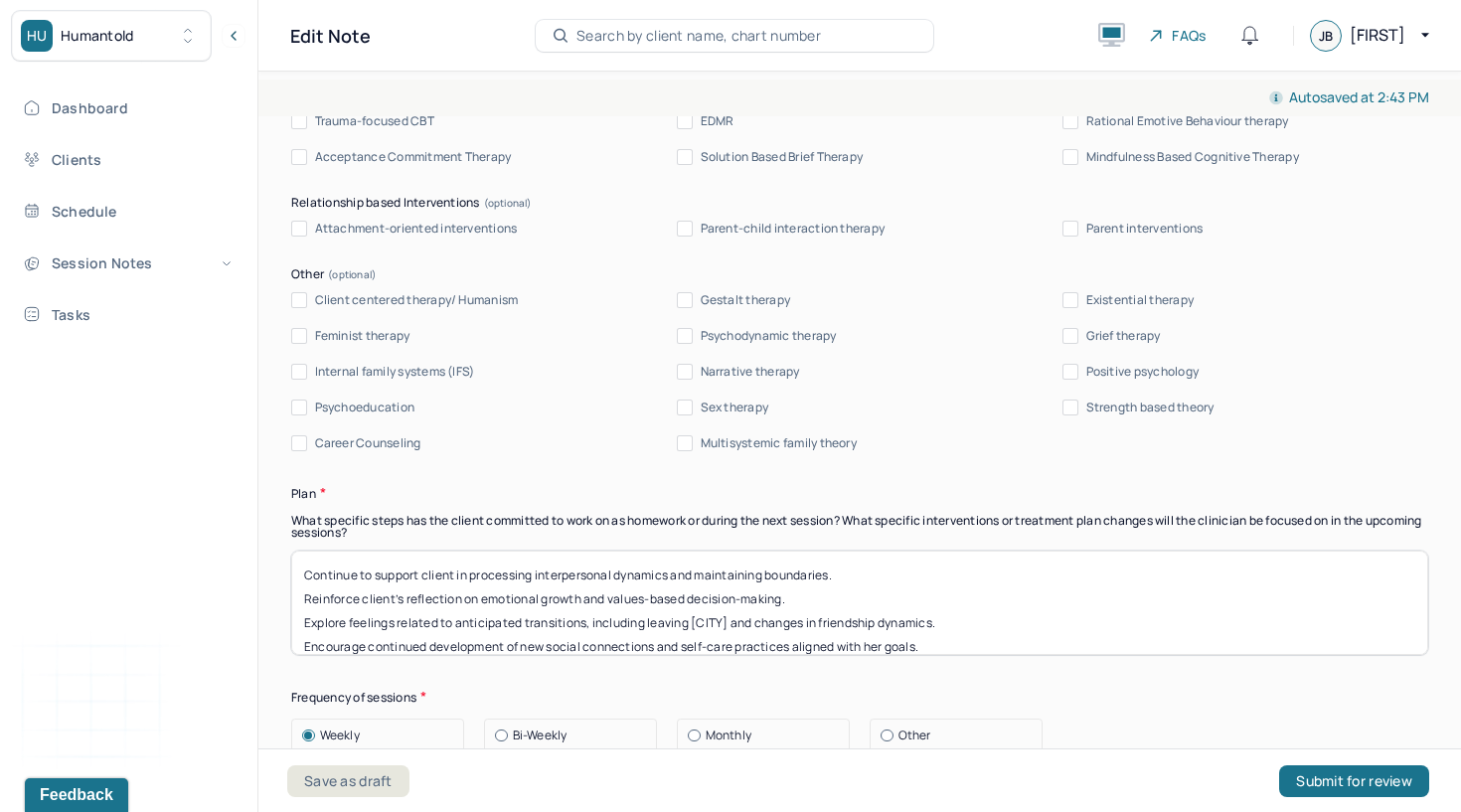 scroll, scrollTop: 2265, scrollLeft: 0, axis: vertical 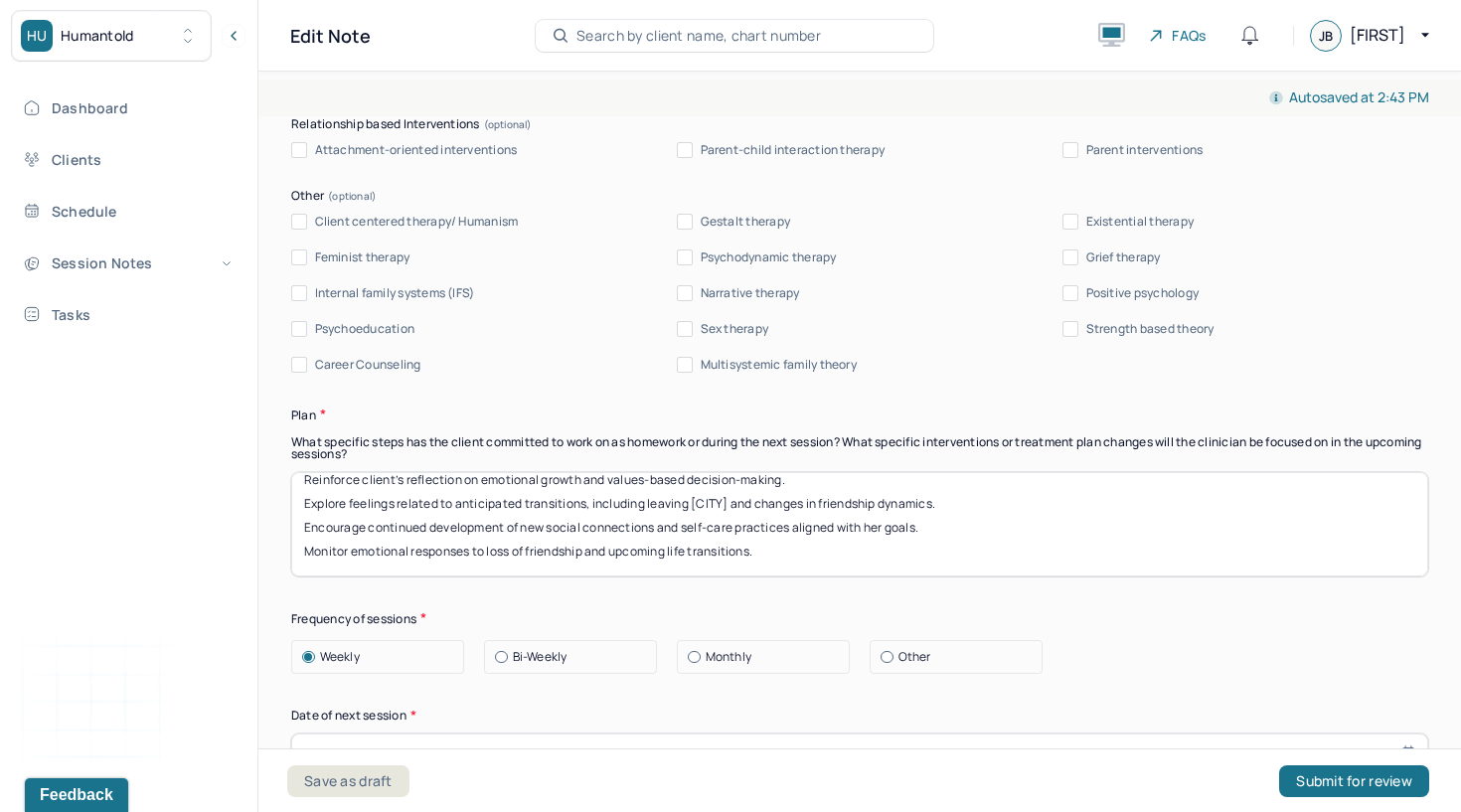 type 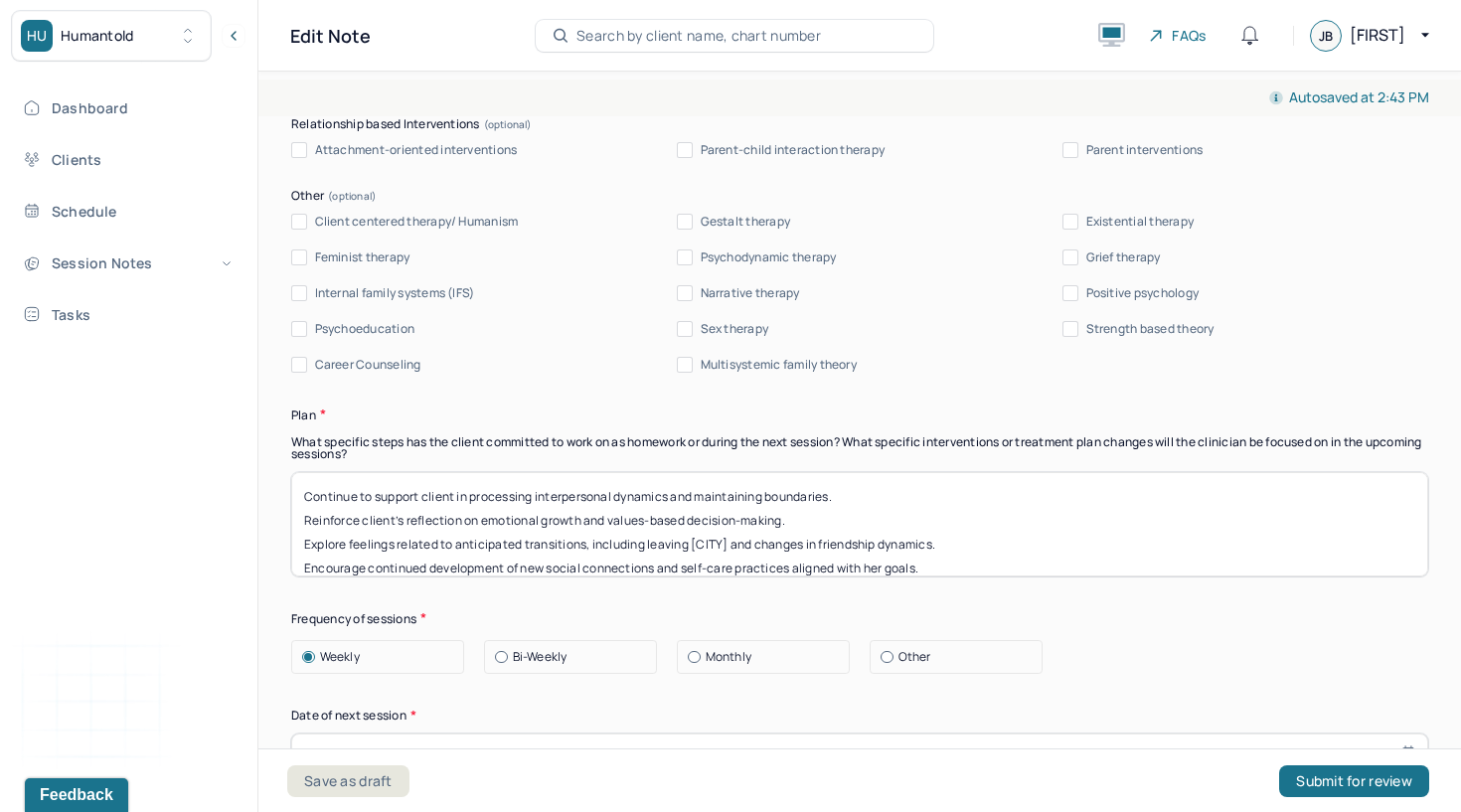 drag, startPoint x: 778, startPoint y: 540, endPoint x: 621, endPoint y: 398, distance: 211.69081 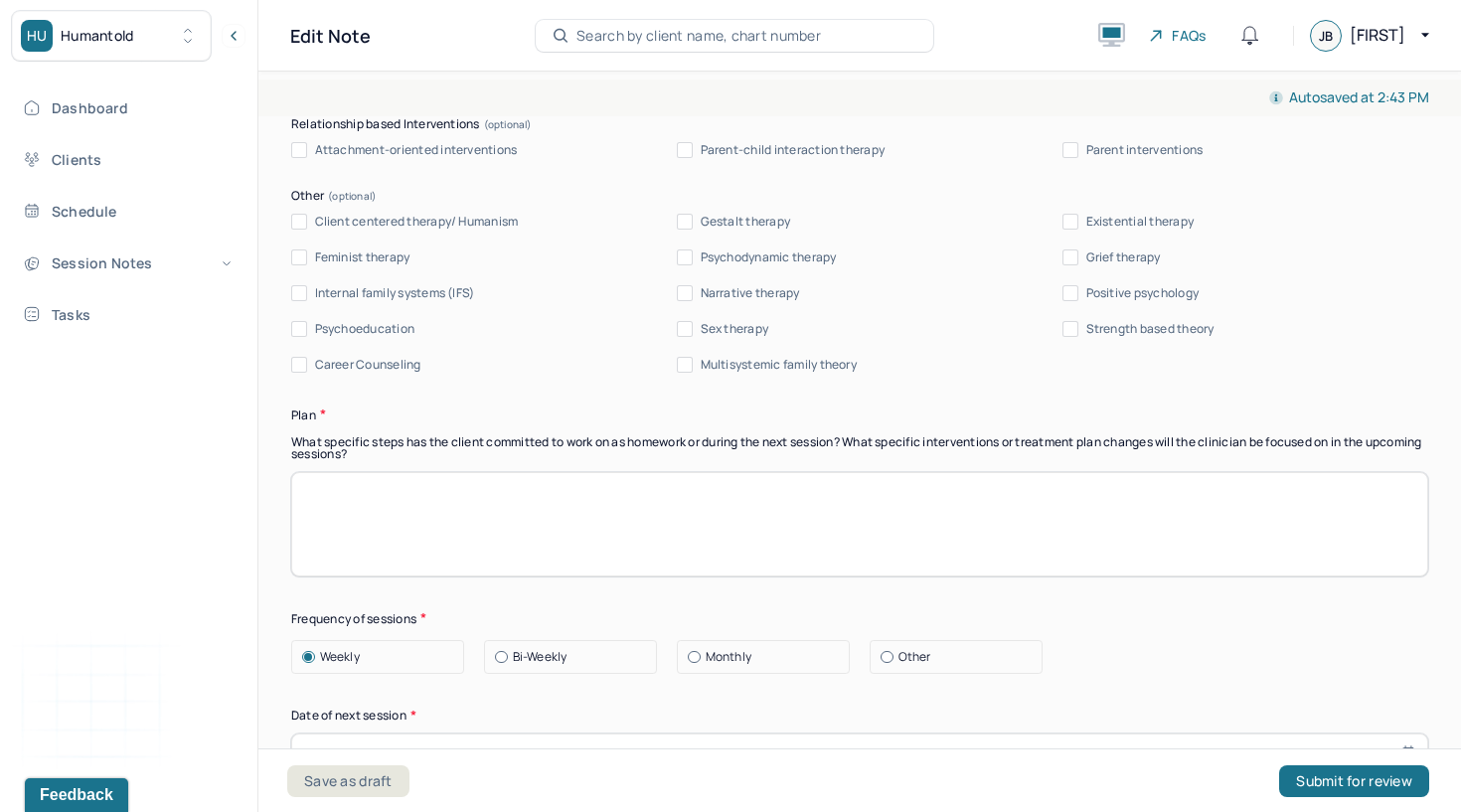 scroll, scrollTop: 2399, scrollLeft: 0, axis: vertical 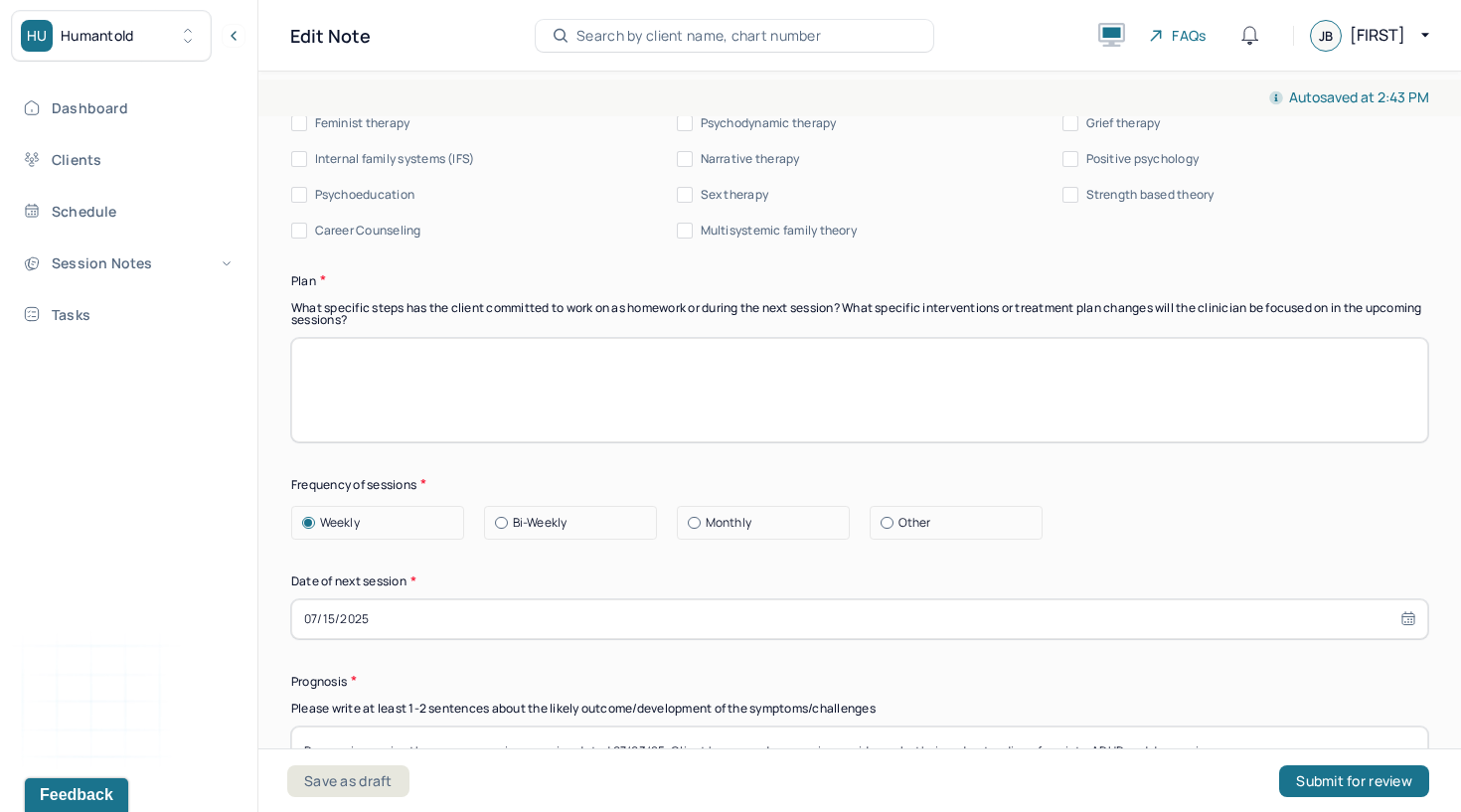 type 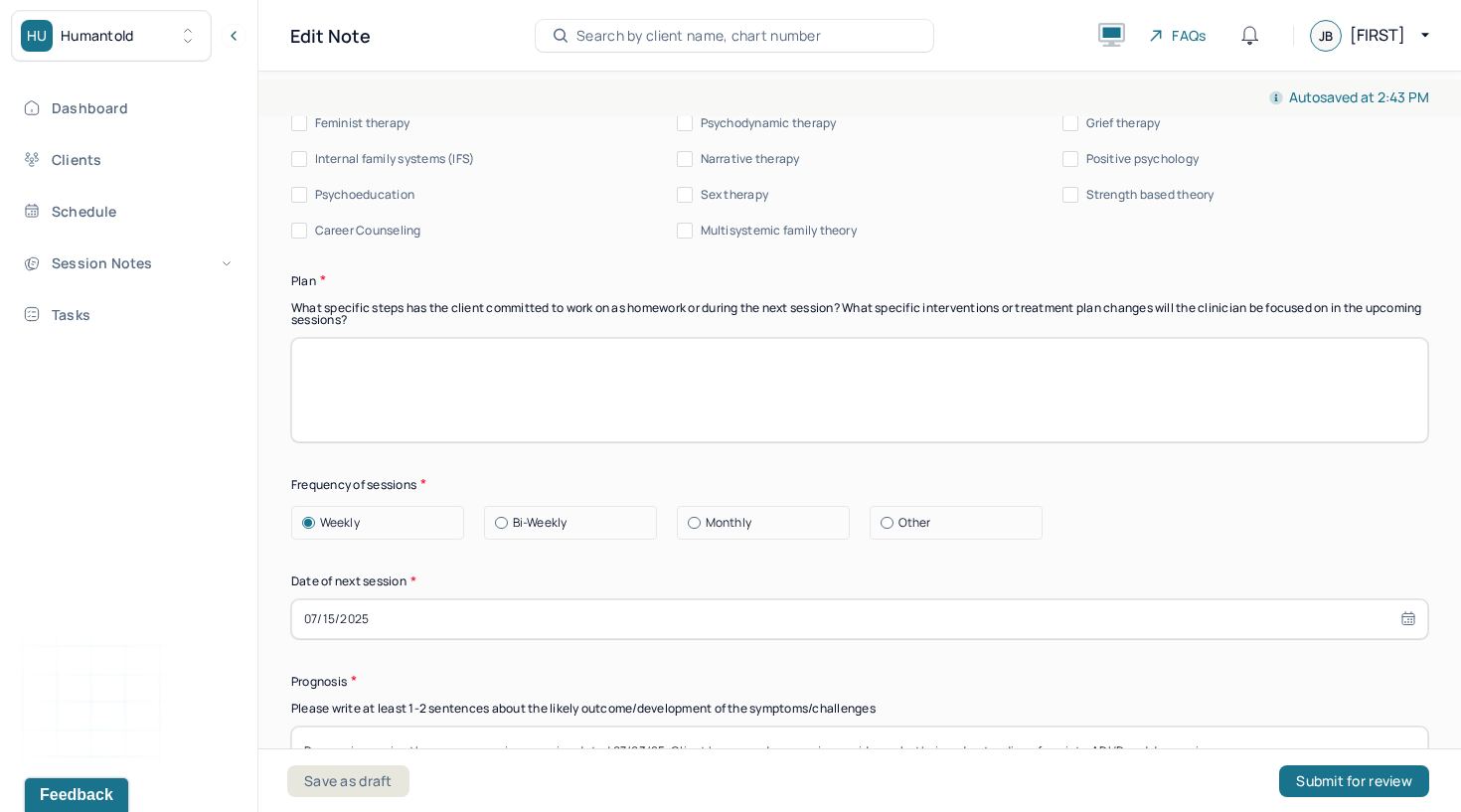 click on "07/15/2025" at bounding box center (860, 619) 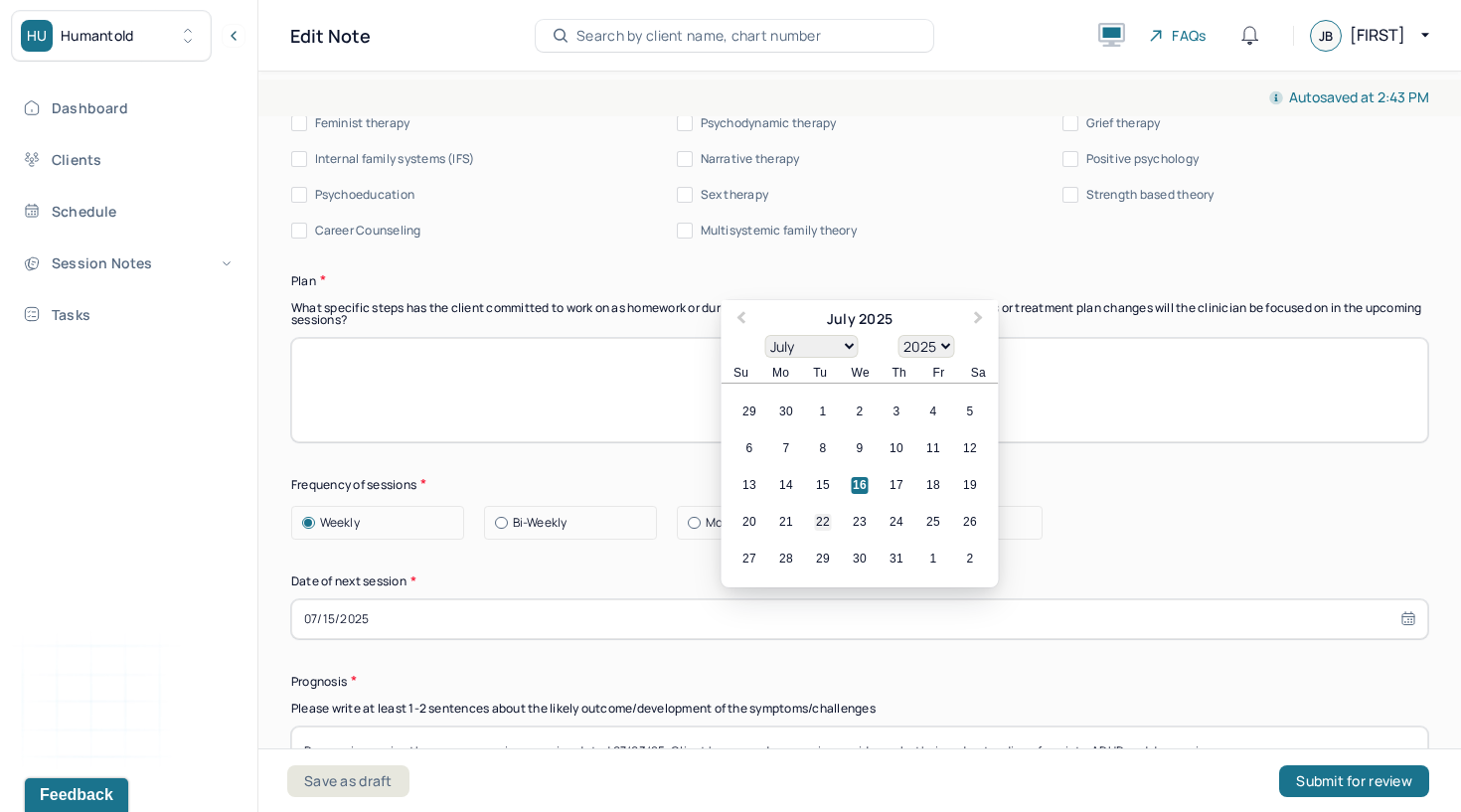 click on "22" at bounding box center (823, 522) 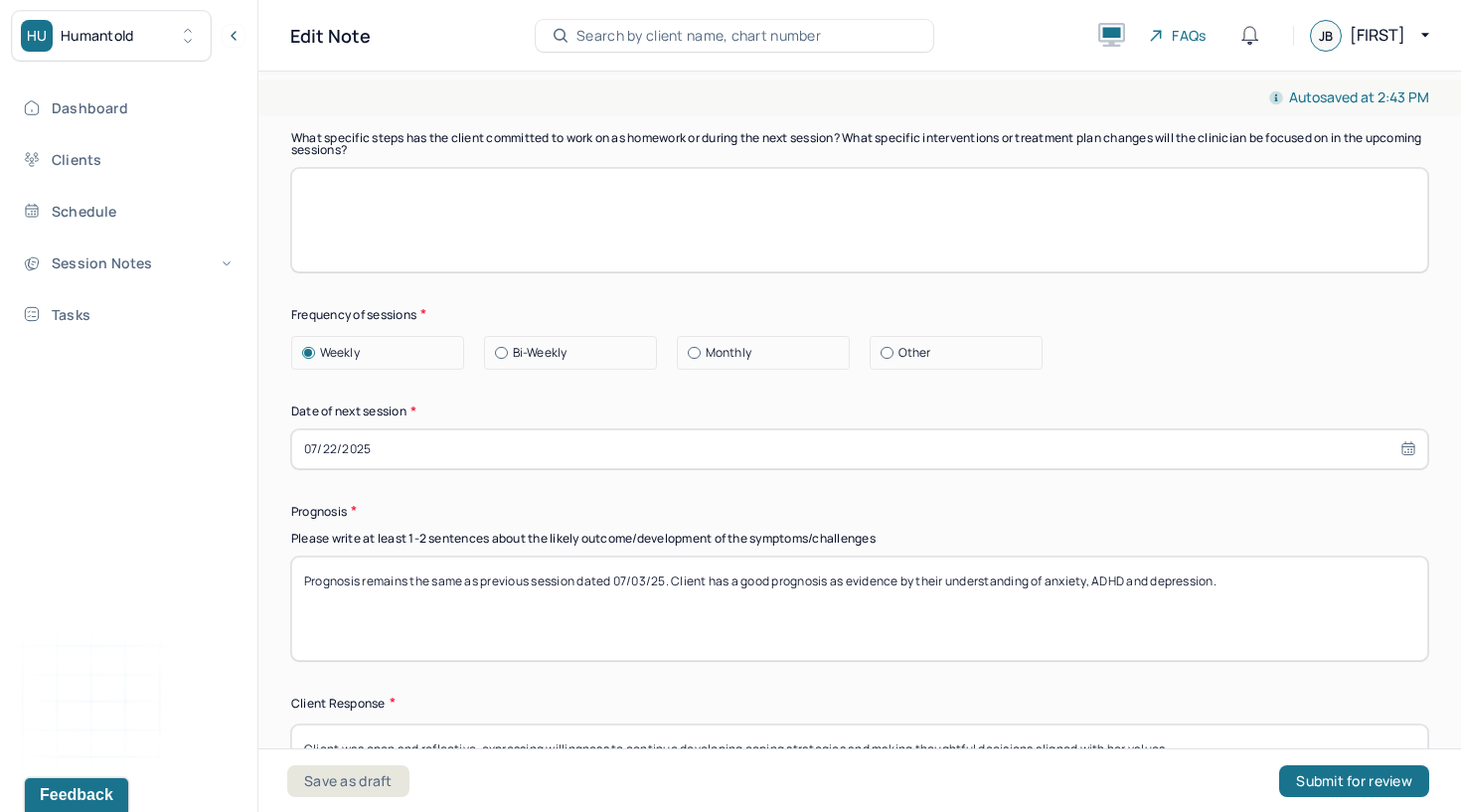 scroll, scrollTop: 2584, scrollLeft: 0, axis: vertical 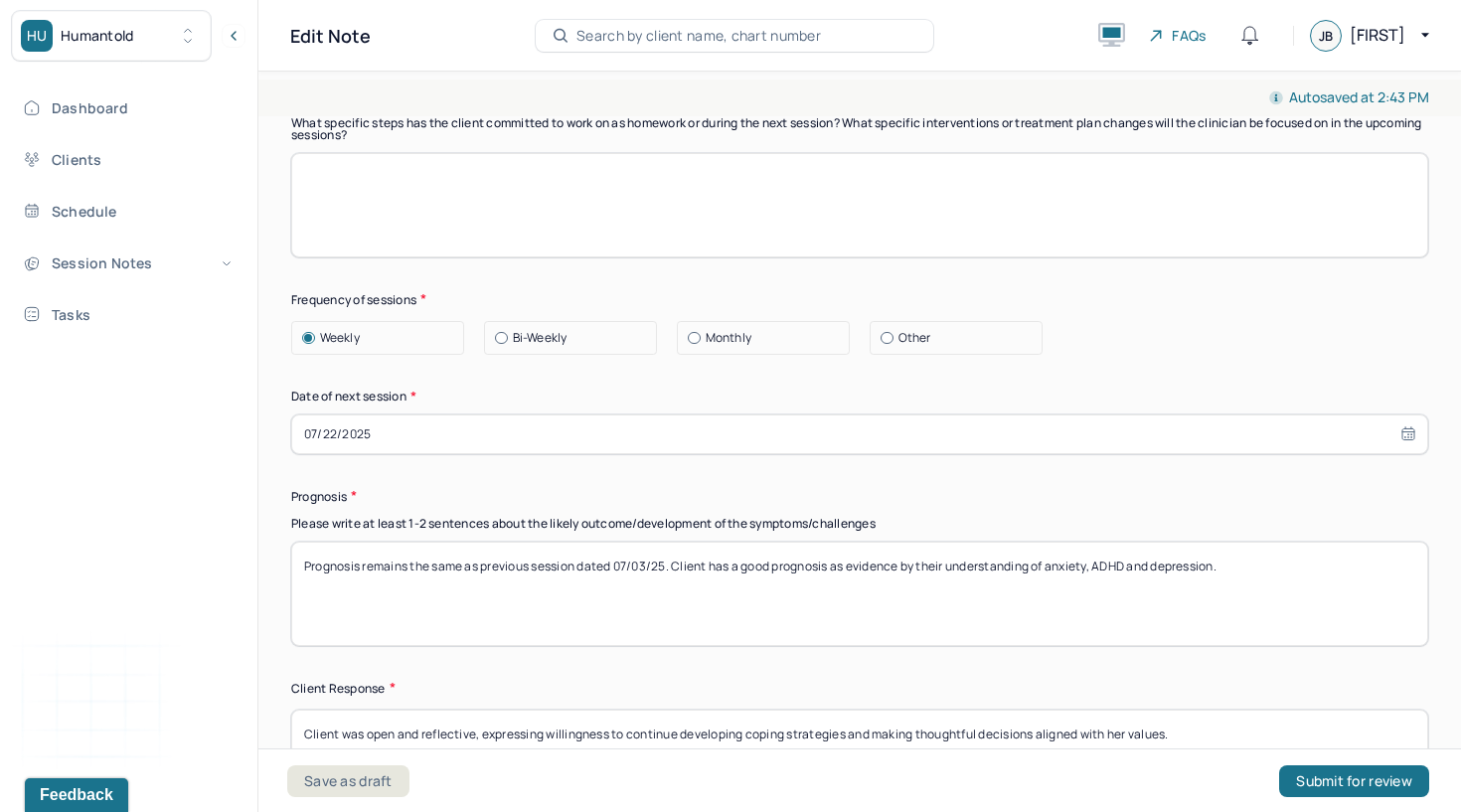 click on "Prognosis remains the same as previous session dated 07/03/25. Client has a good prognosis as evidence by their understanding of anxiety, ADHD and depression." at bounding box center [860, 593] 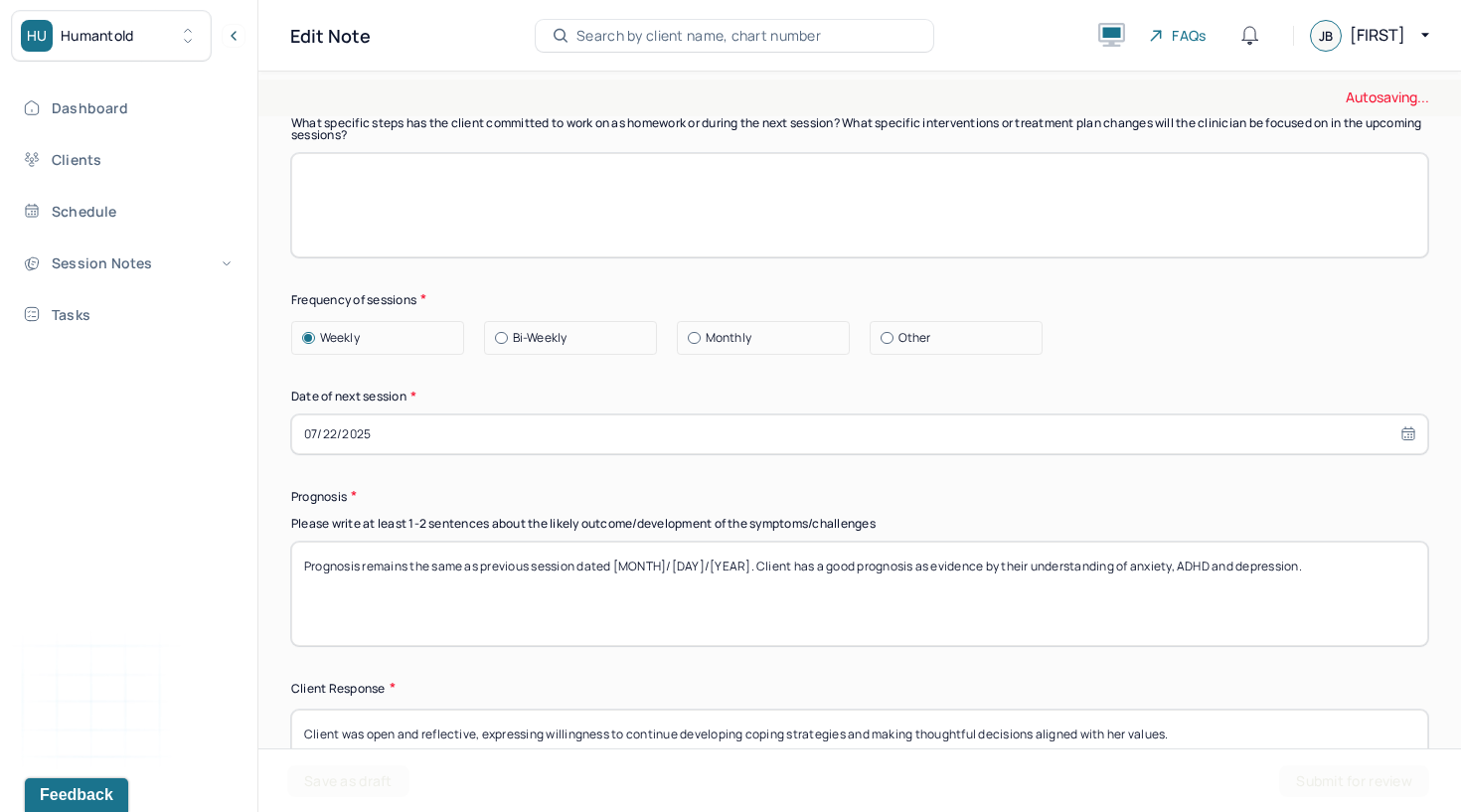type on "Prognosis remains the same as previous session dated [MONTH]/[DAY]/[YEAR]. Client has a good prognosis as evidence by their understanding of anxiety, ADHD and depression." 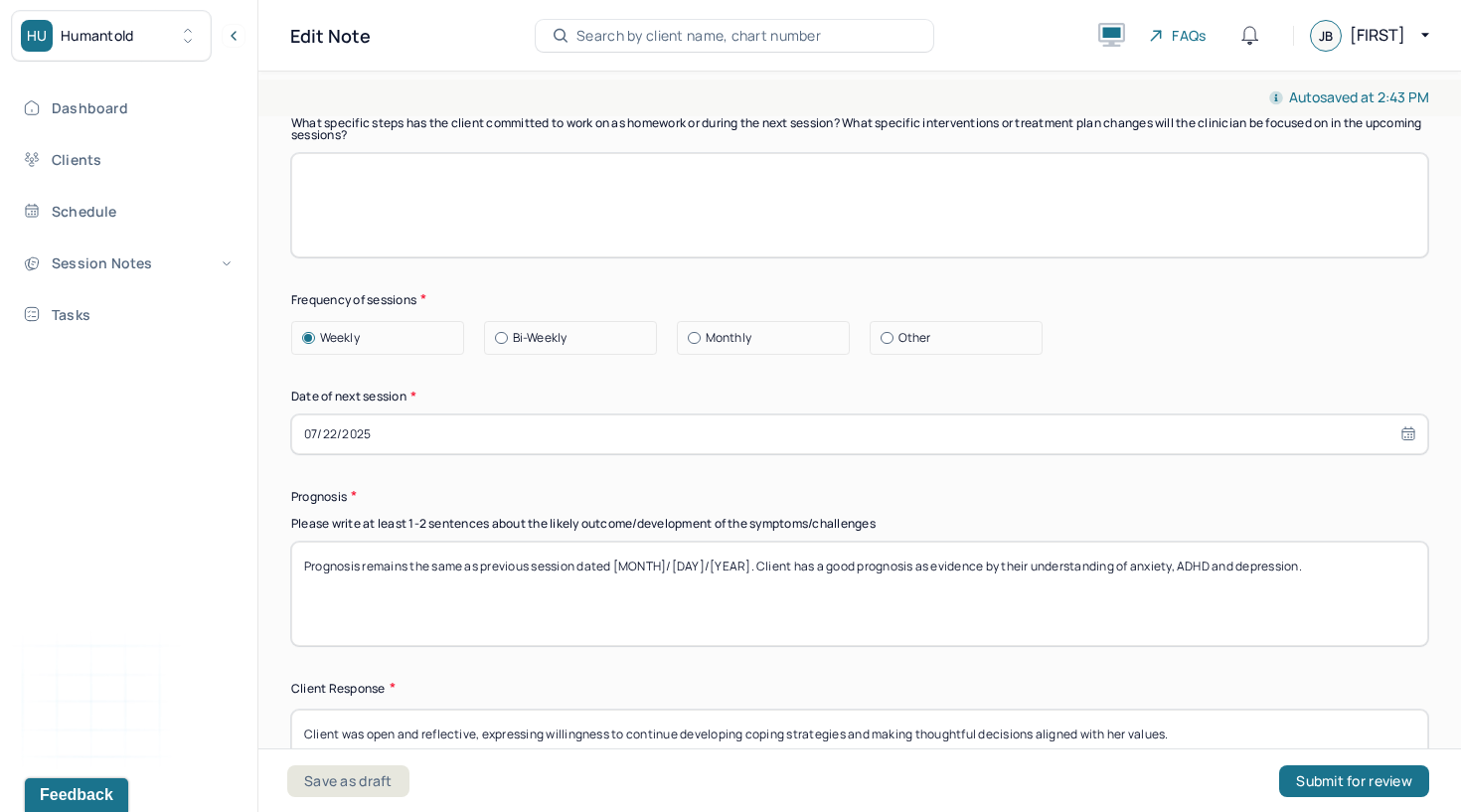 click on "Therapy Intervention Techniques Please select at least 1 intervention used Cognitive-Behavioral therapies Cognitive-Behavioral therapy (CBT) Dialectical Behavioral therapy (DBT) Modeling and skills training Trauma-focused CBT EDMR Rational Emotive Behaviour therapy Acceptance Commitment Therapy Solution Based Brief Therapy Mindfulness Based Cognitive Therapy Relationship based Interventions Attachment-oriented interventions Parent-child interaction therapy Parent interventions Other Client centered therapy/ Humanism Gestalt therapy Existential therapy Feminist therapy Psychodynamic therapy Grief therapy Internal family systems (IFS) Narrative therapy Positive psychology Psychoeducation Sex therapy Strength based theory Career Counseling Multisystemic family theory Plan What specific steps has the client committed to work on as homework or during the next session? What specific interventions or treatment plan changes will the clinician be focused on in the upcoming sessions?
Frequency of sessions Weekly *" at bounding box center [860, 207] 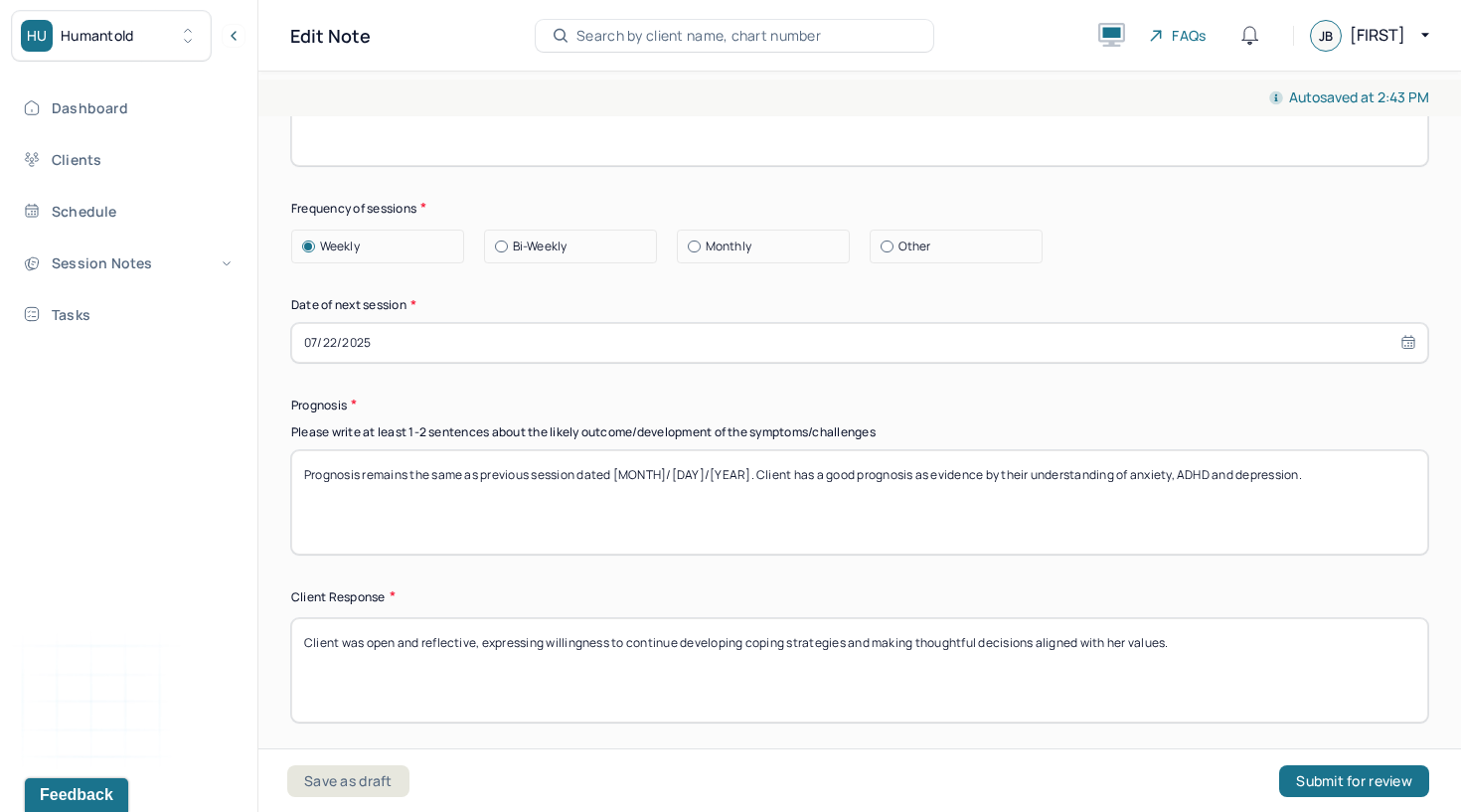 scroll, scrollTop: 2702, scrollLeft: 0, axis: vertical 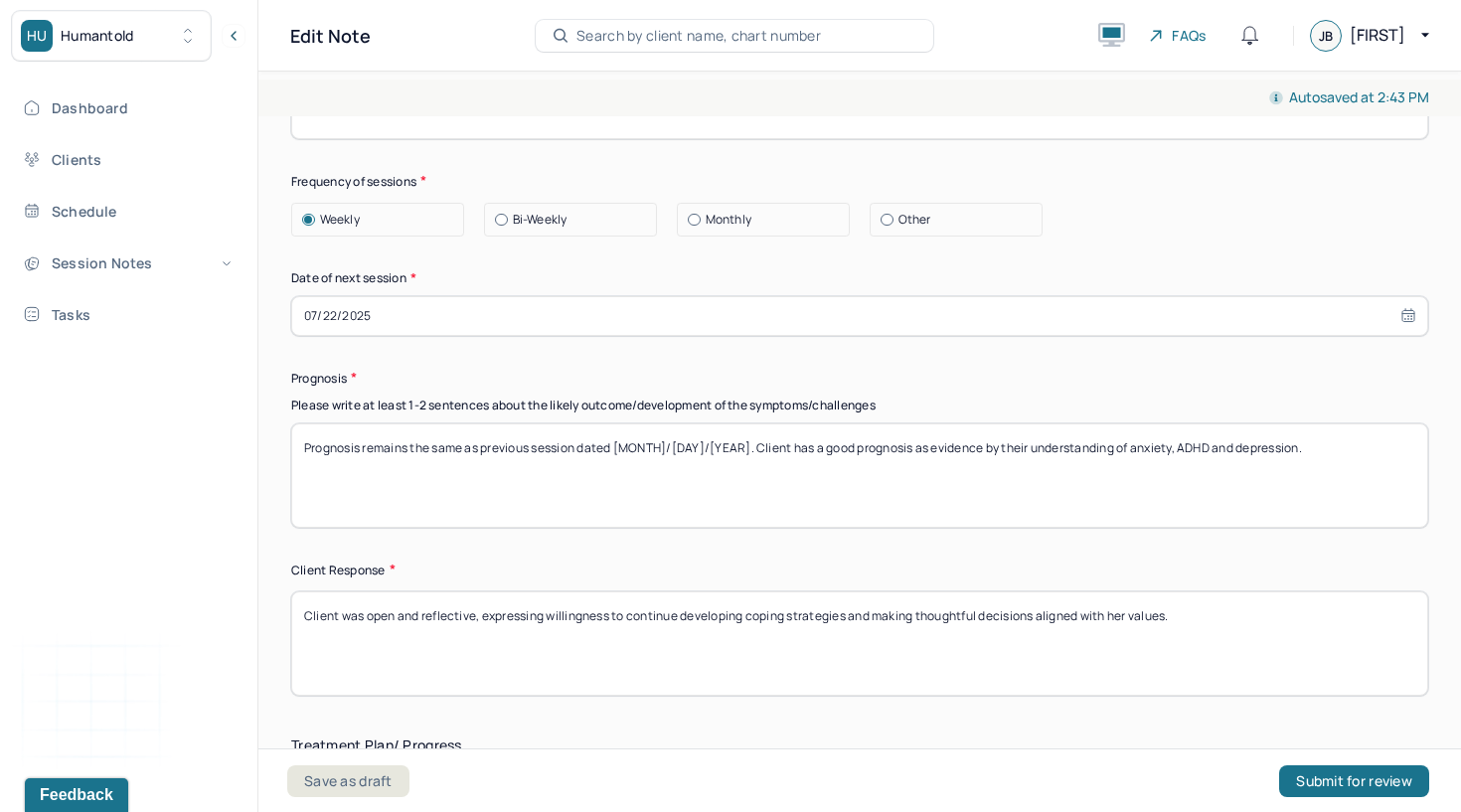 click on "Client was open and reflective, expressing willingness to continue developing coping strategies and making thoughtful decisions aligned with her values." at bounding box center [860, 643] 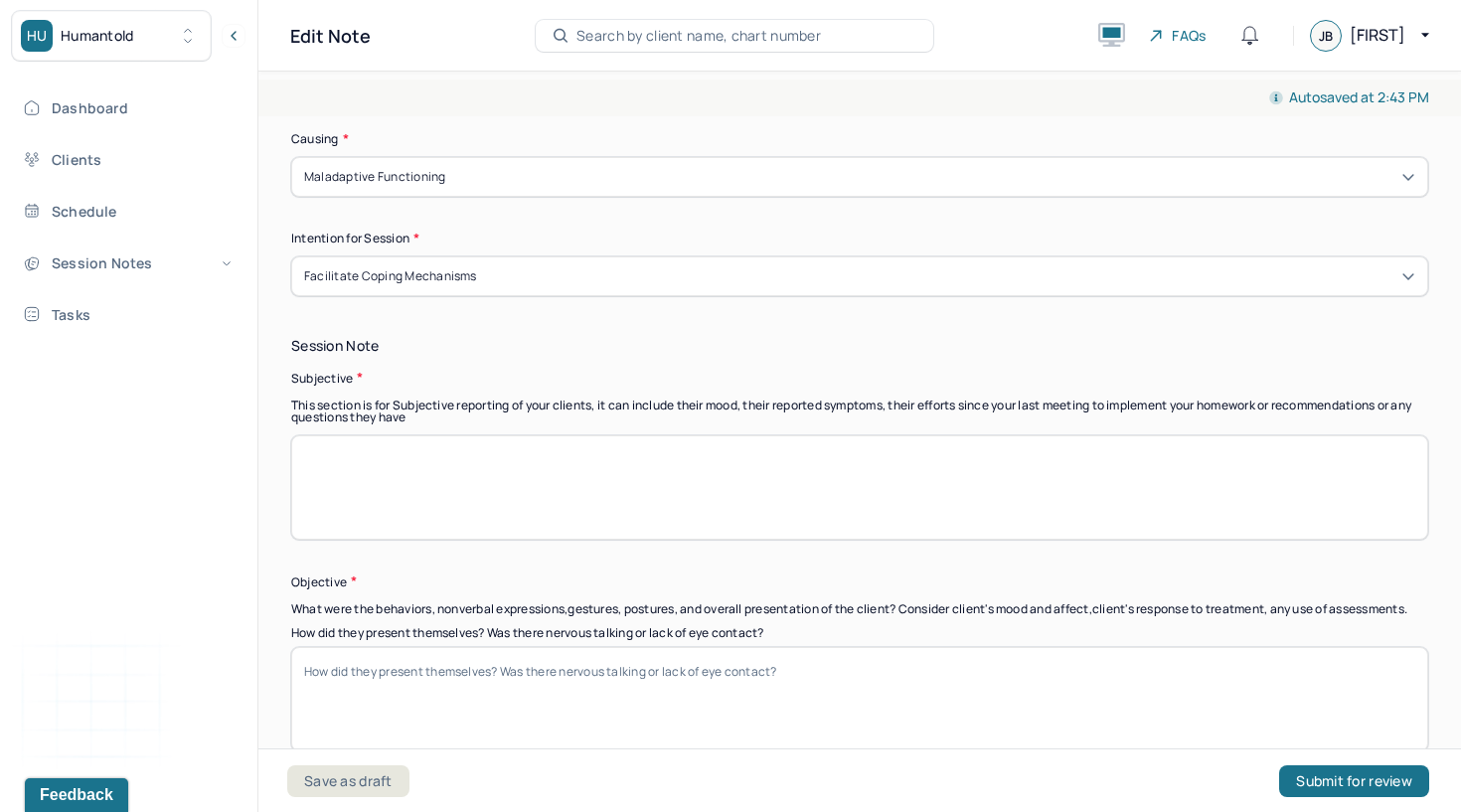 scroll, scrollTop: 1119, scrollLeft: 0, axis: vertical 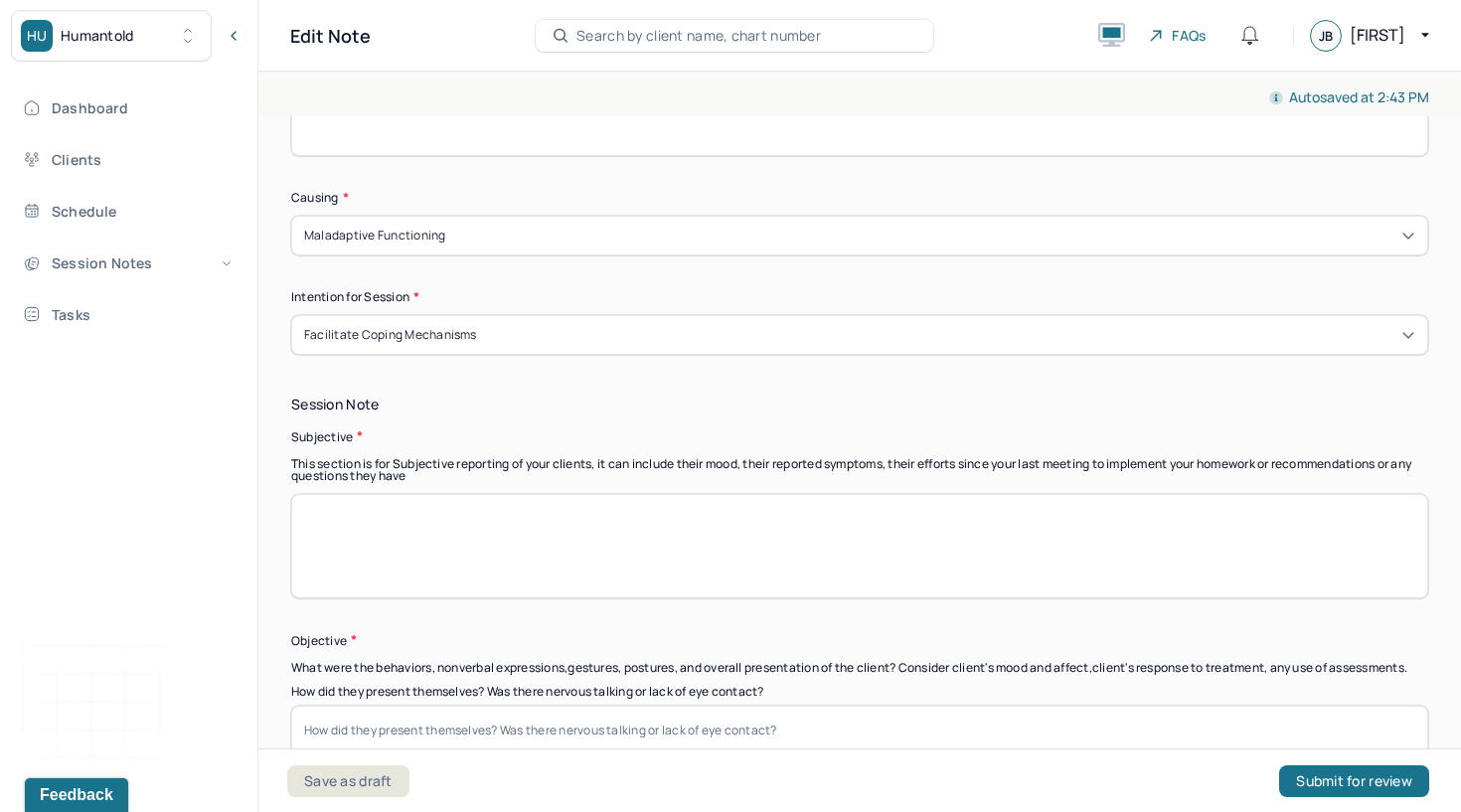 type 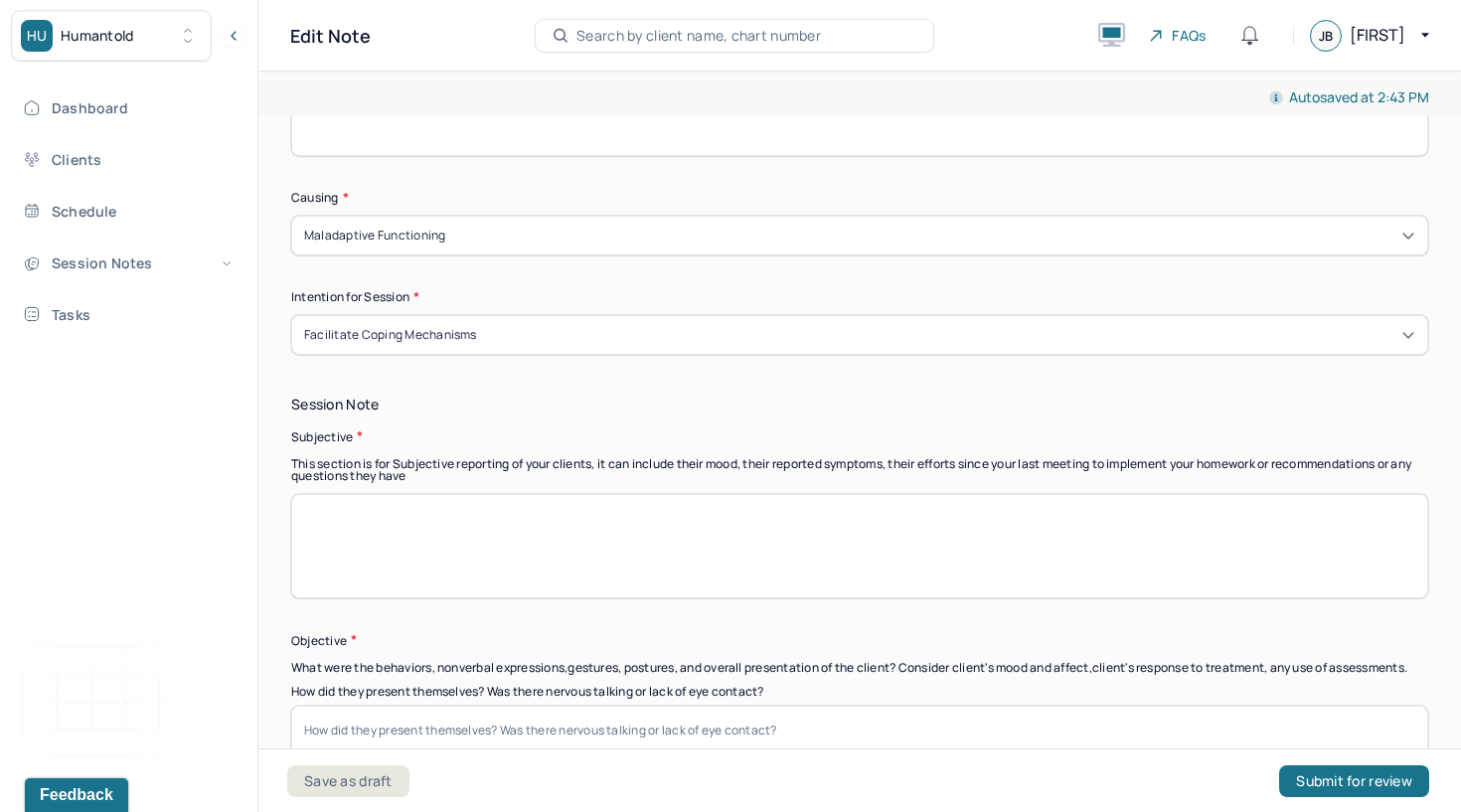 click at bounding box center [860, 546] 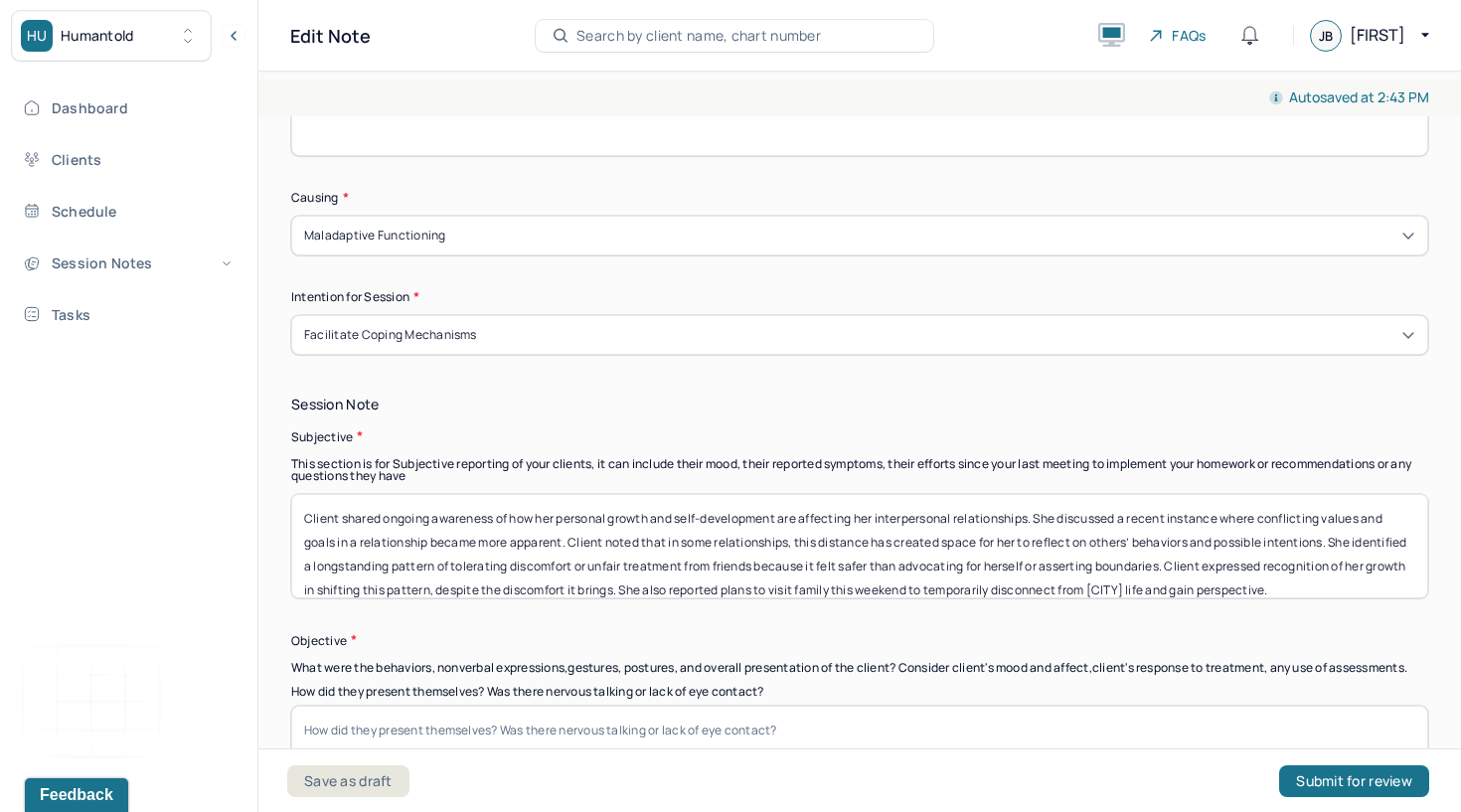 scroll, scrollTop: 1, scrollLeft: 0, axis: vertical 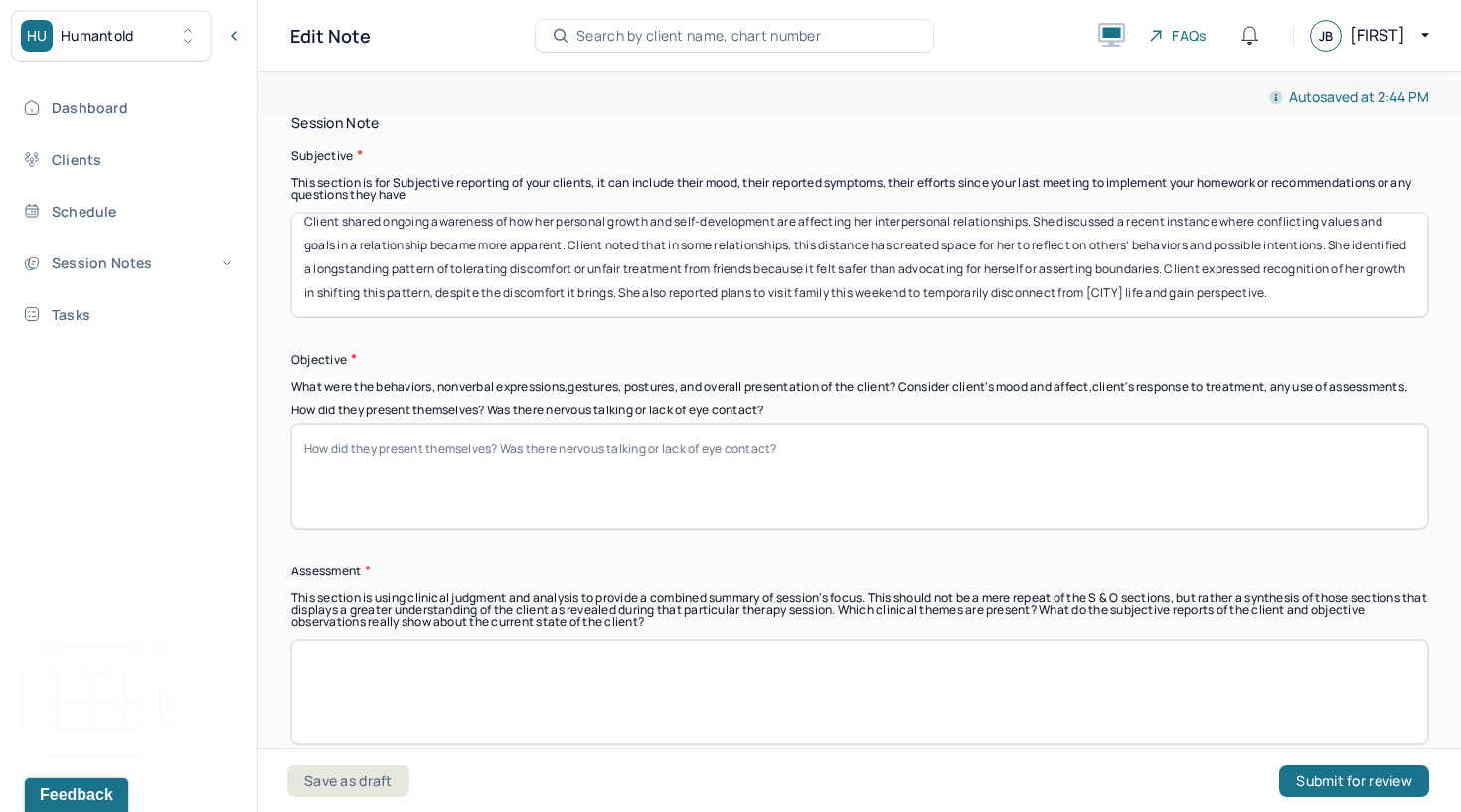 type on "Client shared ongoing awareness of how her personal growth and self-development are affecting her interpersonal relationships. She discussed a recent instance where conflicting values and goals in a relationship became more apparent. Client noted that in some relationships, this distance has created space for her to reflect on others’ behaviors and possible intentions. She identified a longstanding pattern of tolerating discomfort or unfair treatment from friends because it felt safer than advocating for herself or asserting boundaries. Client expressed recognition of her growth in shifting this pattern, despite the discomfort it brings. She also reported plans to visit family this weekend to temporarily disconnect from [CITY] life and gain perspective." 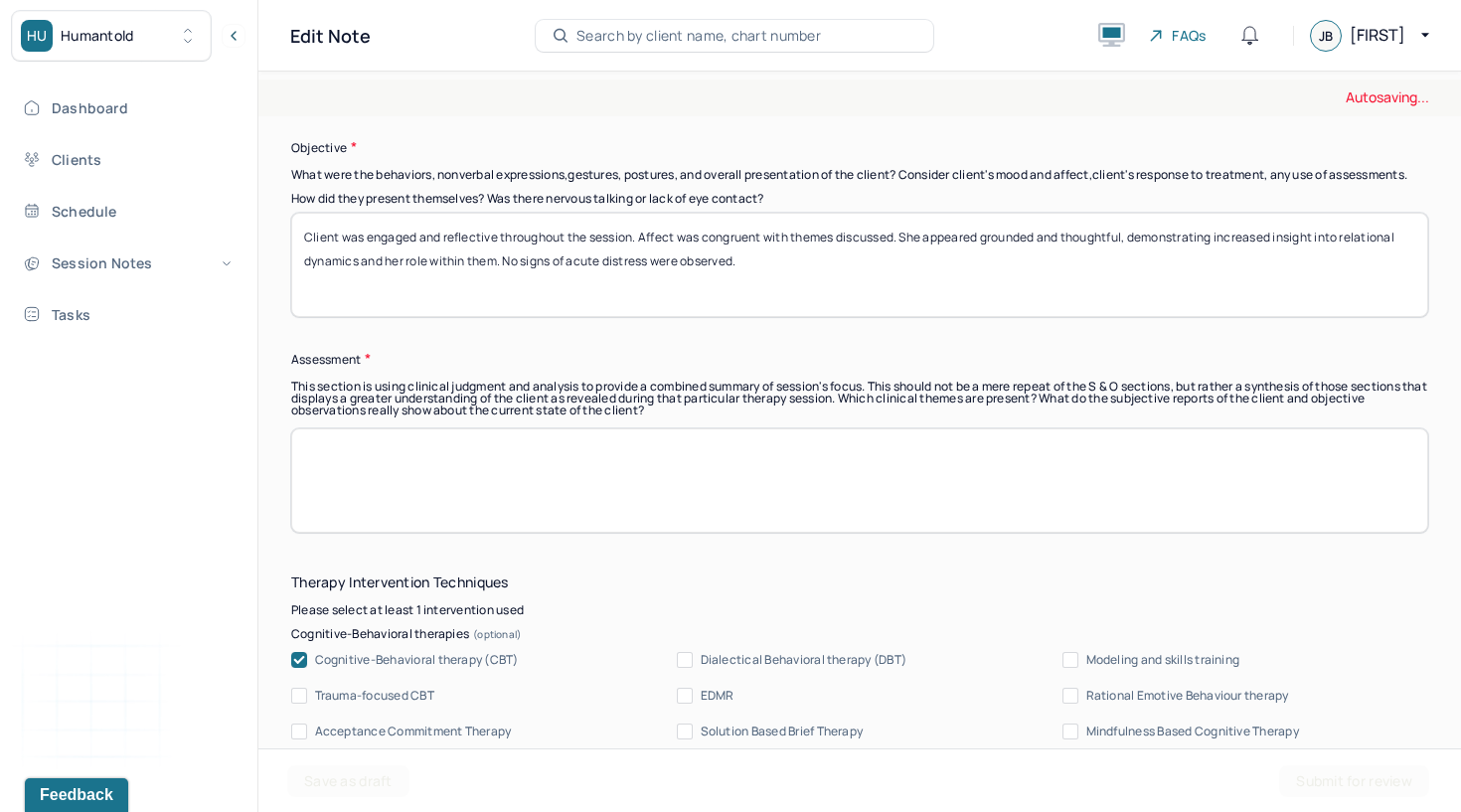 scroll, scrollTop: 1615, scrollLeft: 0, axis: vertical 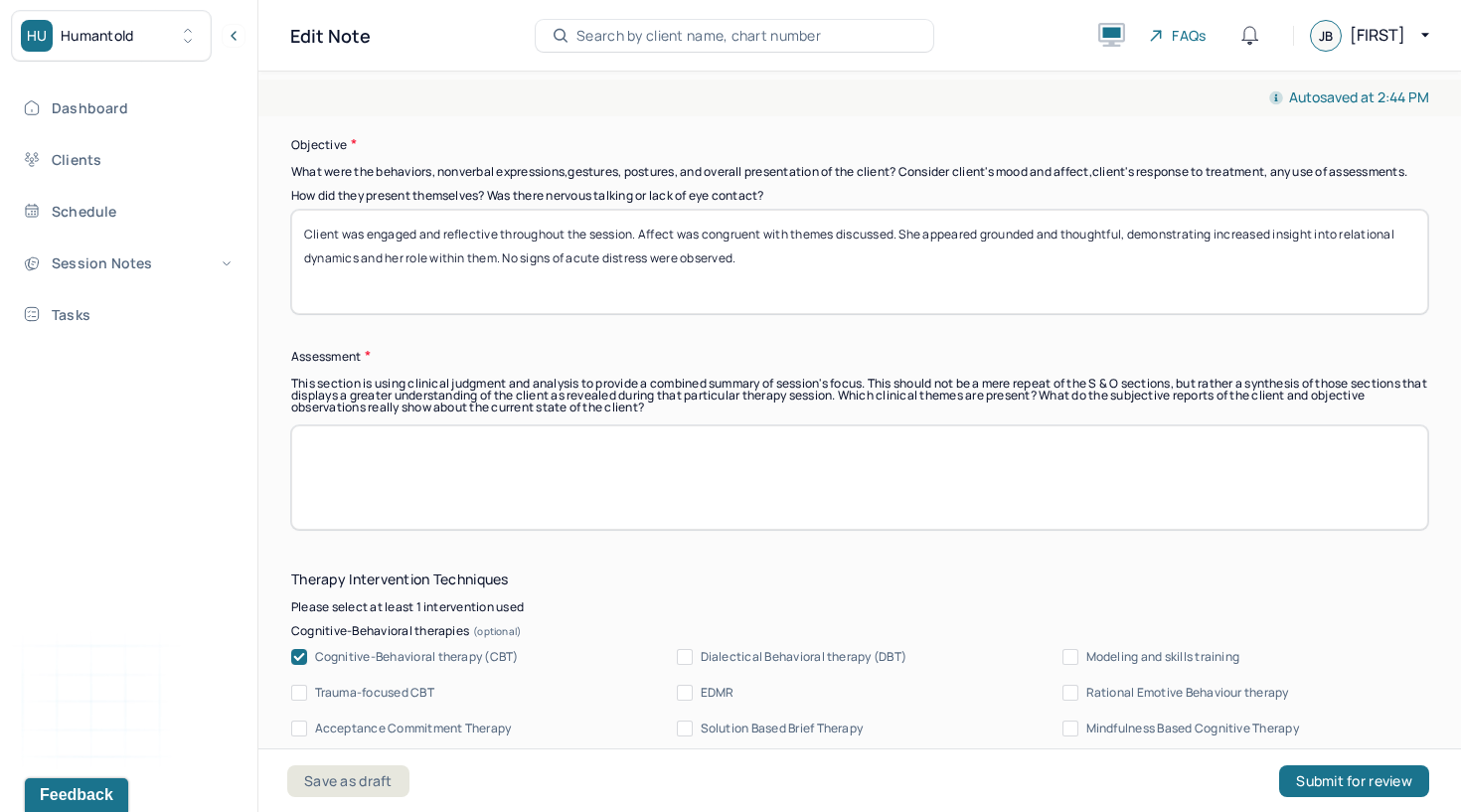 type on "Client was engaged and reflective throughout the session. Affect was congruent with themes discussed. She appeared grounded and thoughtful, demonstrating increased insight into relational dynamics and her role within them. No signs of acute distress were observed." 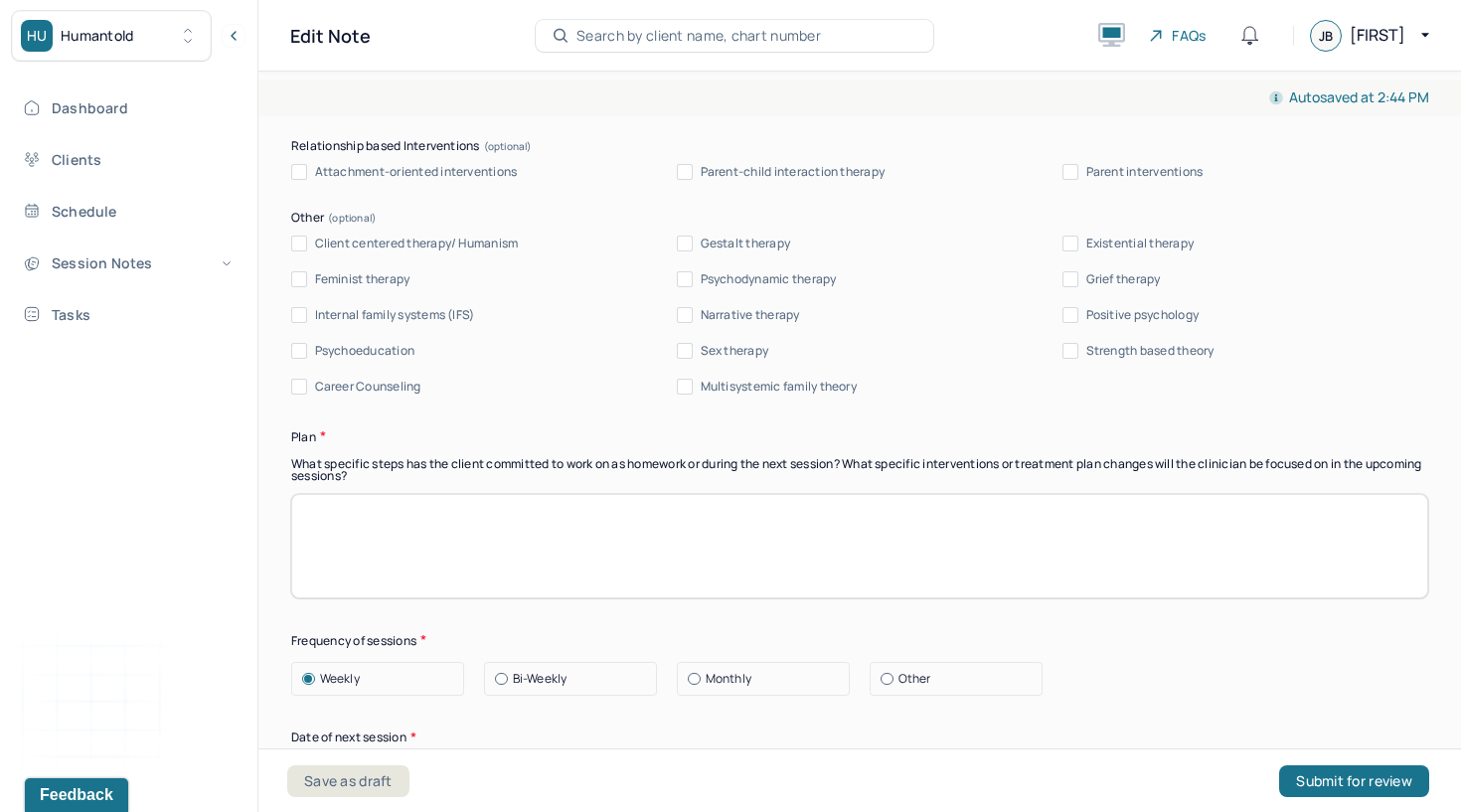 scroll, scrollTop: 2244, scrollLeft: 0, axis: vertical 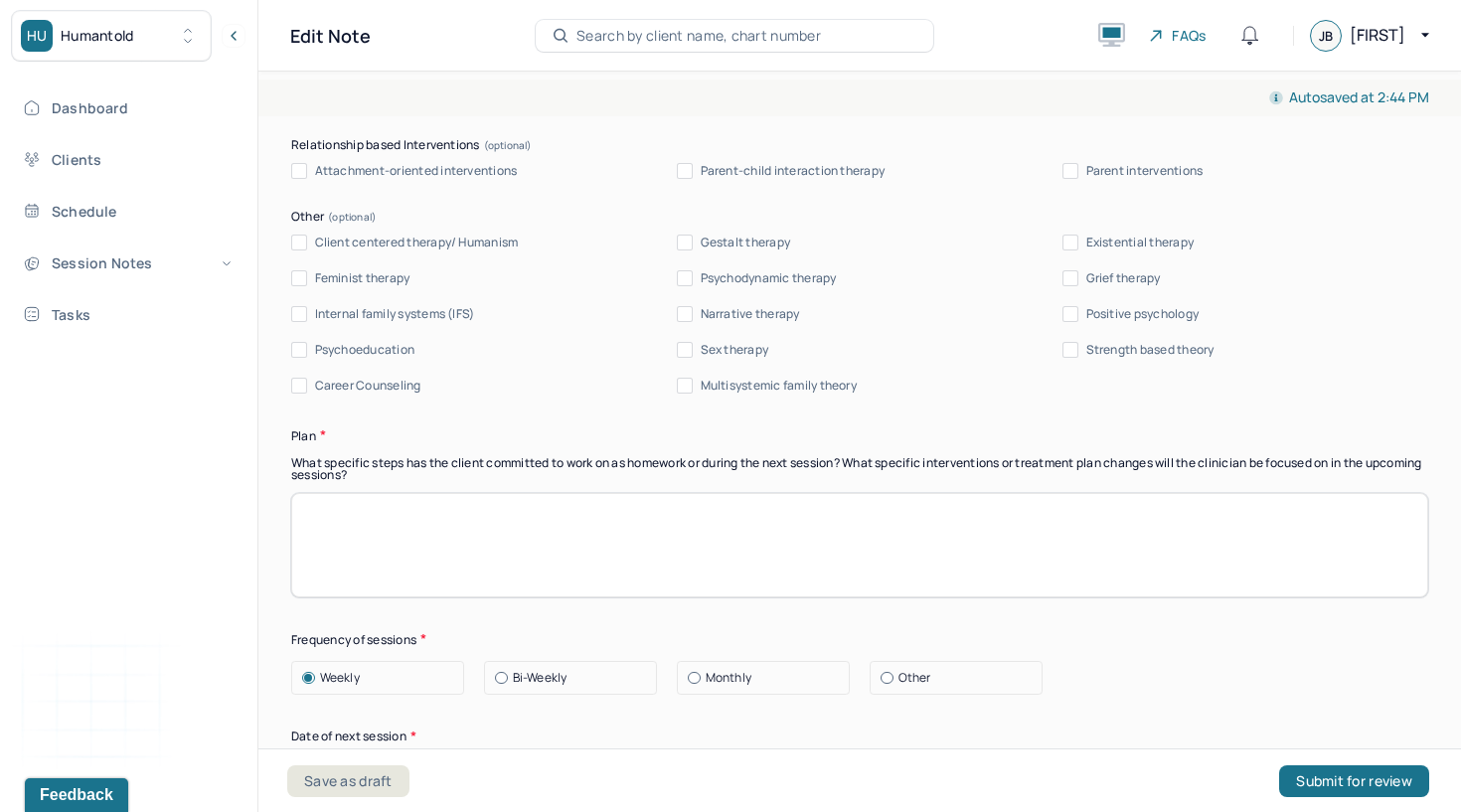 type on "Client is demonstrating increased insight into patterns of self-sacrifice in relationships and is actively working to change these behaviors. Continued progress noted in self-advocacy and boundary-setting. Positive behavioral changes in self-care (e.g., dietary improvements and reduced caffeine intake) appear to be enhancing medication efficacy and overall well-being. Client remains motivated to engage in reflective practice and implement intentional changes to support her mental health." 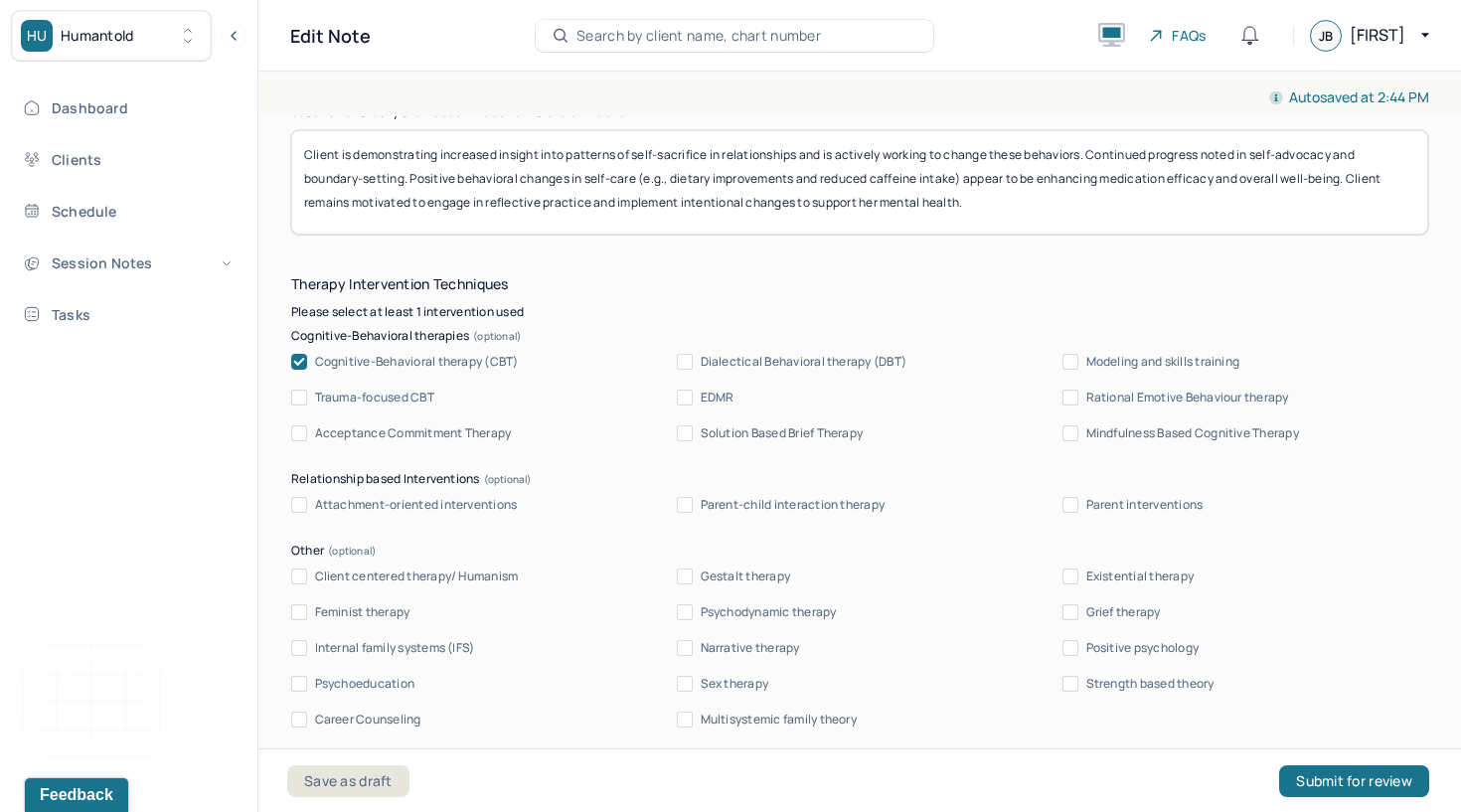 scroll, scrollTop: 2197, scrollLeft: 0, axis: vertical 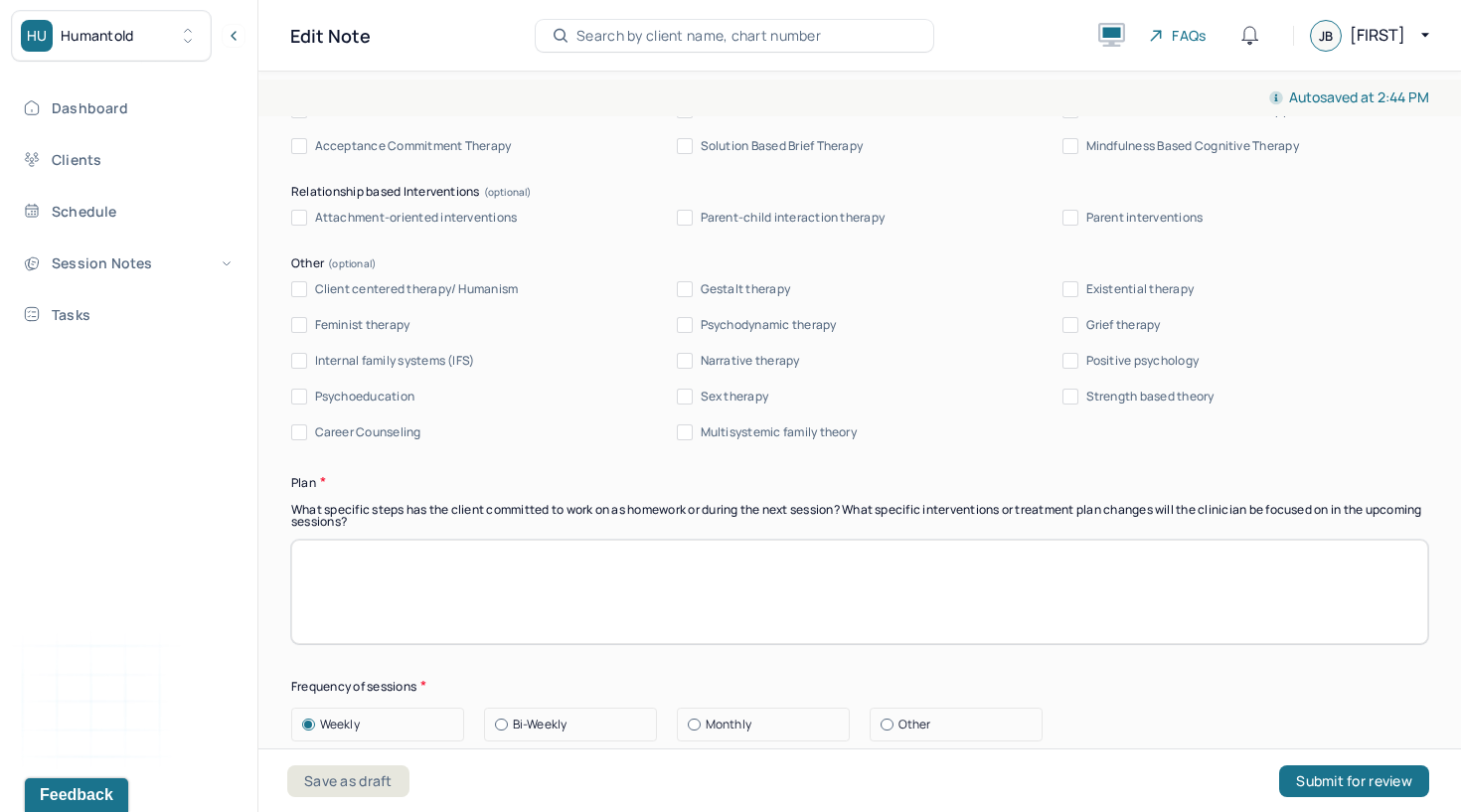 click at bounding box center [860, 591] 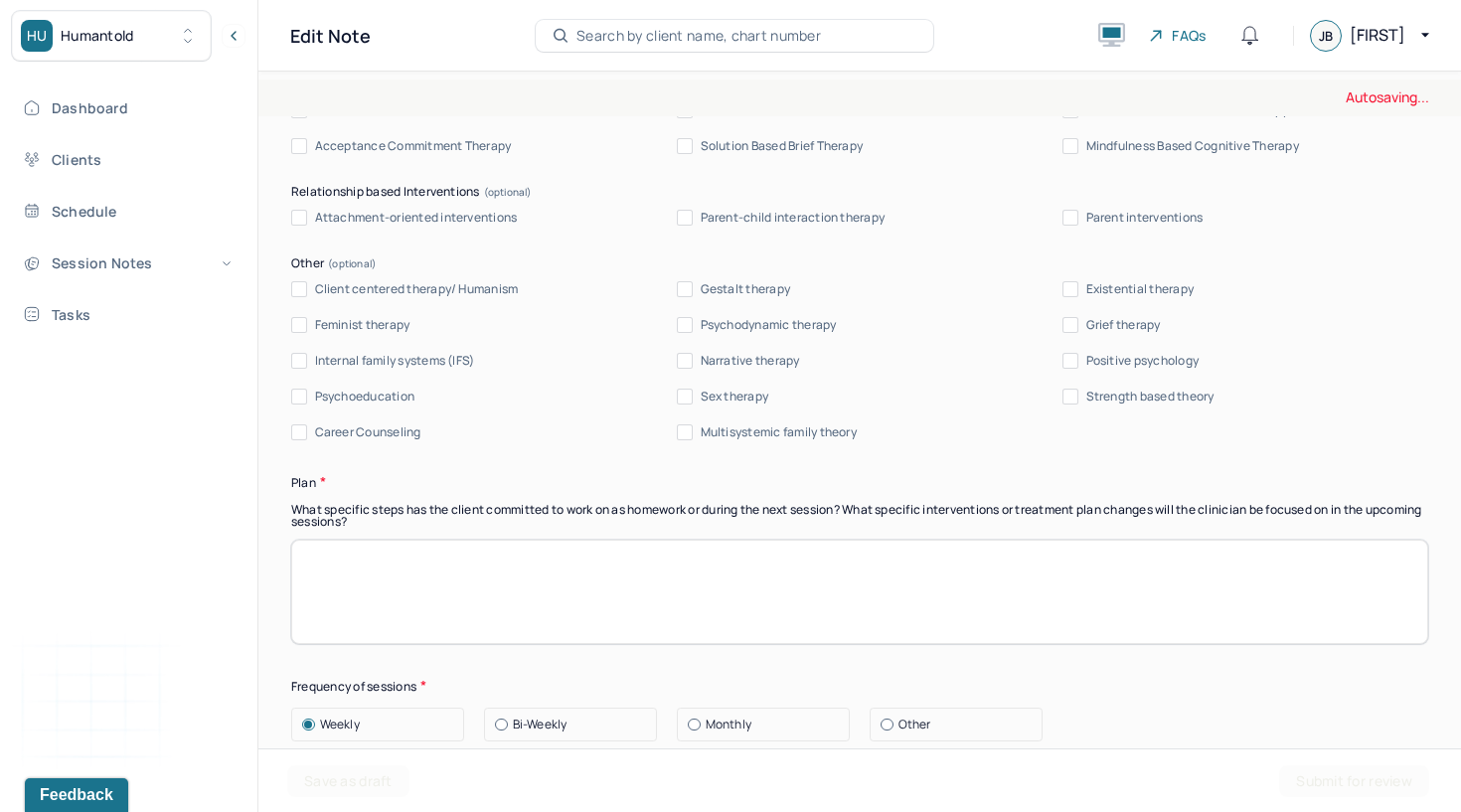 paste on "Continue to explore relational dynamics and their impact on client’s sense of self and emotional well-being
Support client in strengthening assertive communication and boundary-setting skills
Reinforce the value of intentional self-care and behavioral consistency
Follow up on family visit and assess emotional impact during next session" 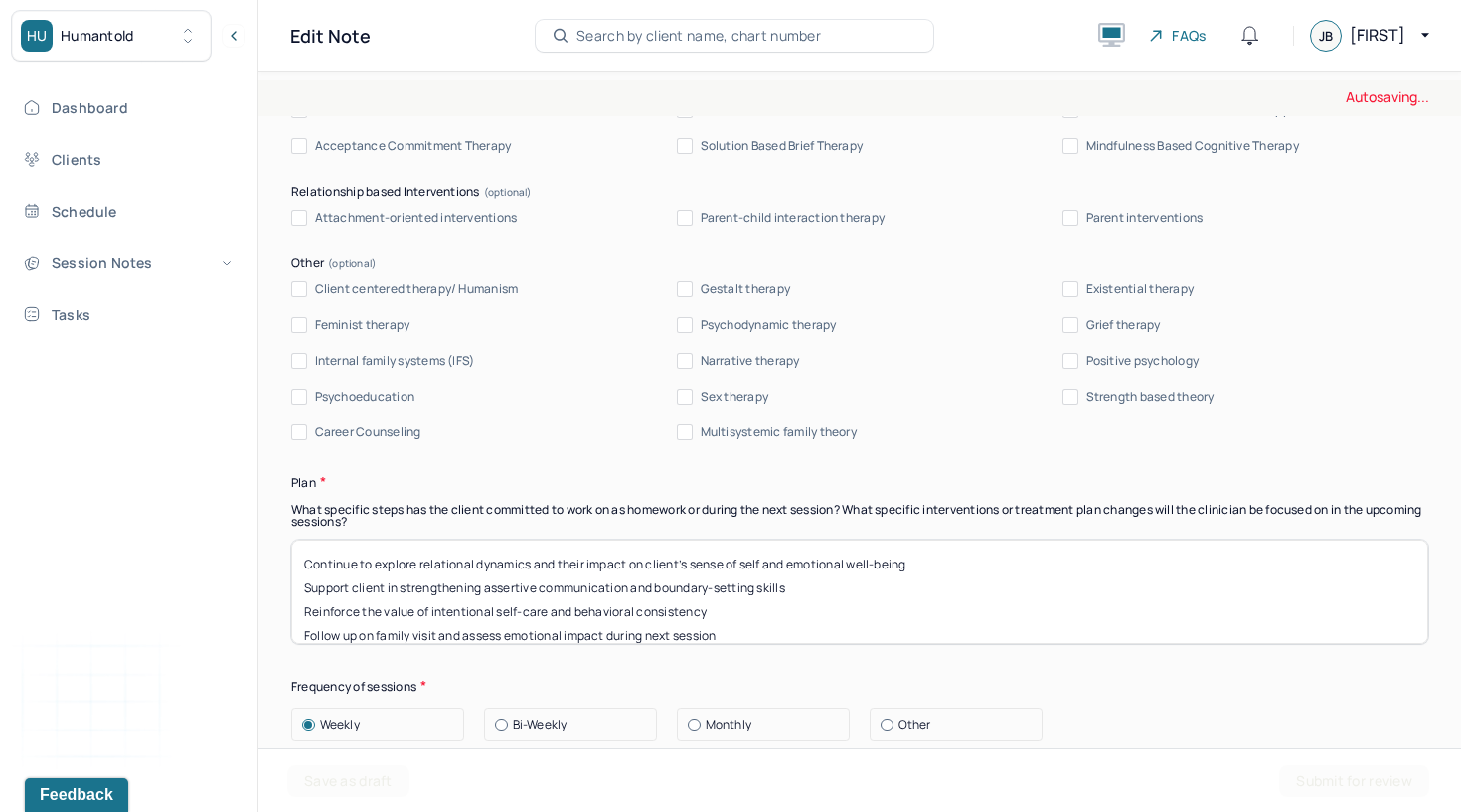 scroll, scrollTop: 25, scrollLeft: 0, axis: vertical 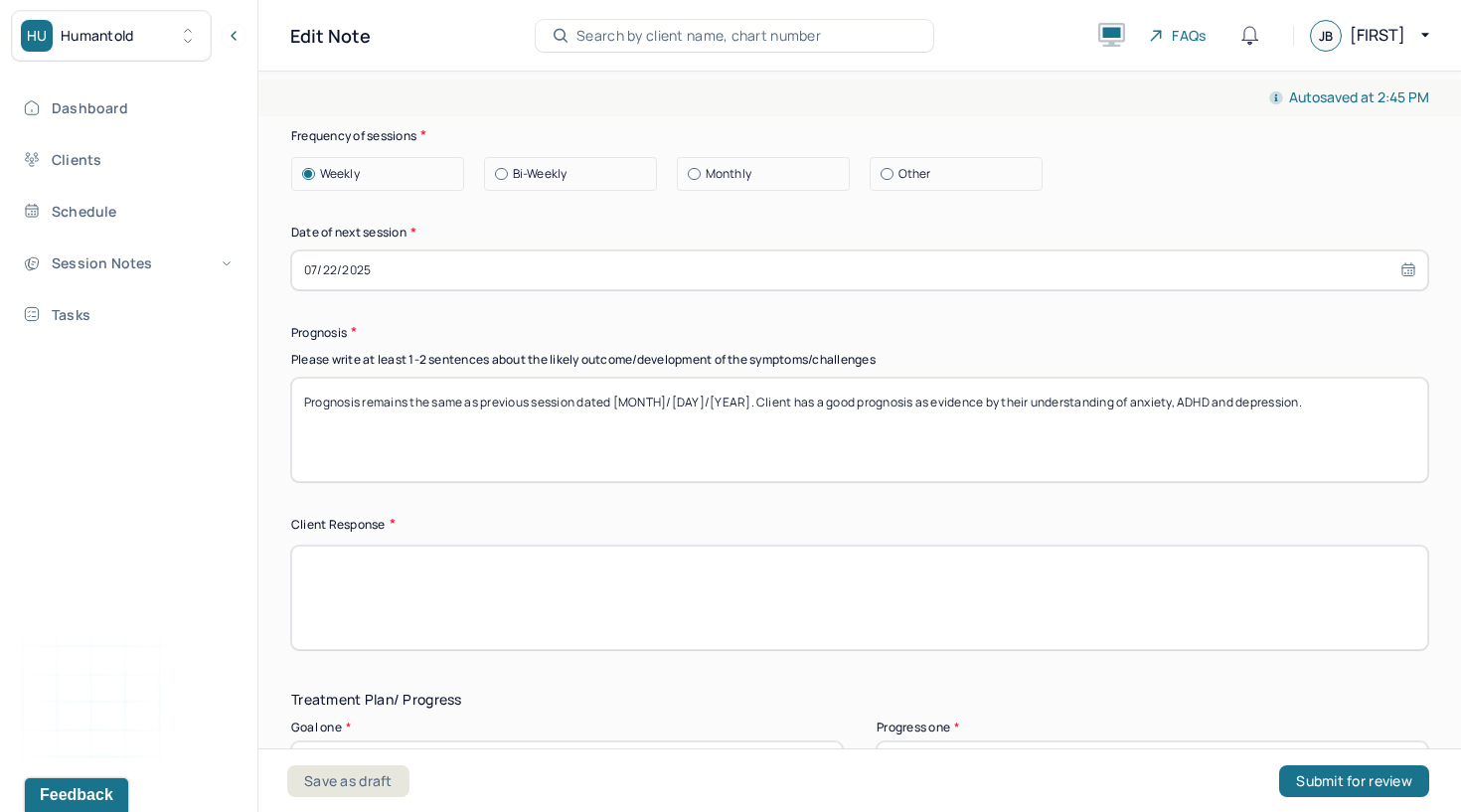 type on "Continue to explore relational dynamics and their impact on client’s sense of self and emotional well-being
Support client in strengthening assertive communication and boundary-setting skills
Reinforce the value of intentional self-care and behavioral consistency
Follow up on family visit and assess emotional impact during next session" 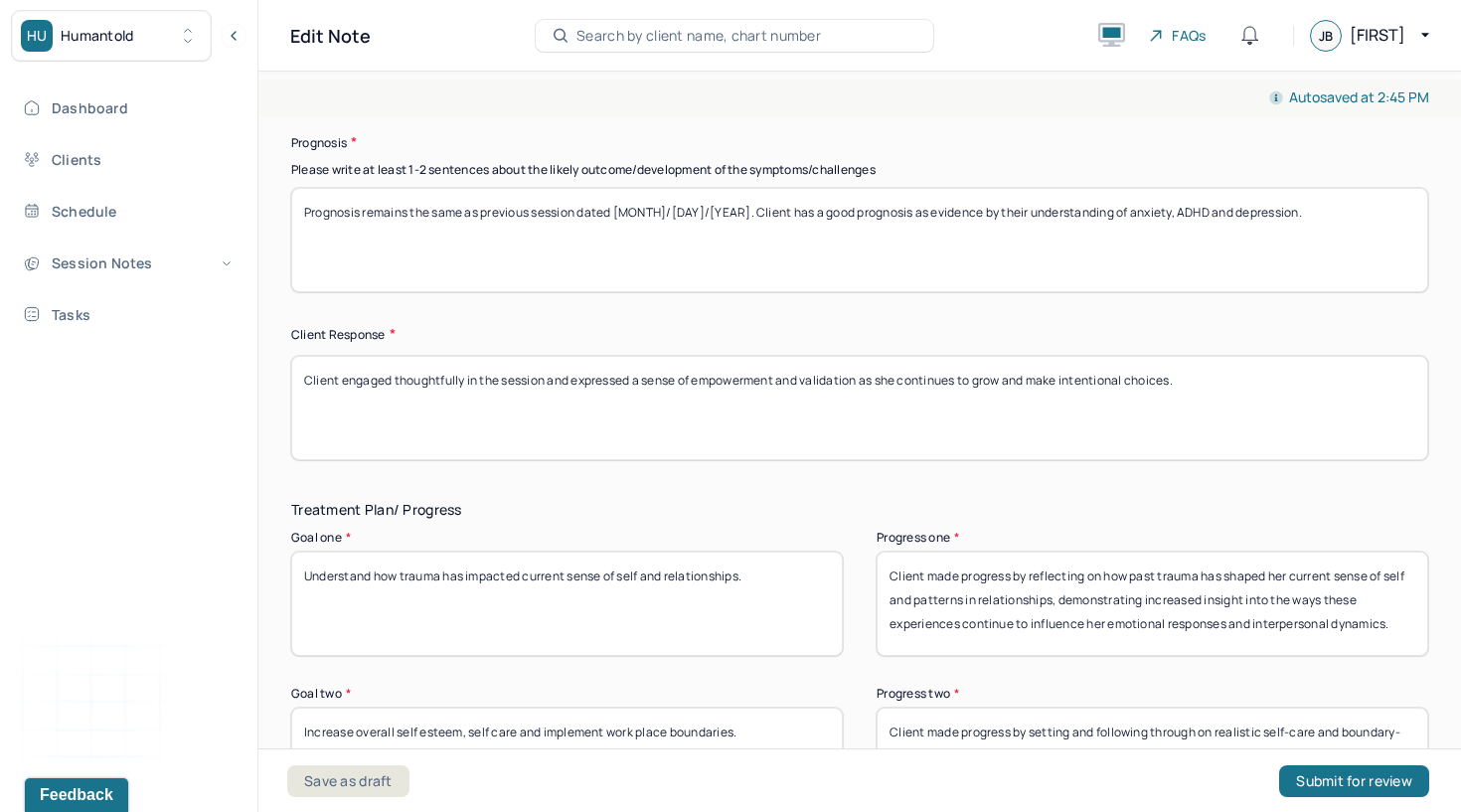 scroll, scrollTop: 2940, scrollLeft: 0, axis: vertical 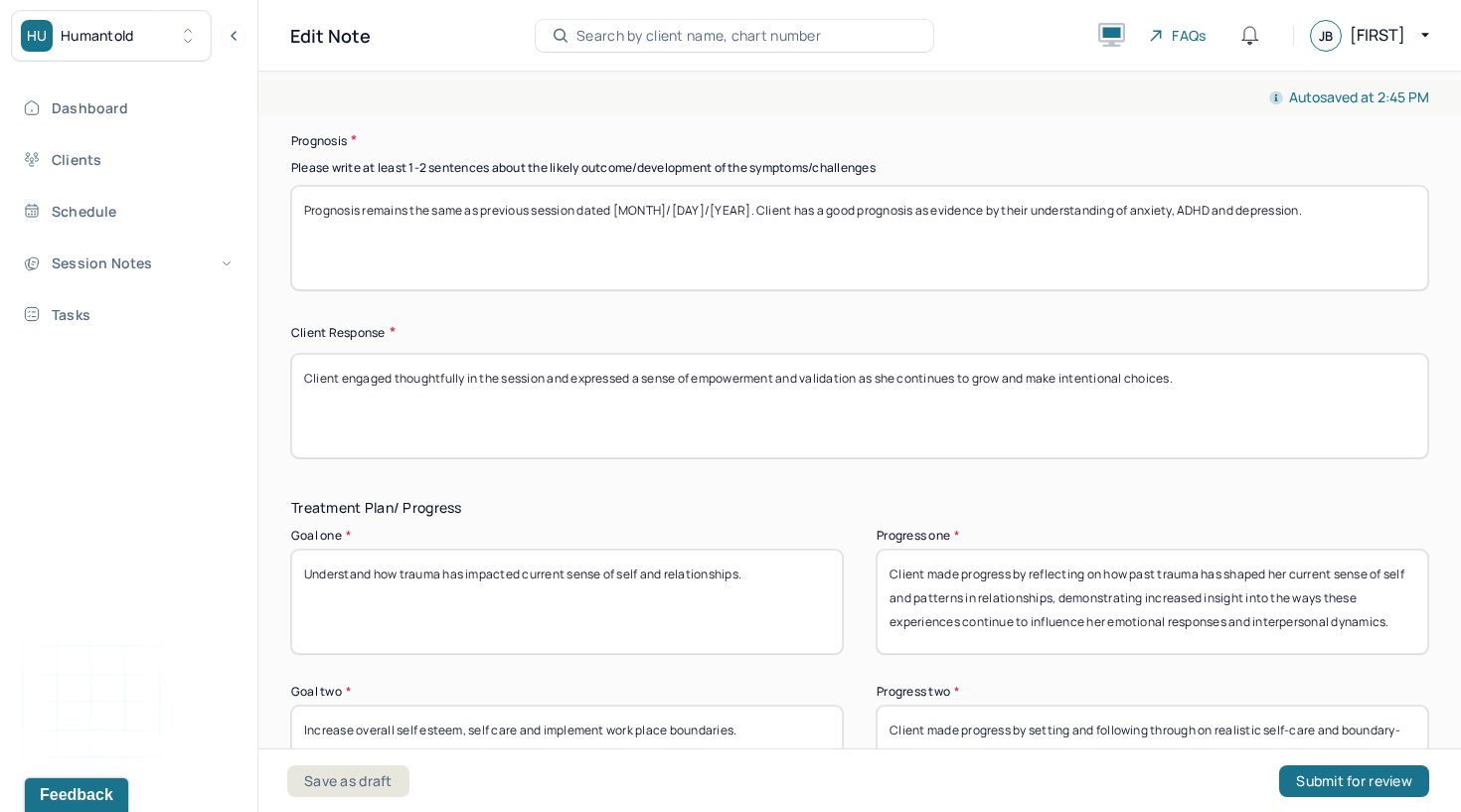 type on "Client engaged thoughtfully in the session and expressed a sense of empowerment and validation as she continues to grow and make intentional choices." 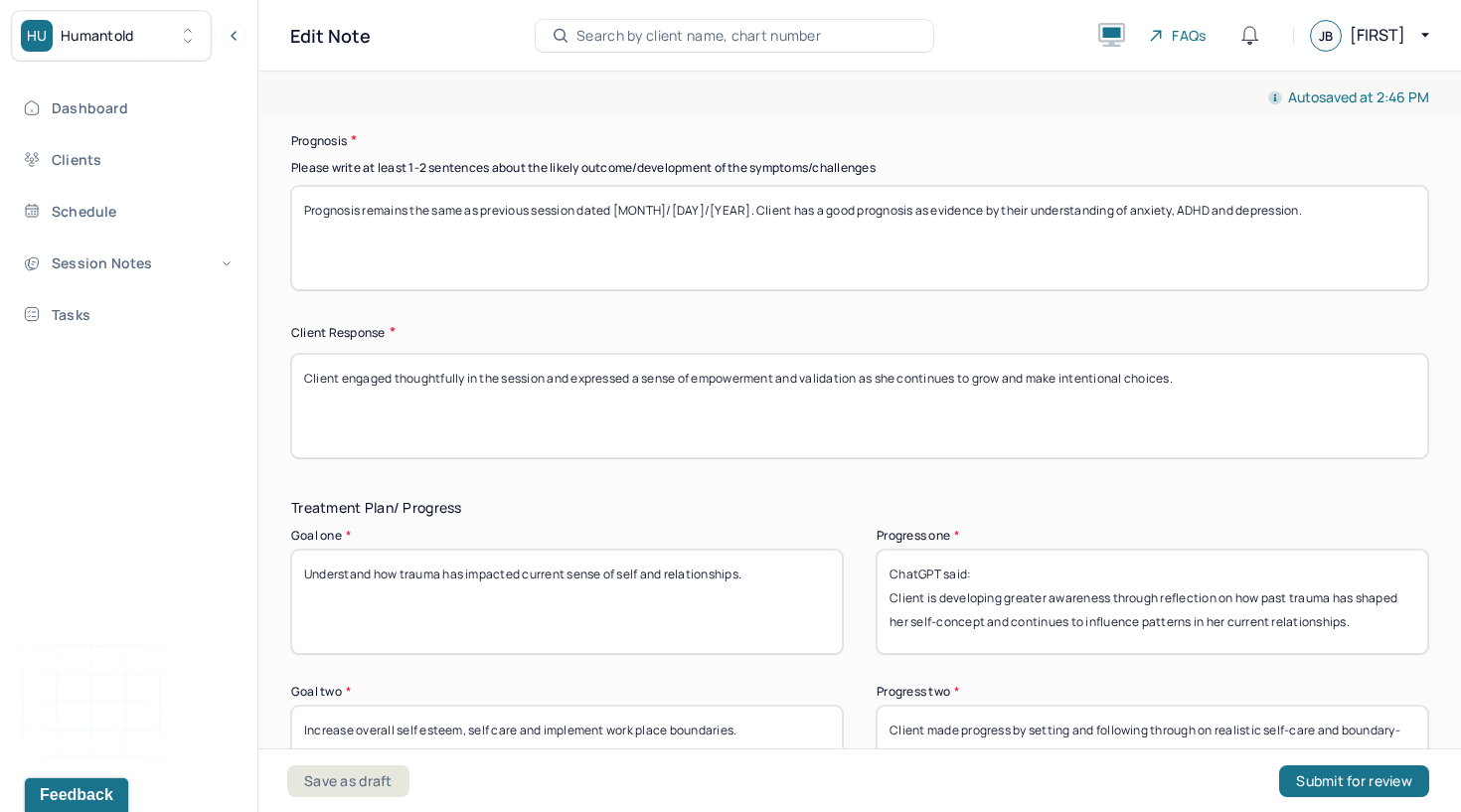 drag, startPoint x: 976, startPoint y: 573, endPoint x: 832, endPoint y: 565, distance: 144.22205 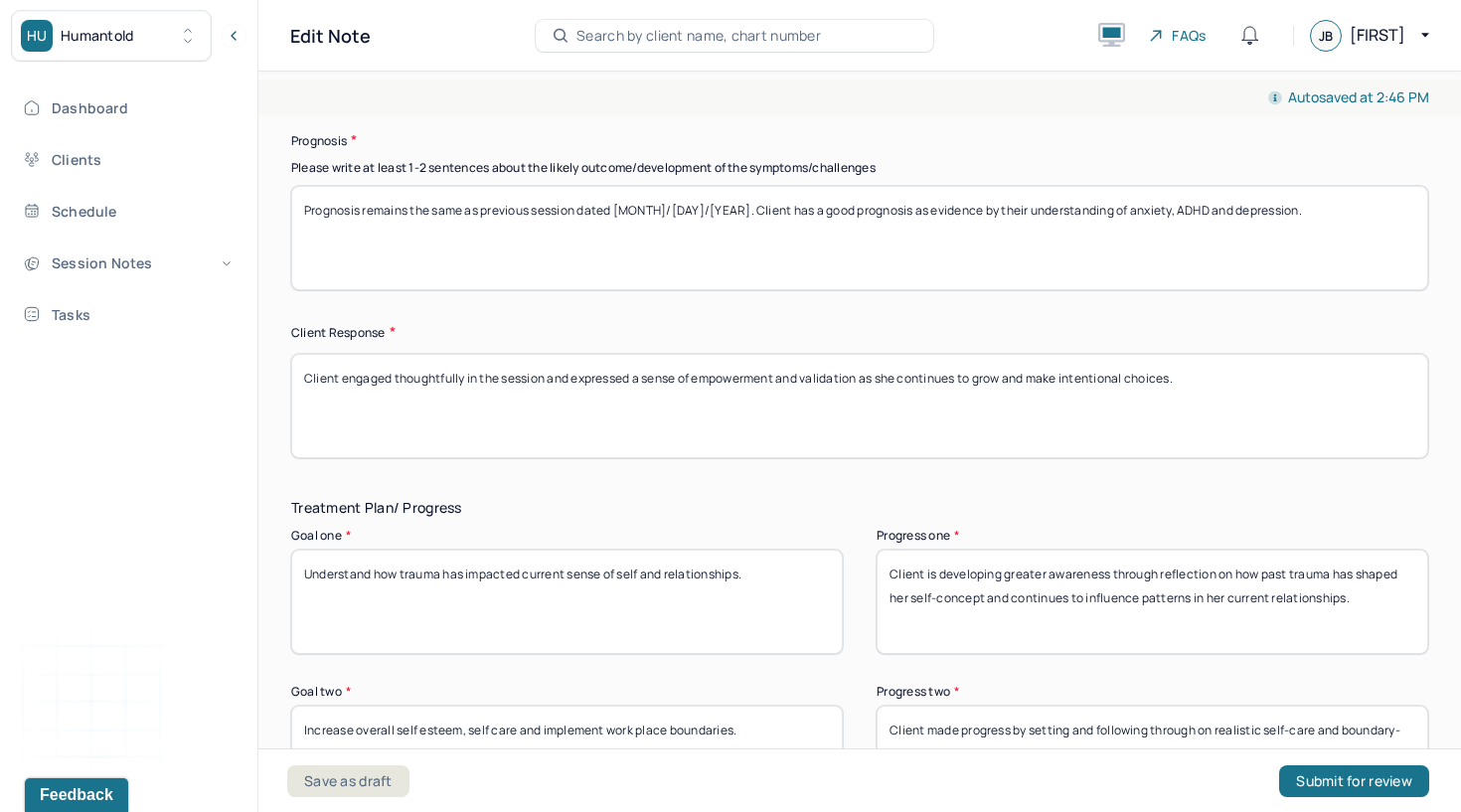 click on "Client is developing greater awareness through reflection on how past trauma has shaped her self-concept and continues to influence patterns in her current relationships." at bounding box center [1152, 601] 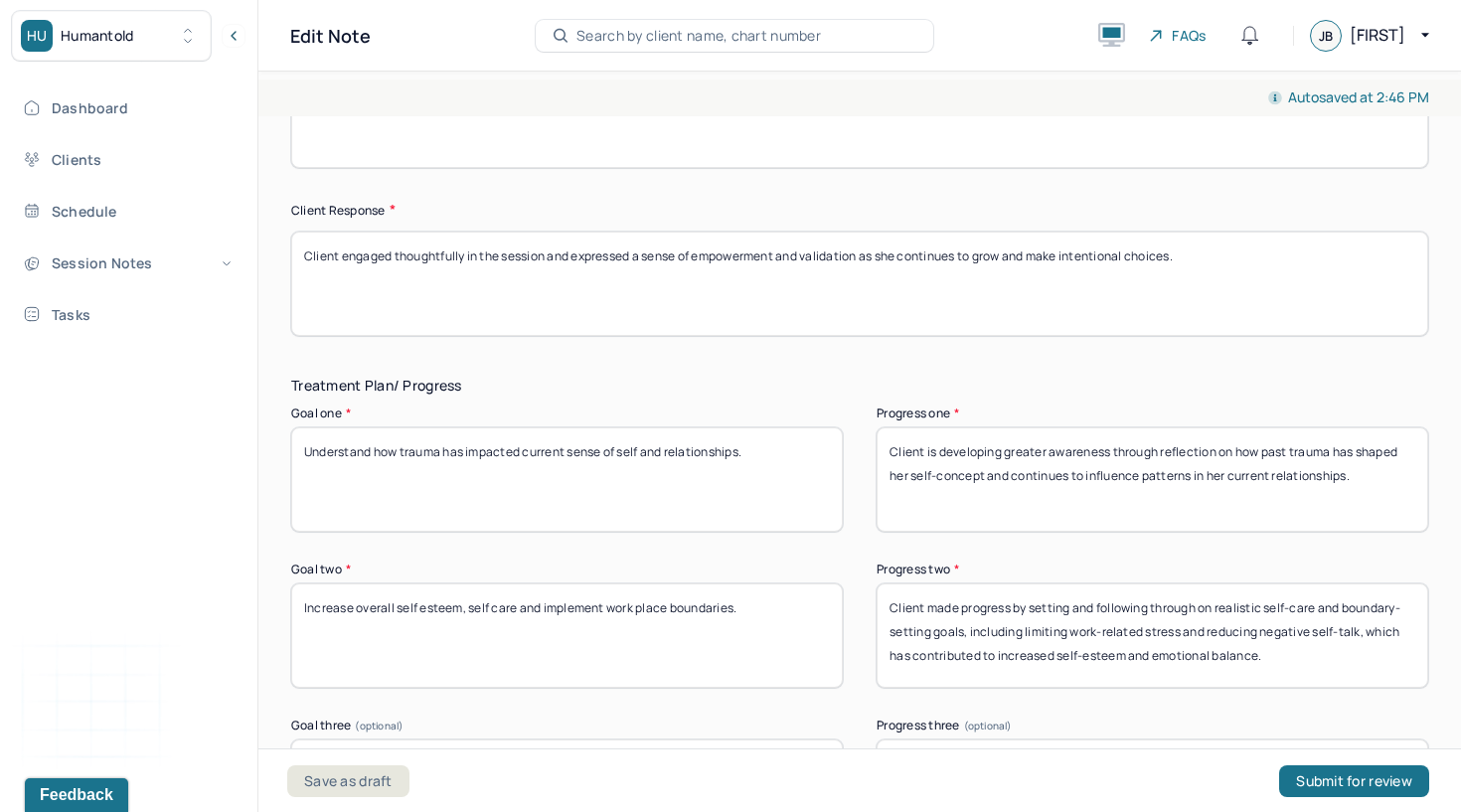 scroll, scrollTop: 3065, scrollLeft: 0, axis: vertical 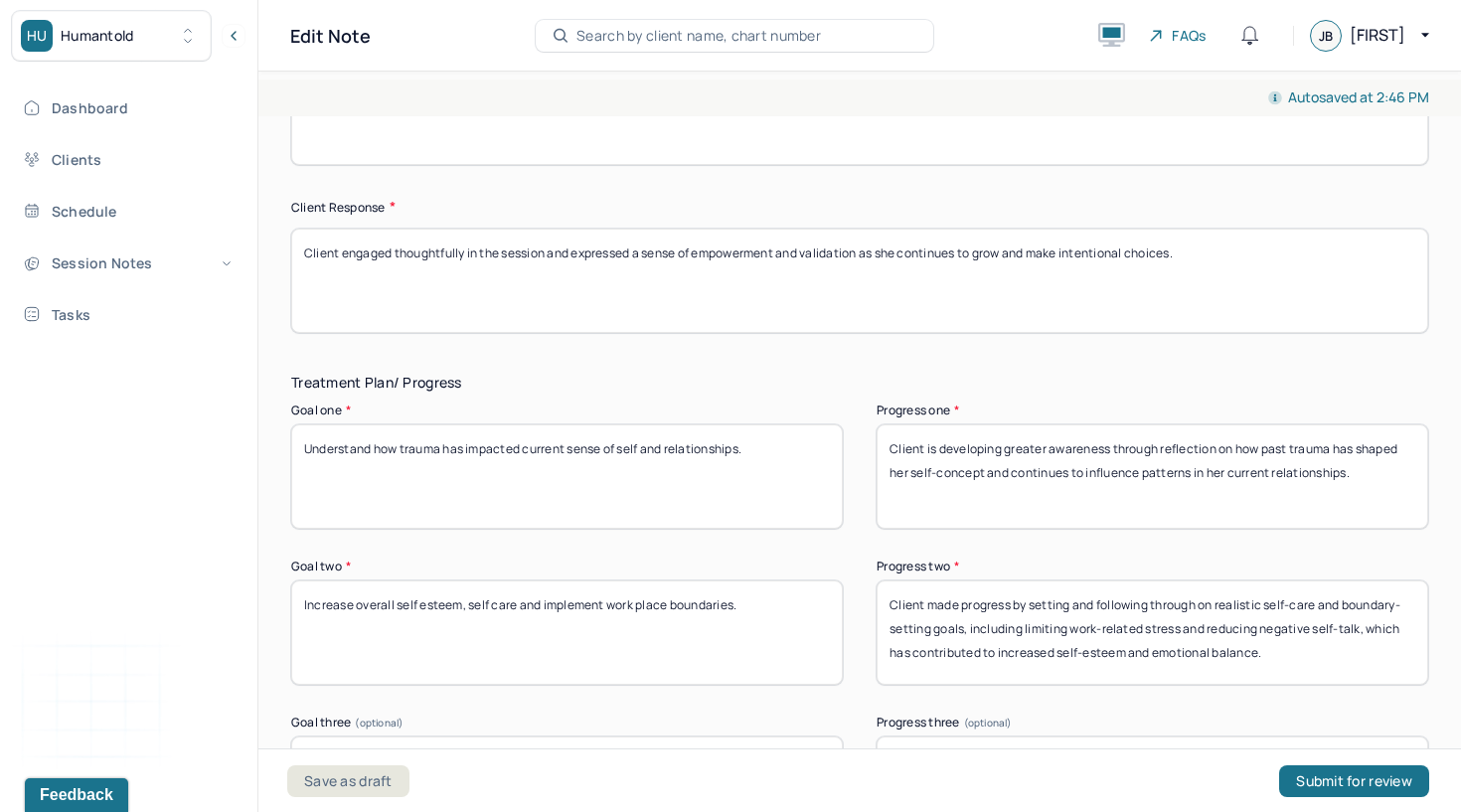 type on "Client is developing greater awareness through reflection on how past trauma has shaped her self-concept and continues to influence patterns in her current relationships." 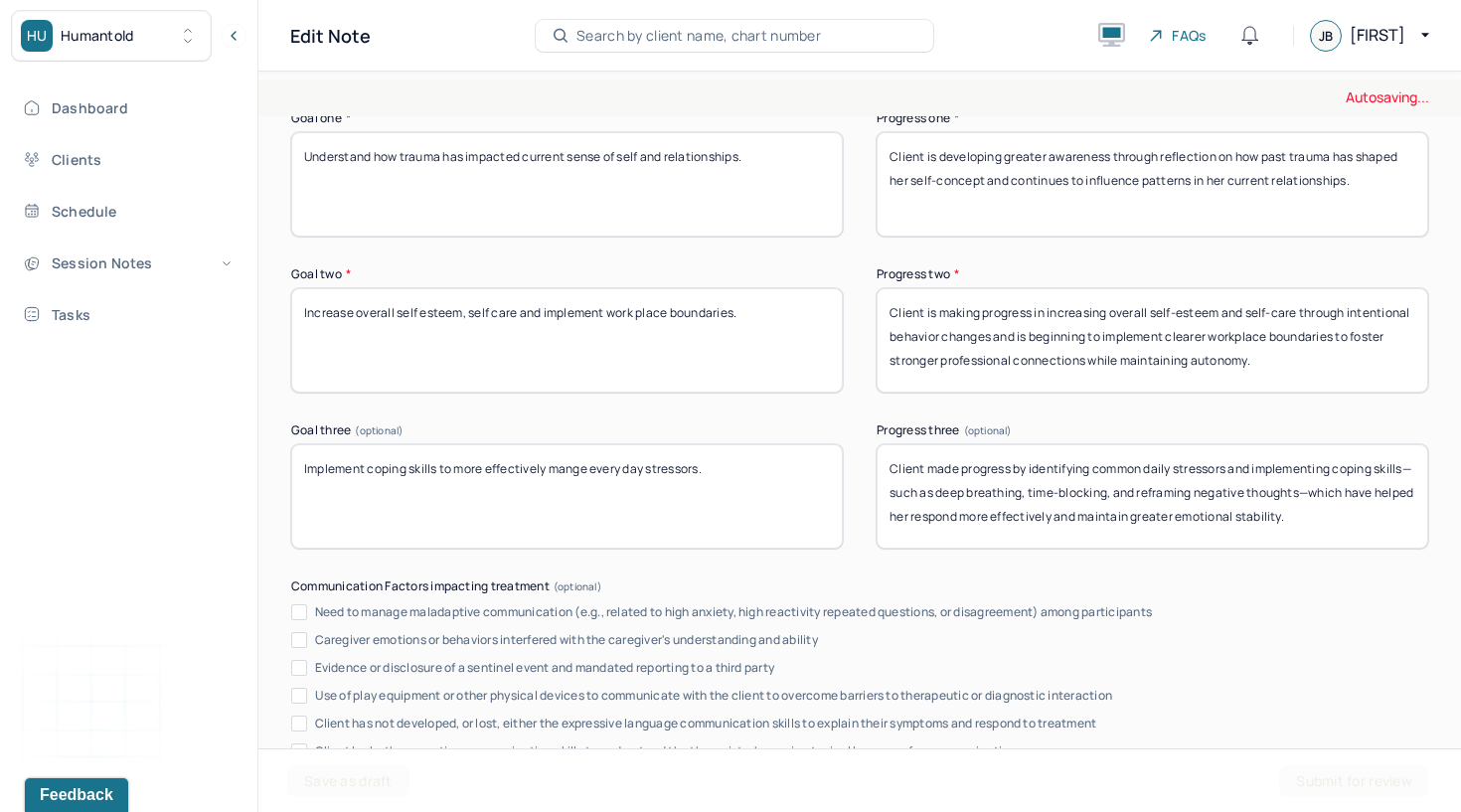 scroll, scrollTop: 3363, scrollLeft: 0, axis: vertical 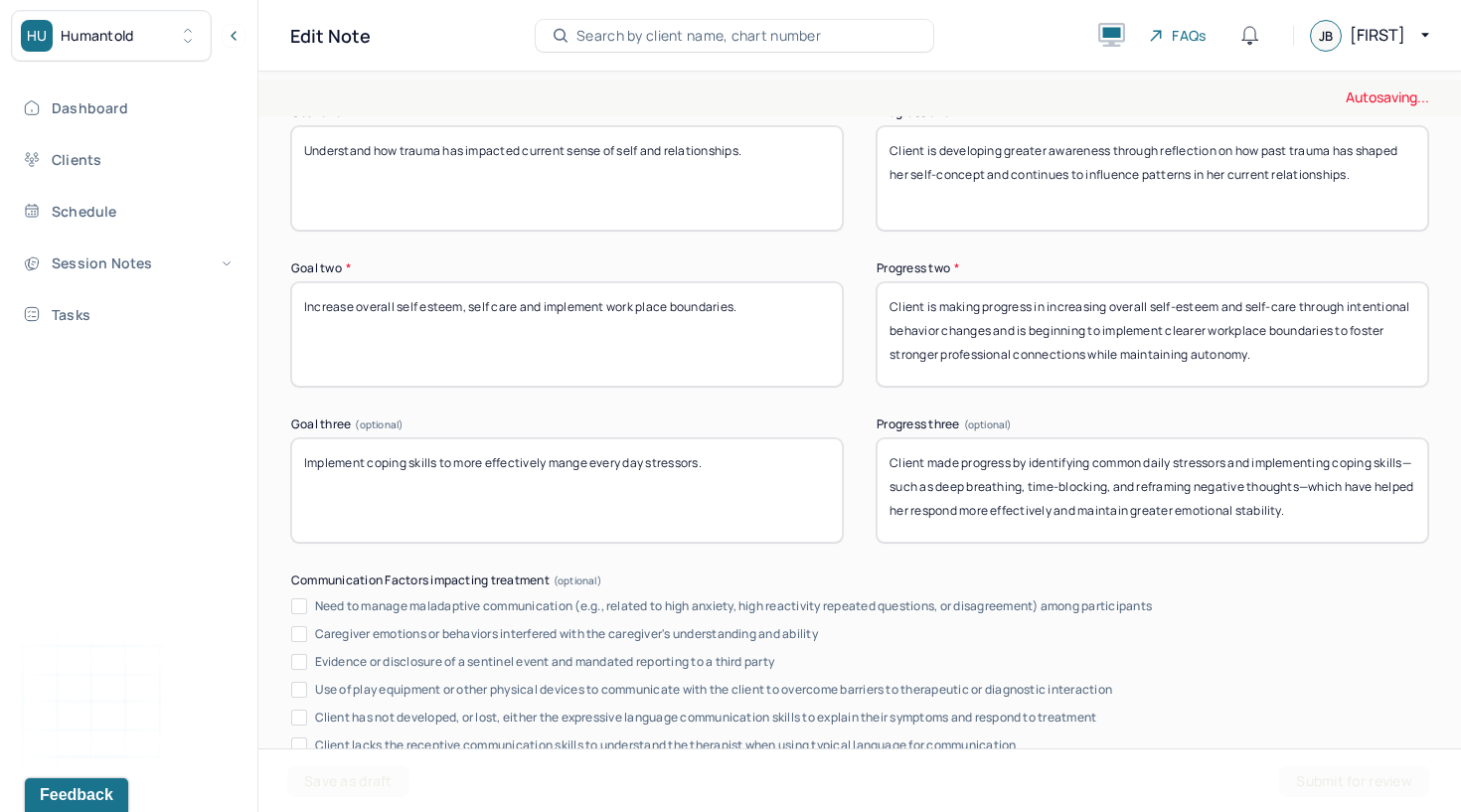 type on "Client is making progress in increasing overall self-esteem and self-care through intentional behavior changes and is beginning to implement clearer workplace boundaries to foster stronger professional connections while maintaining autonomy." 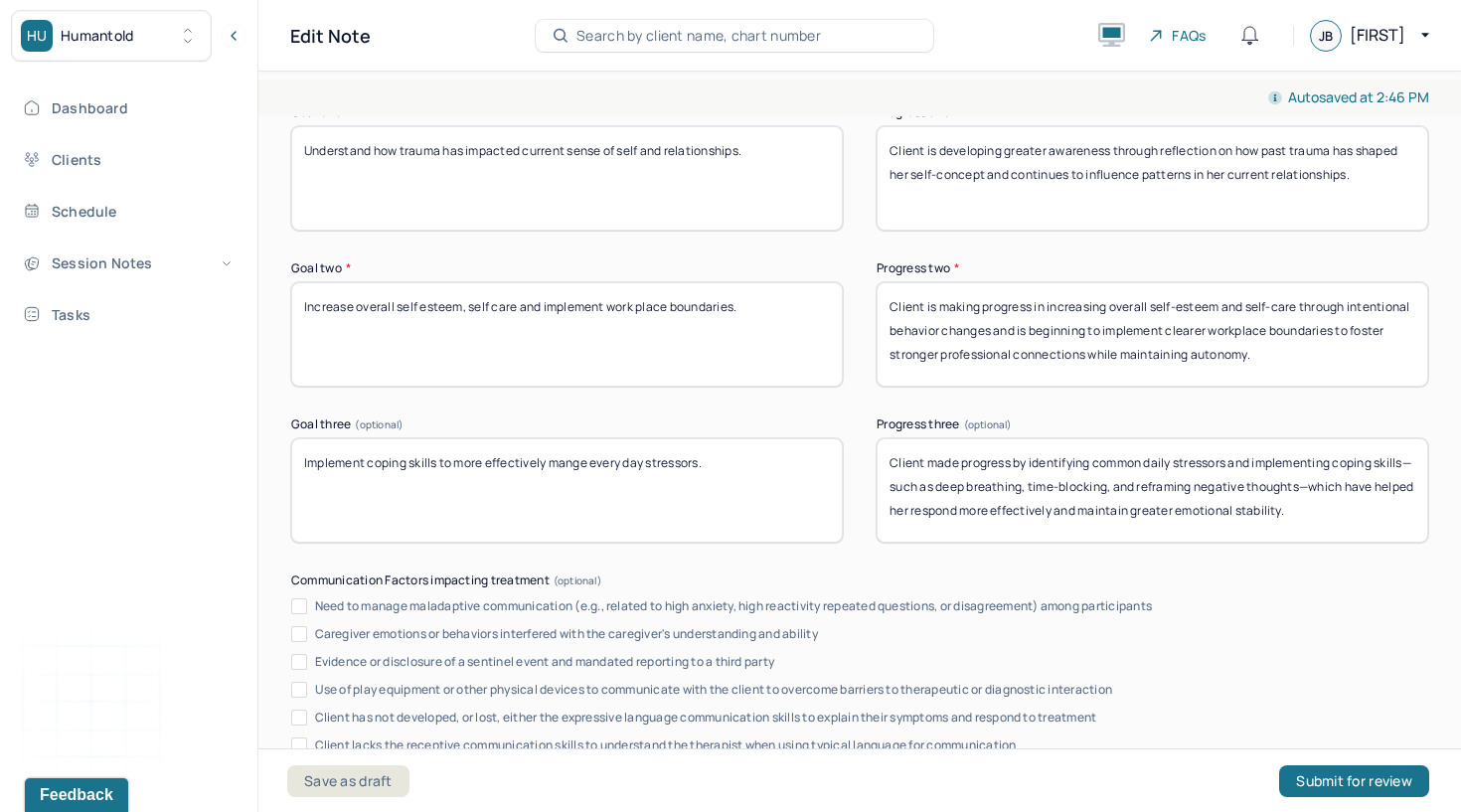 click on "Implement coping skills to more effectively mange every day stressors." at bounding box center (567, 490) 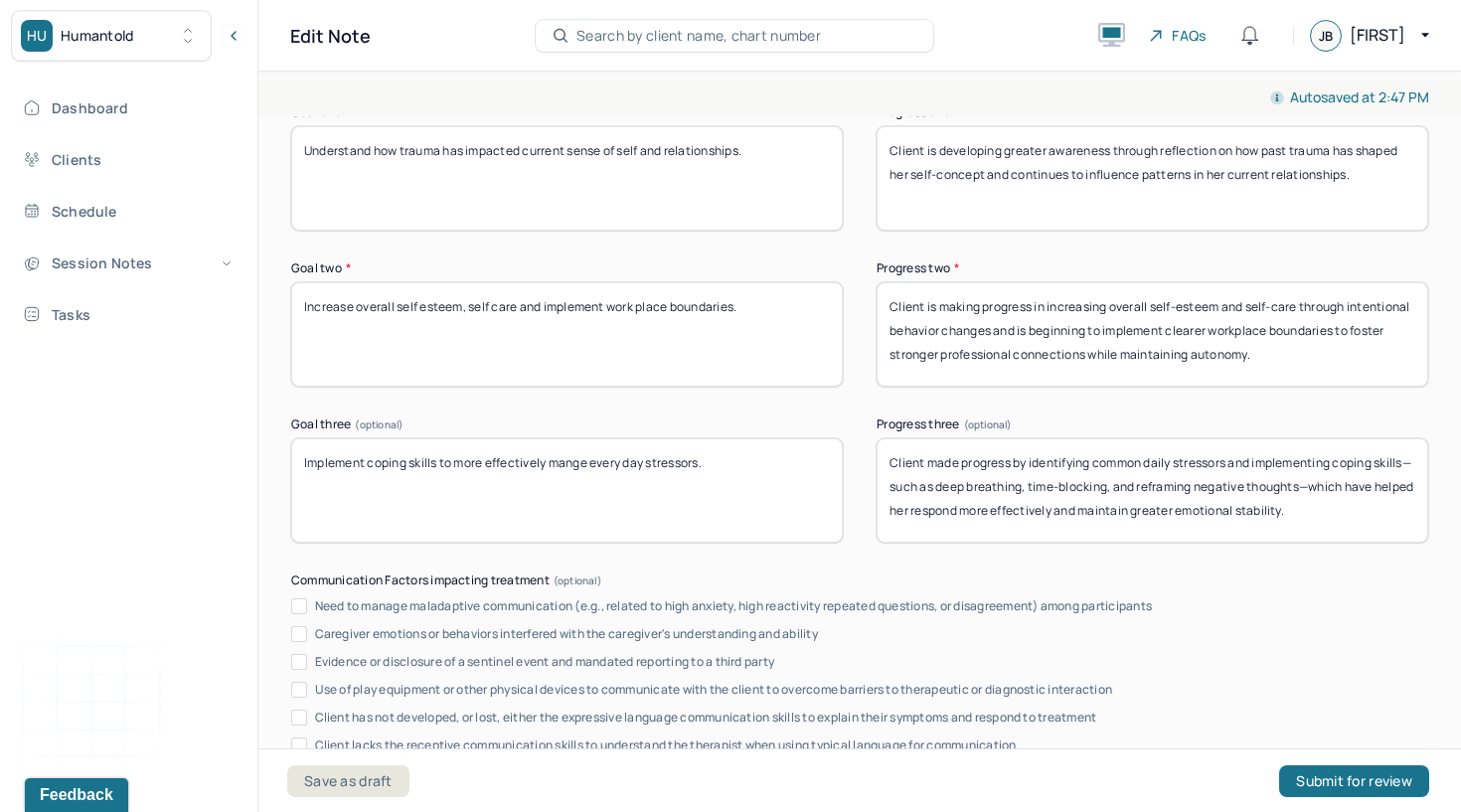click on "Client made progress by identifying common daily stressors and implementing coping skills—such as deep breathing, time-blocking, and reframing negative thoughts—which have helped her respond more effectively and maintain greater emotional stability." at bounding box center (1152, 490) 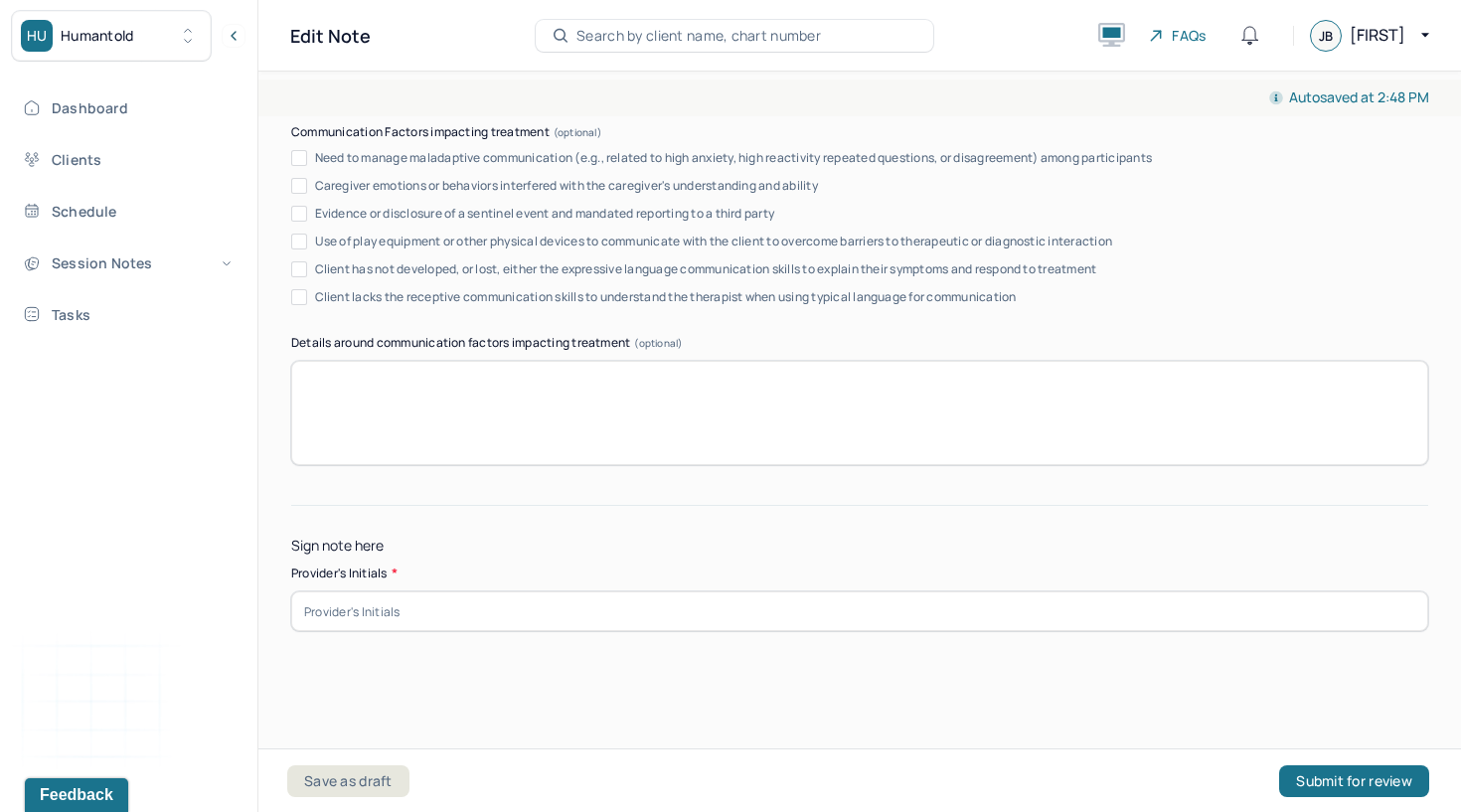 scroll, scrollTop: 3818, scrollLeft: 0, axis: vertical 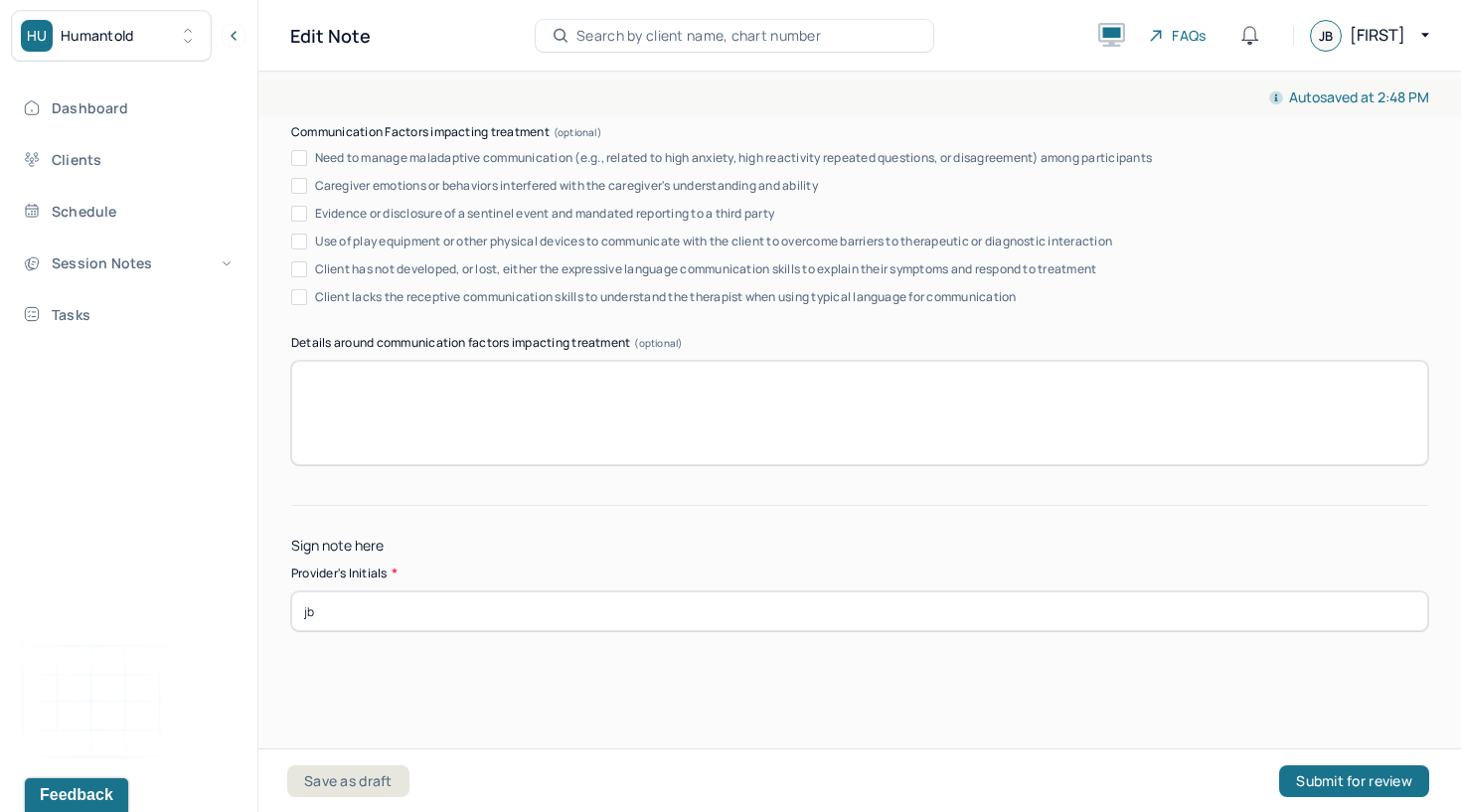type on "jb" 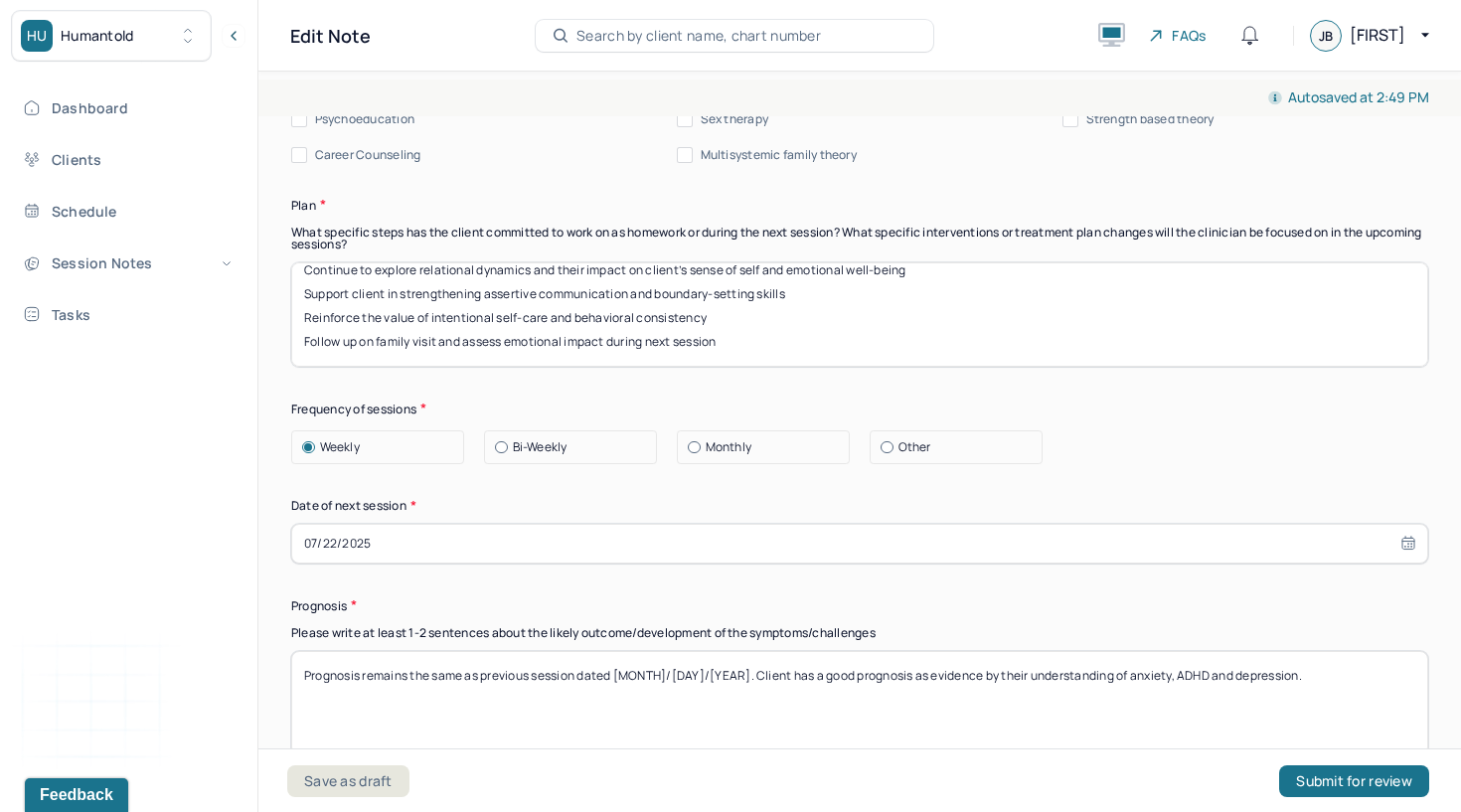 scroll, scrollTop: 2441, scrollLeft: 0, axis: vertical 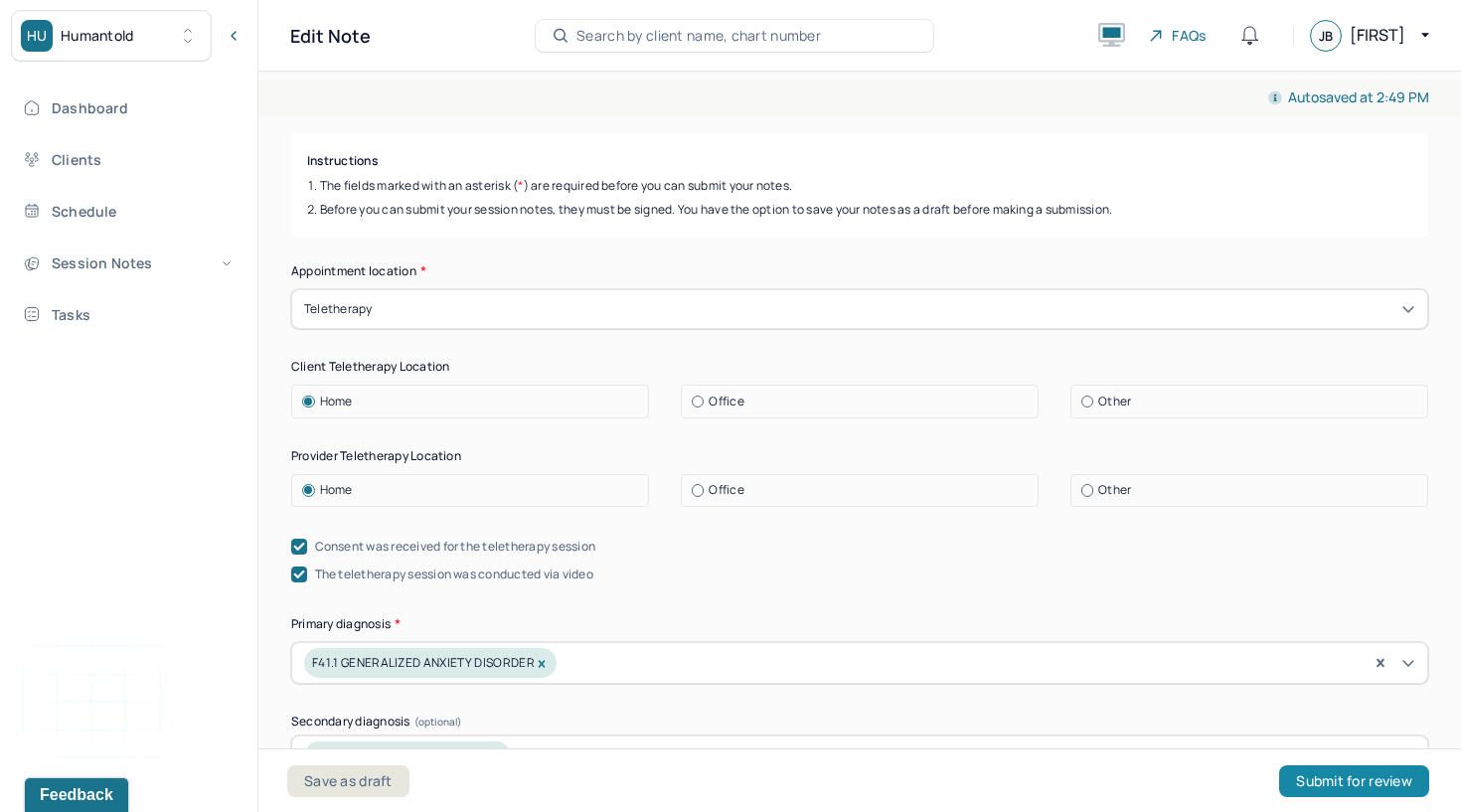 click on "Submit for review" at bounding box center [1354, 781] 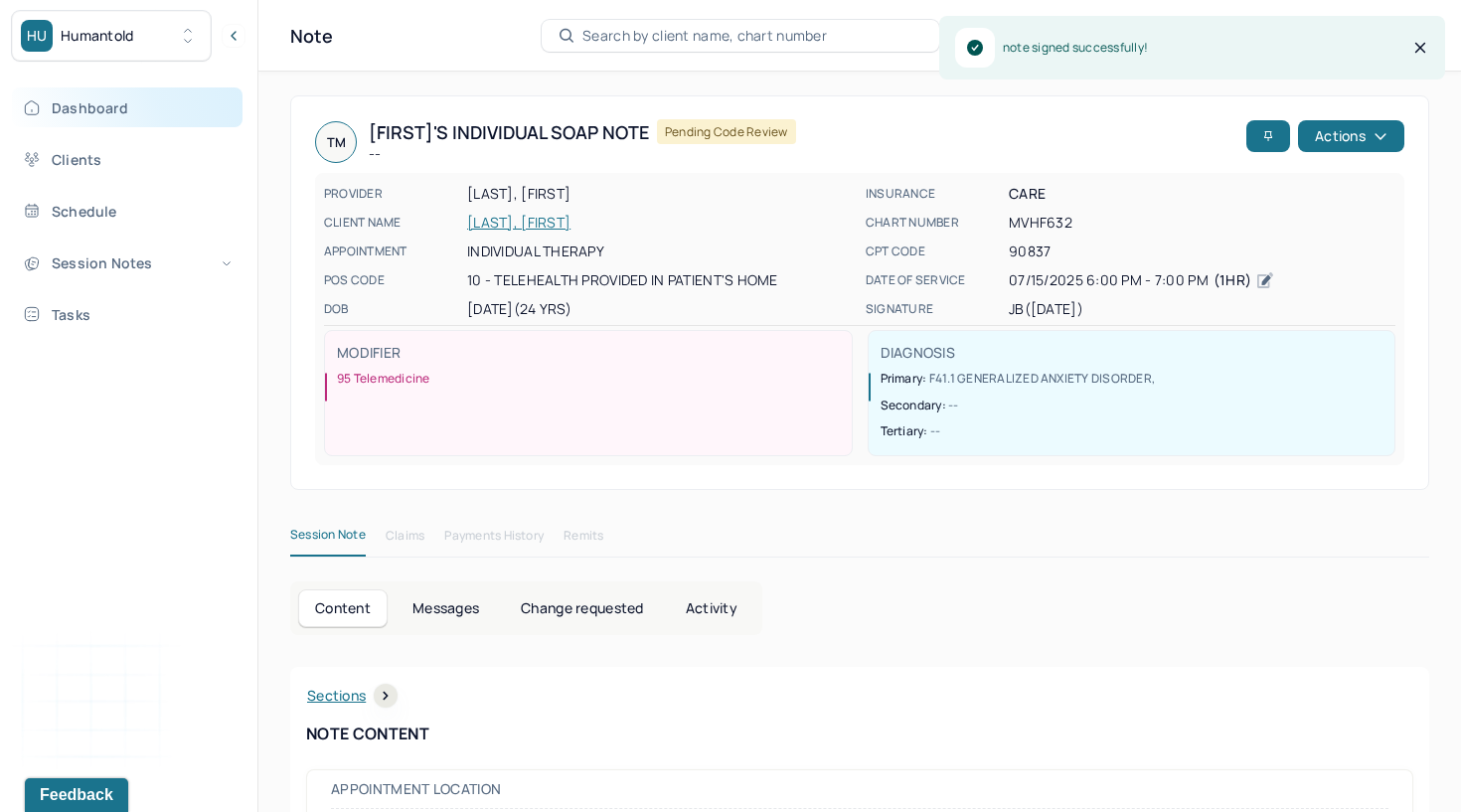 click on "Dashboard" at bounding box center [127, 107] 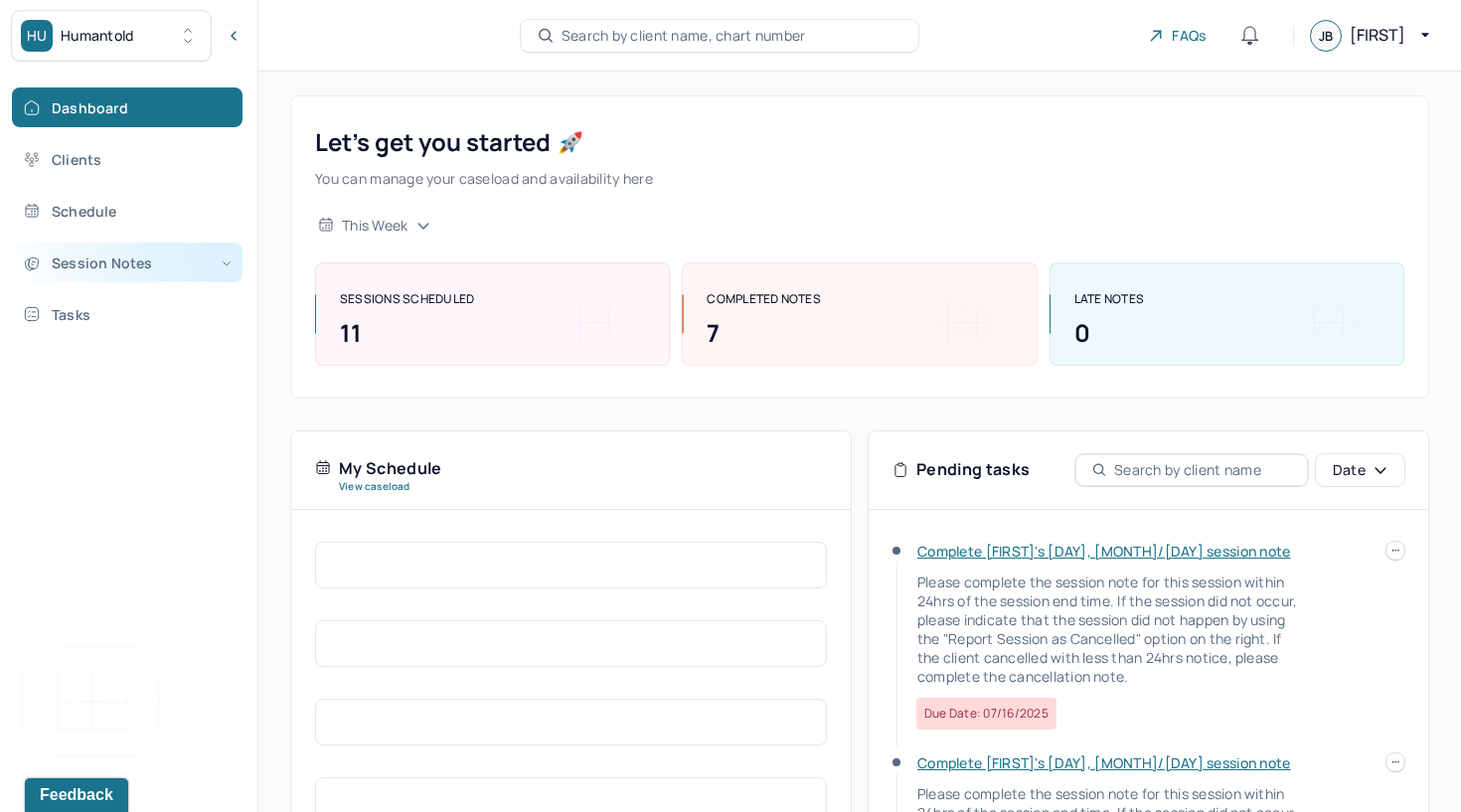 click on "Session Notes" at bounding box center [127, 262] 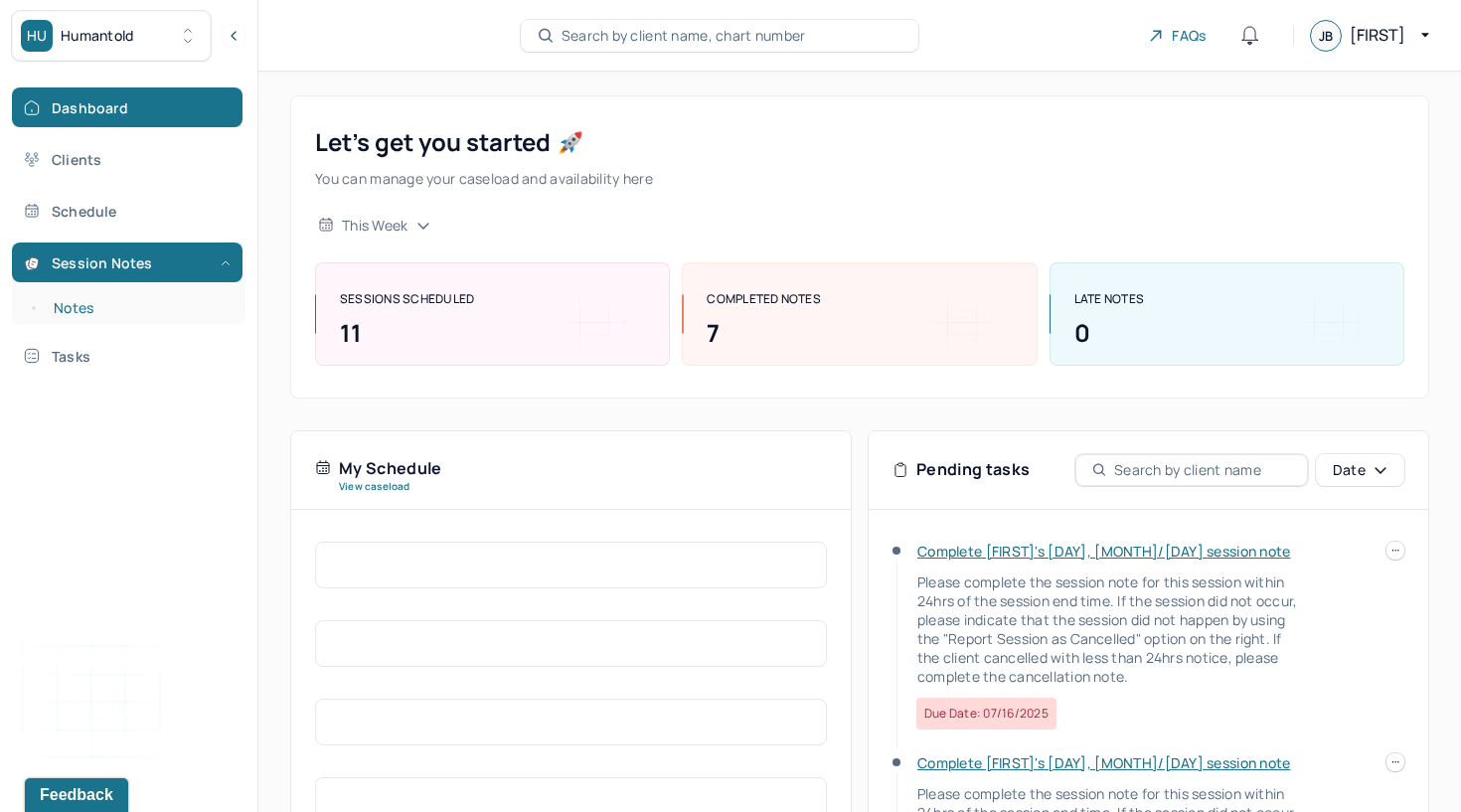 click on "Notes" at bounding box center (138, 308) 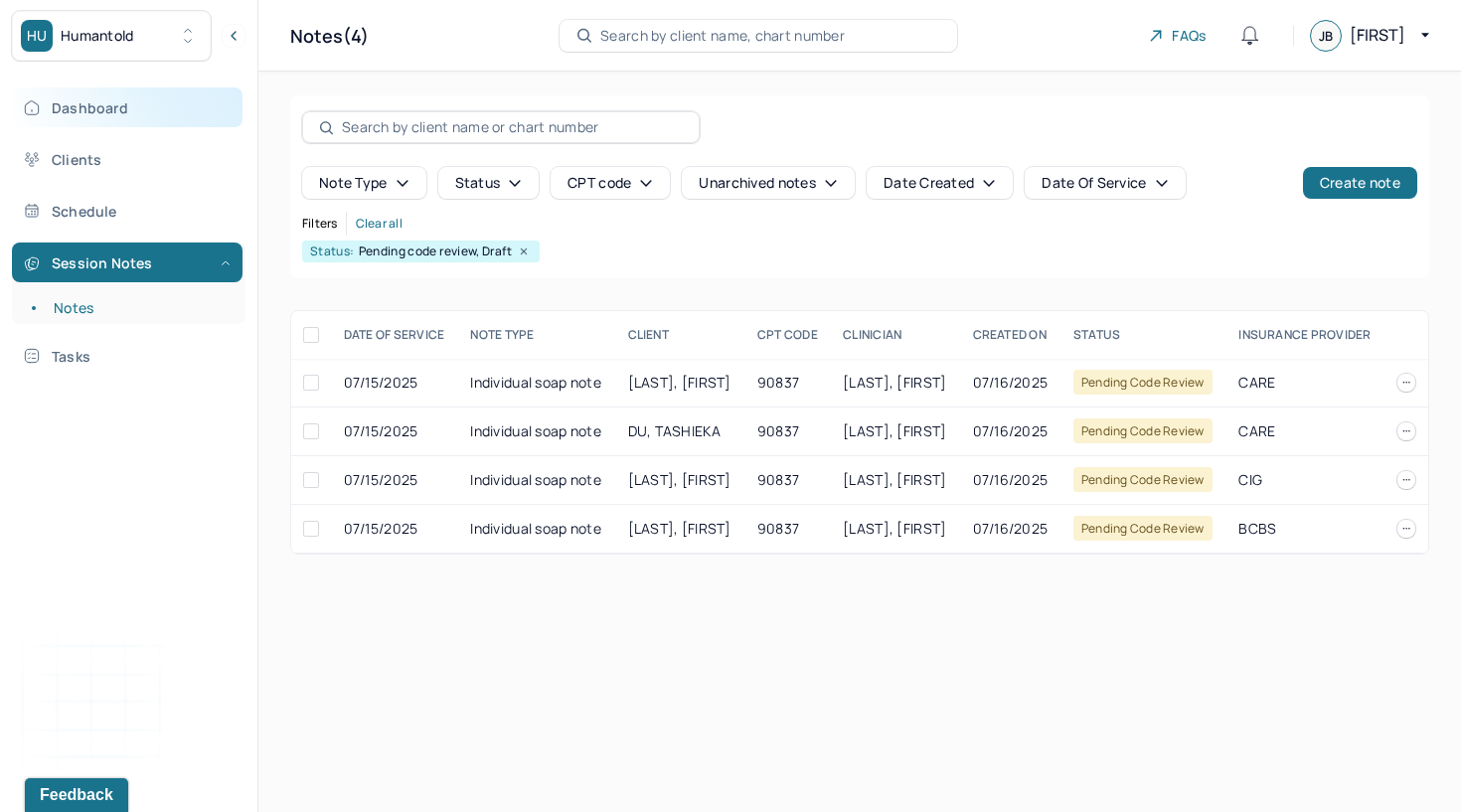 click on "Dashboard" at bounding box center (127, 107) 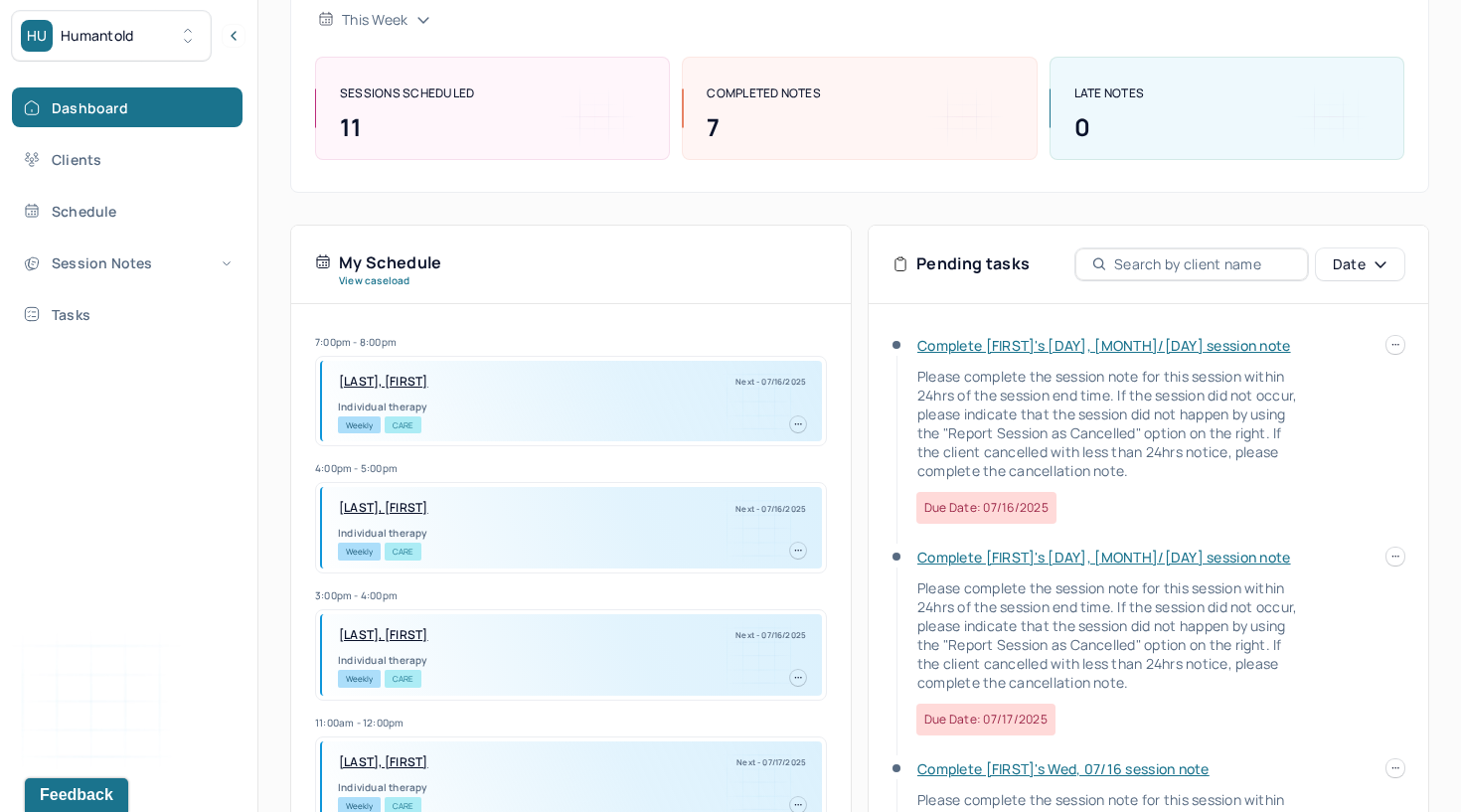 scroll, scrollTop: 274, scrollLeft: 0, axis: vertical 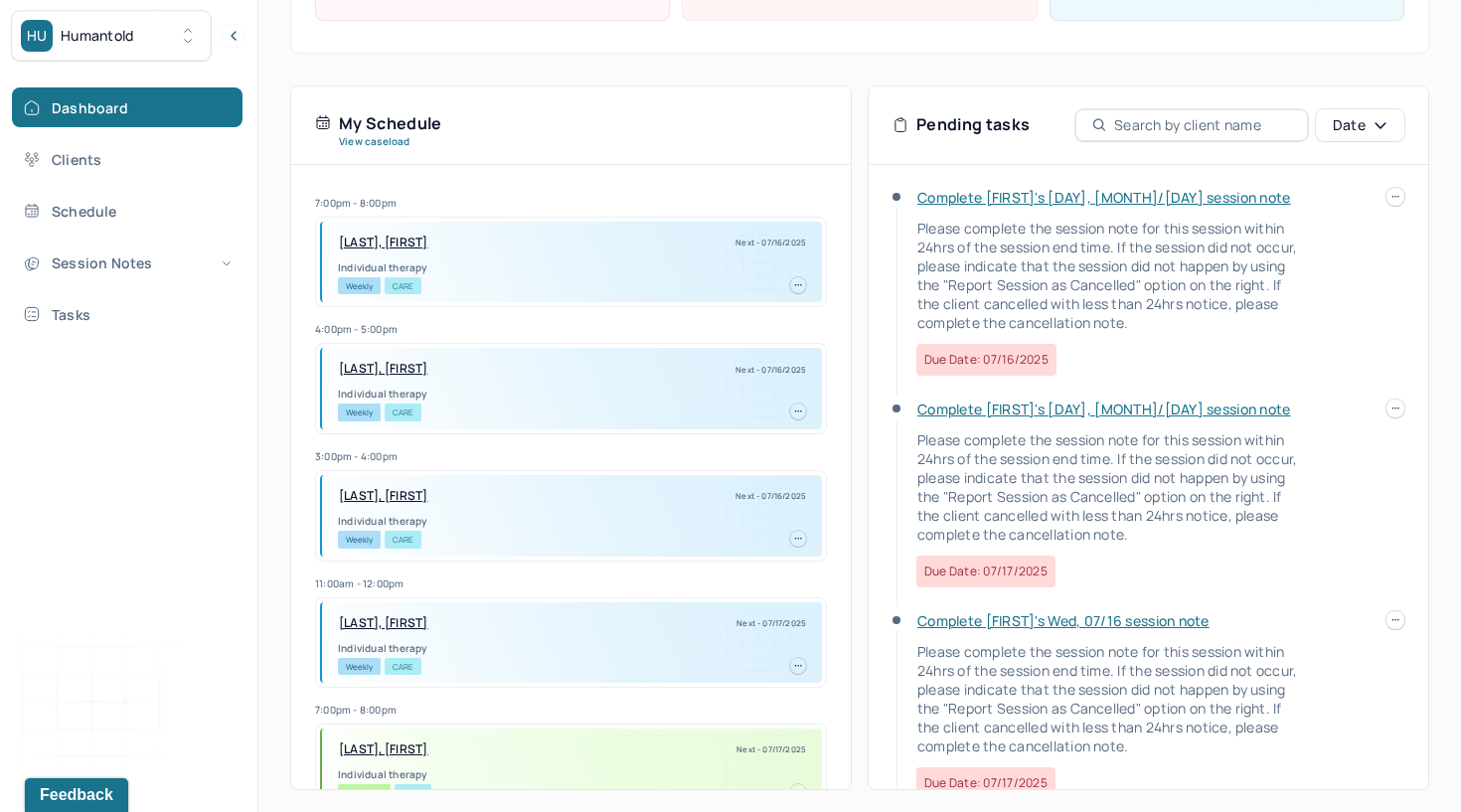 click on "Complete [FIRST]'s [DAY], [MONTH]/[DAY] session note" at bounding box center (1104, 197) 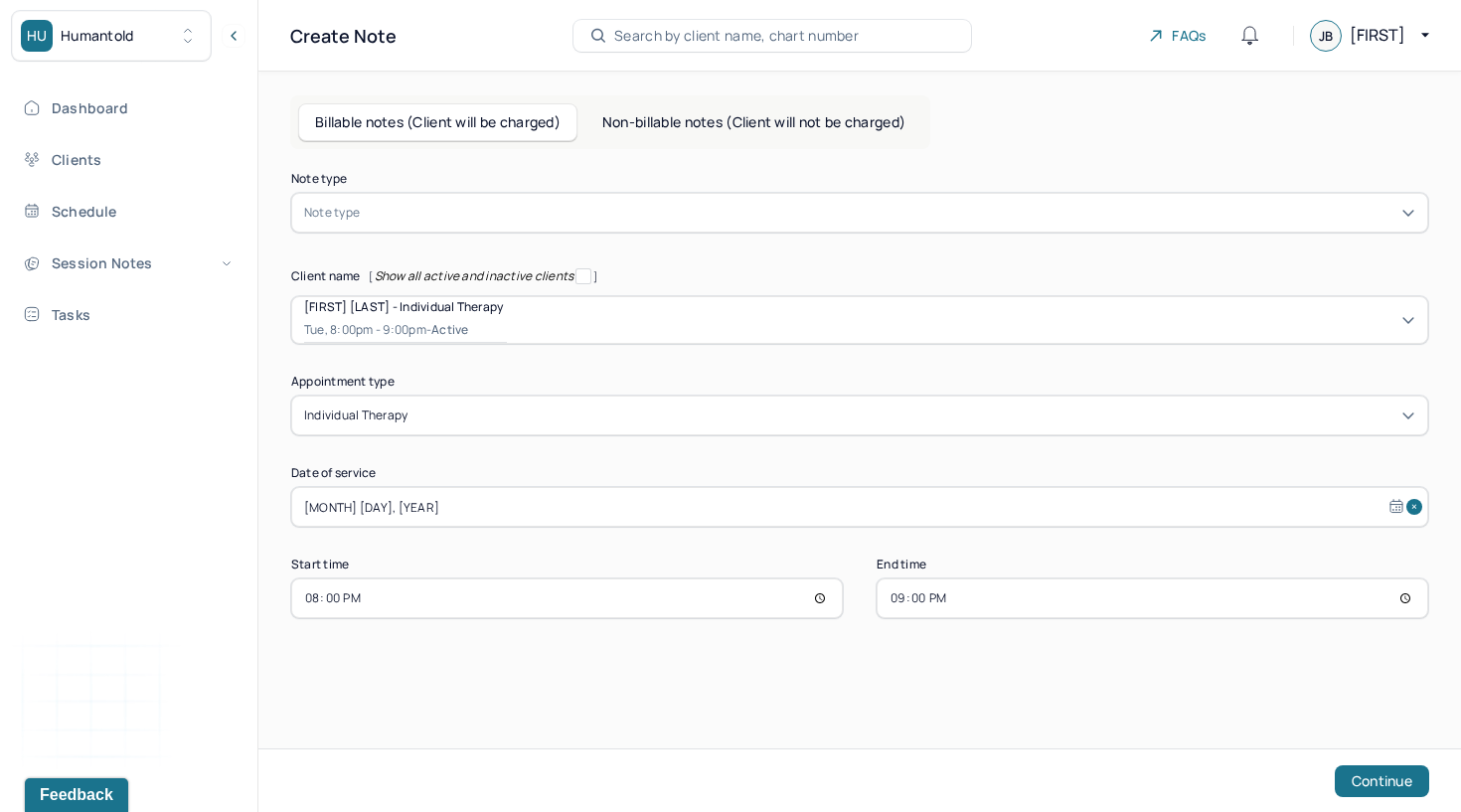 click at bounding box center (890, 213) 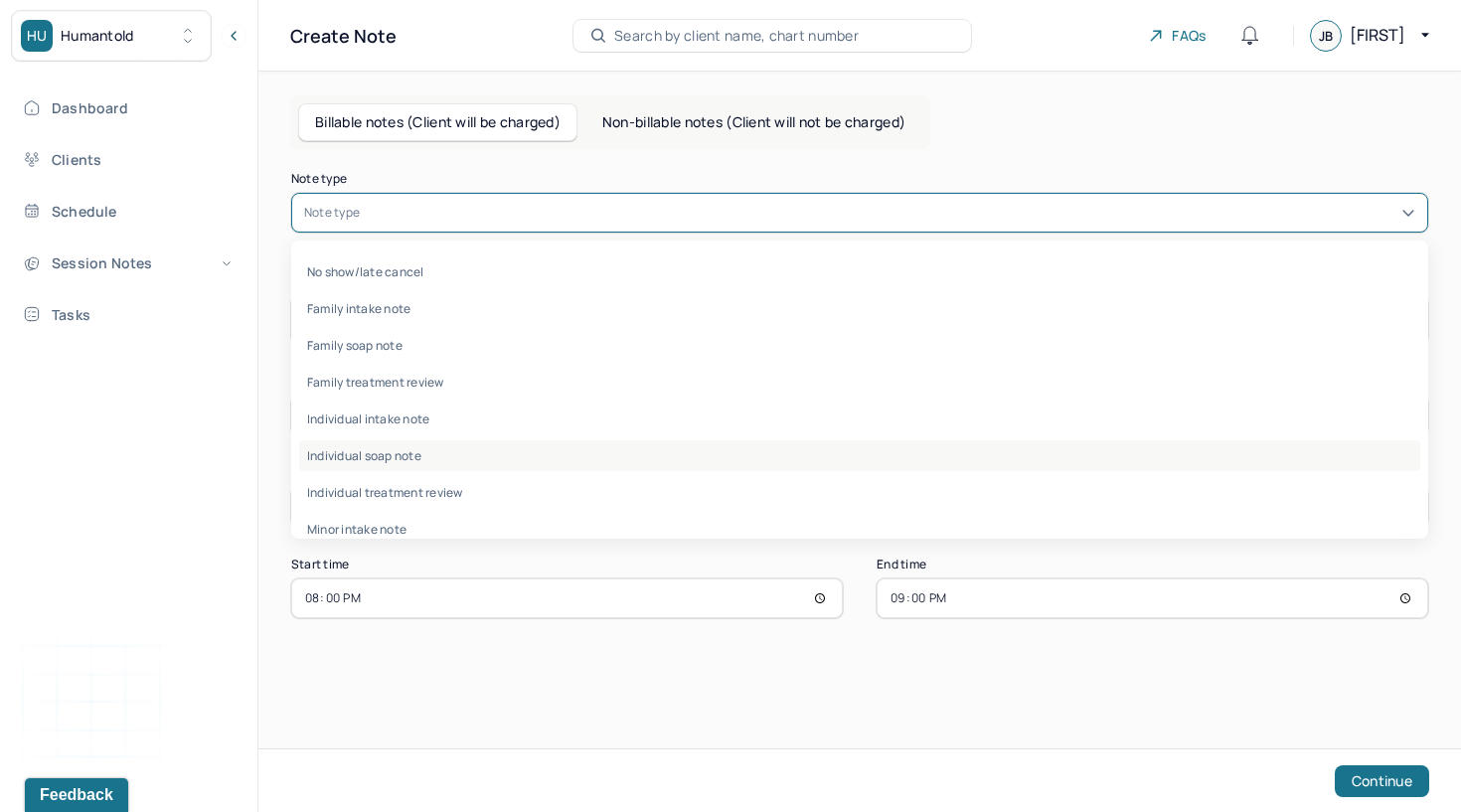 click on "Individual soap note" at bounding box center [860, 455] 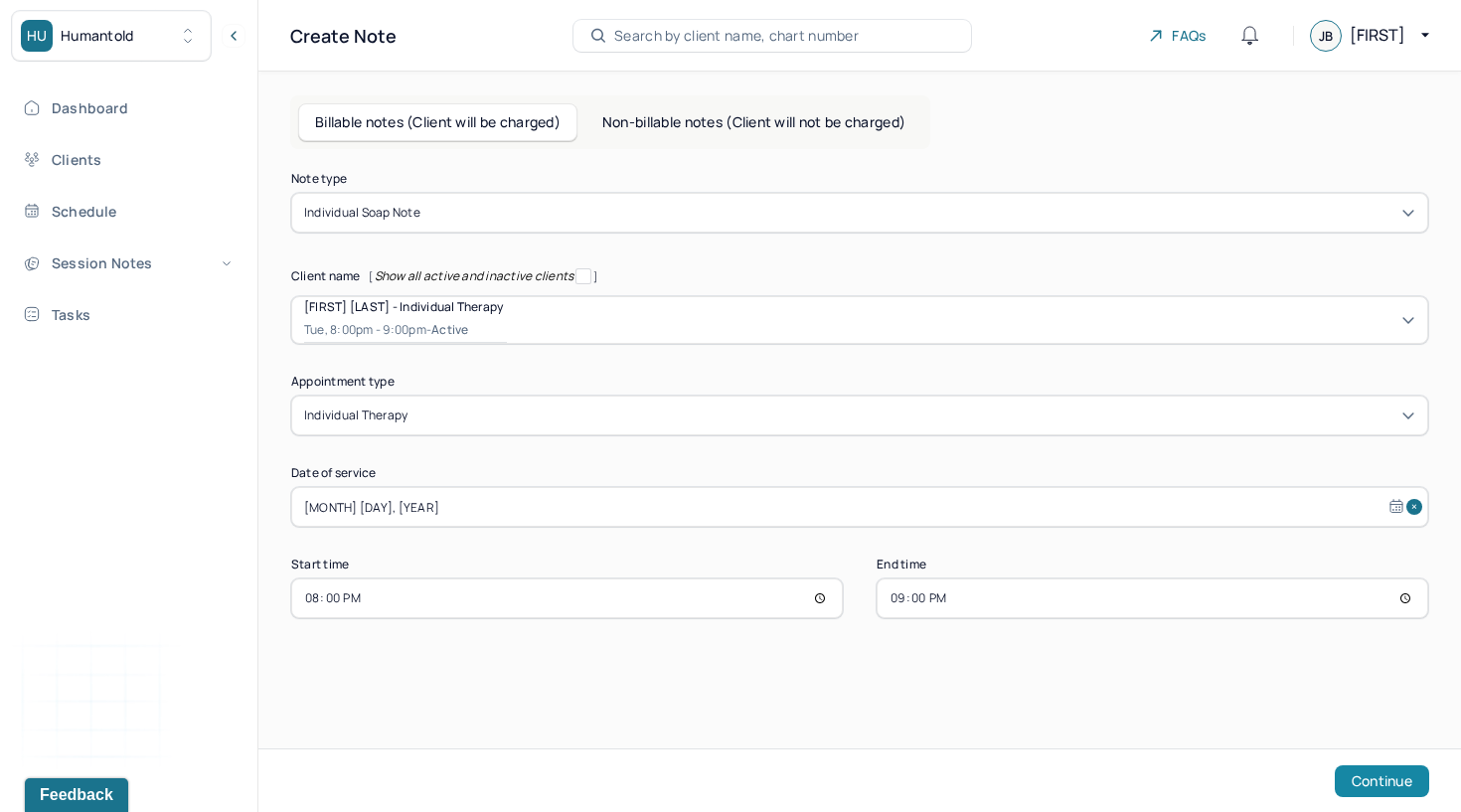 click on "Continue" at bounding box center (1381, 781) 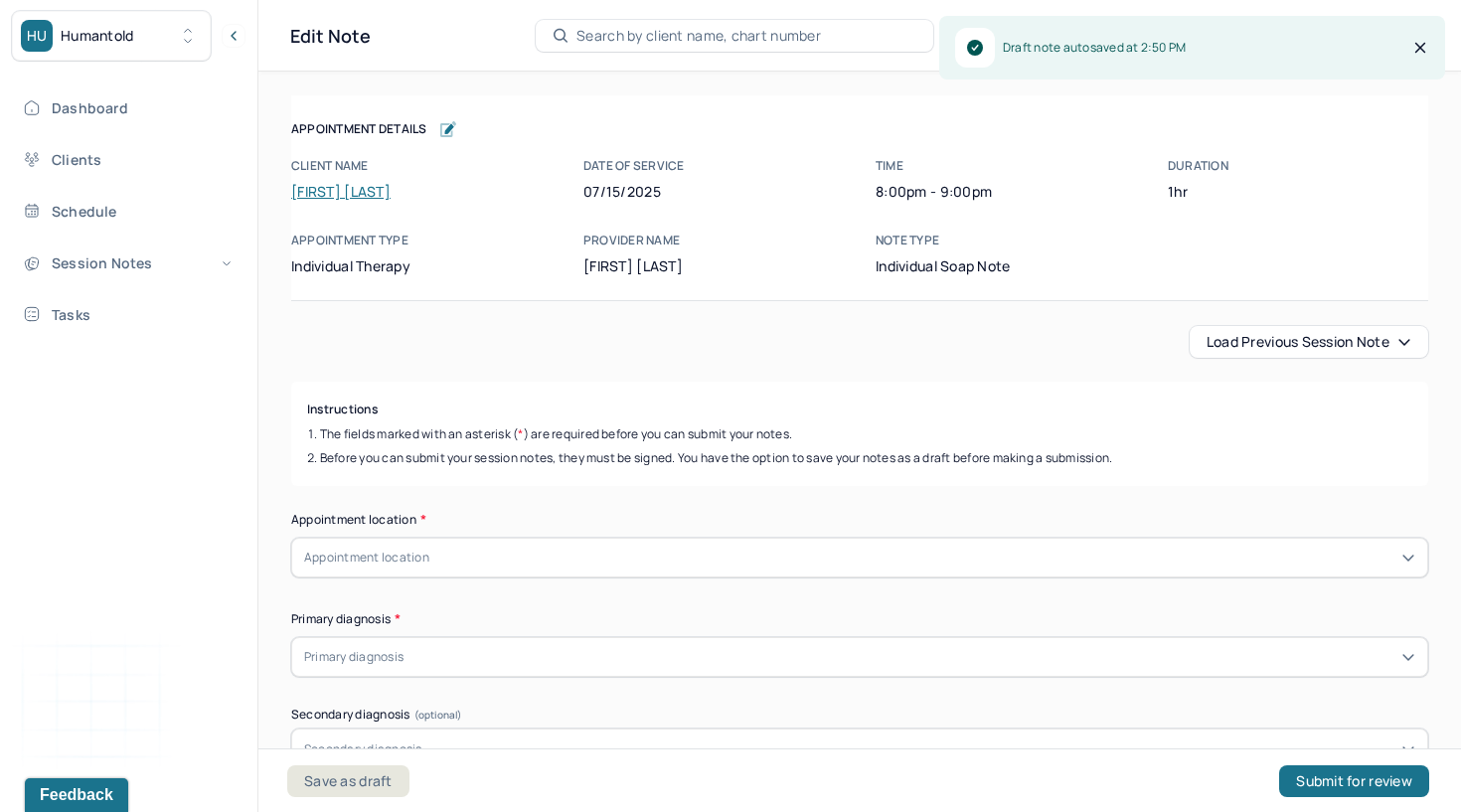 click on "Load previous session note" at bounding box center (1309, 342) 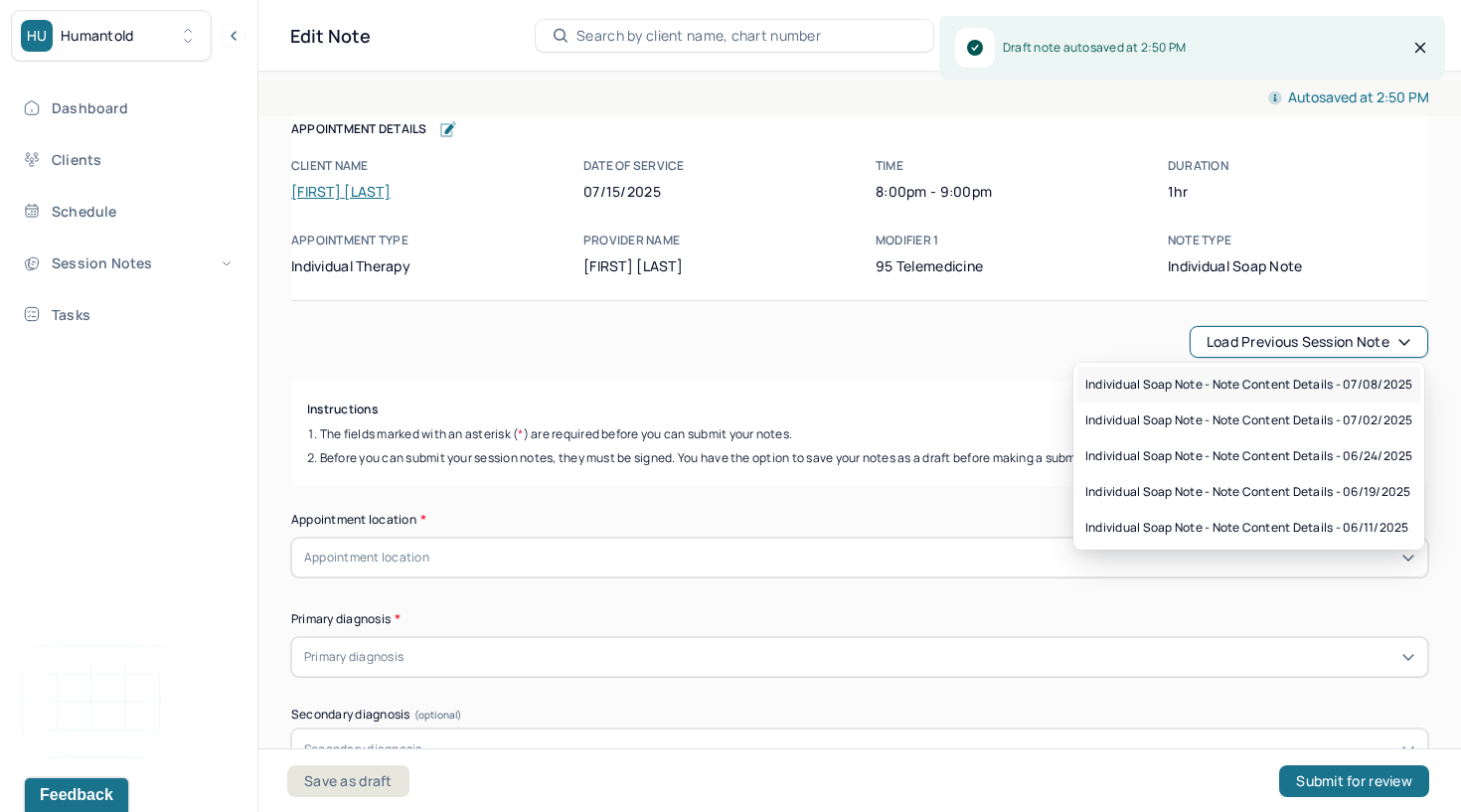click on "Individual soap note   - Note content Details -   07/08/2025" at bounding box center [1248, 385] 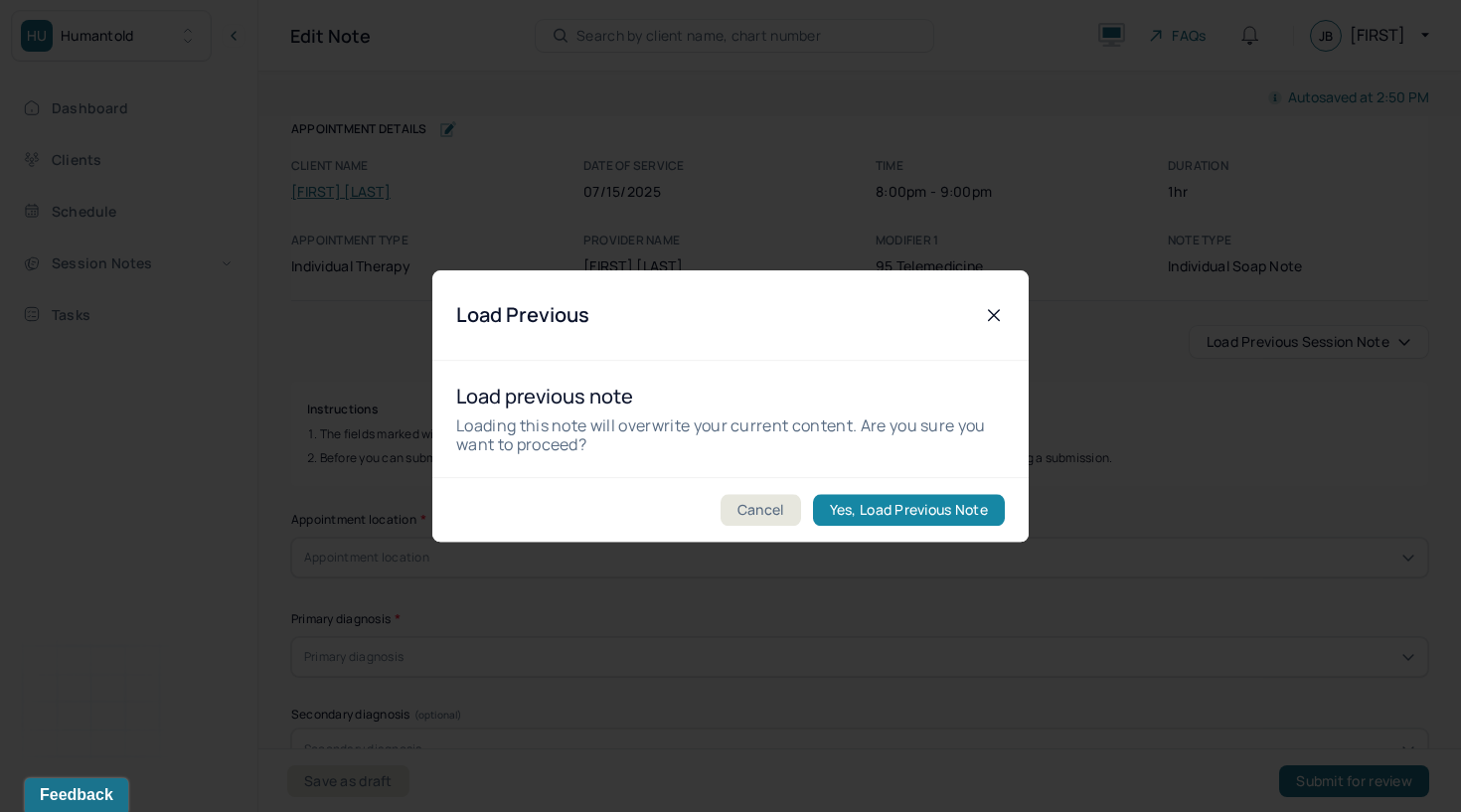 click on "Yes, Load Previous Note" at bounding box center [908, 510] 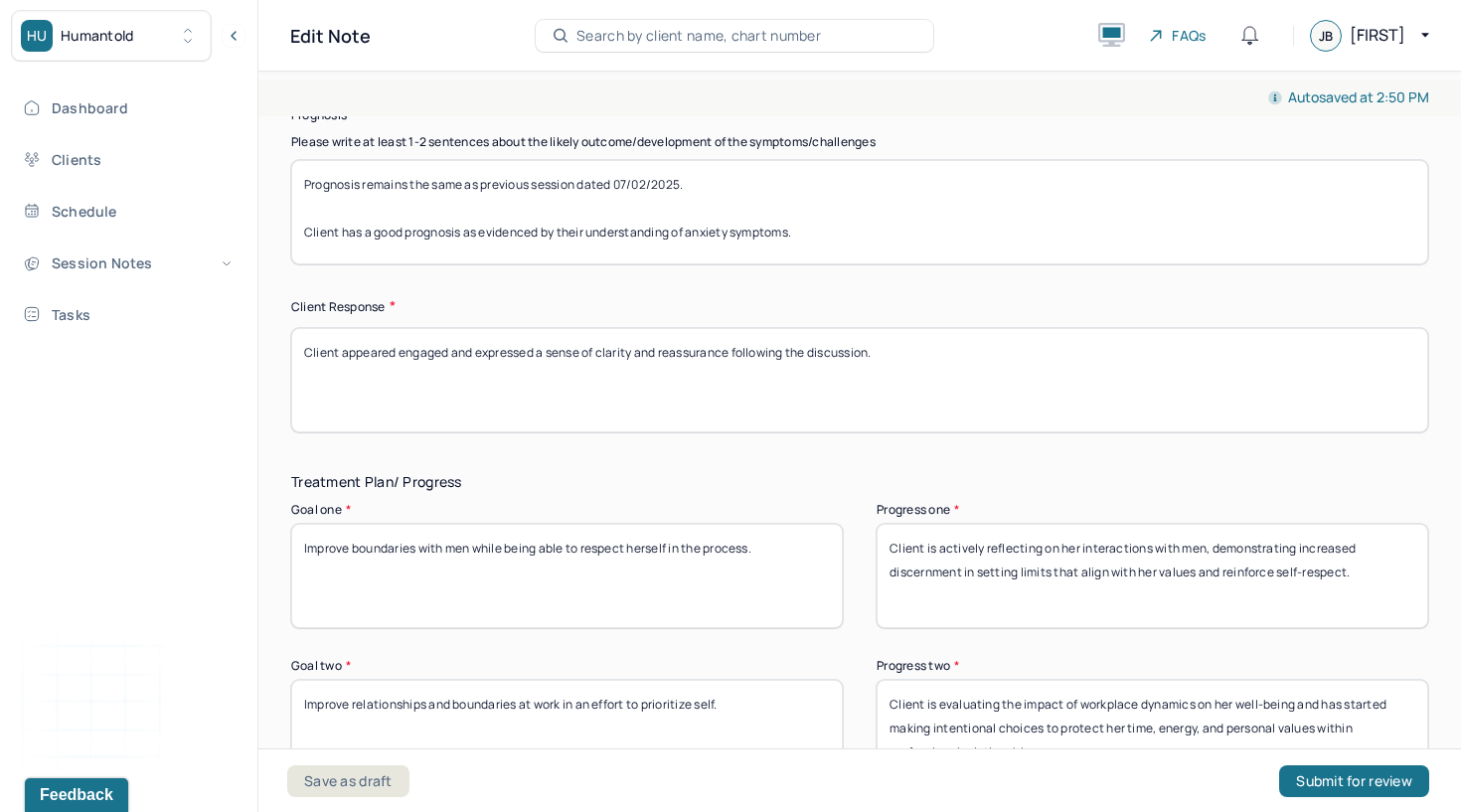 scroll, scrollTop: 2966, scrollLeft: 0, axis: vertical 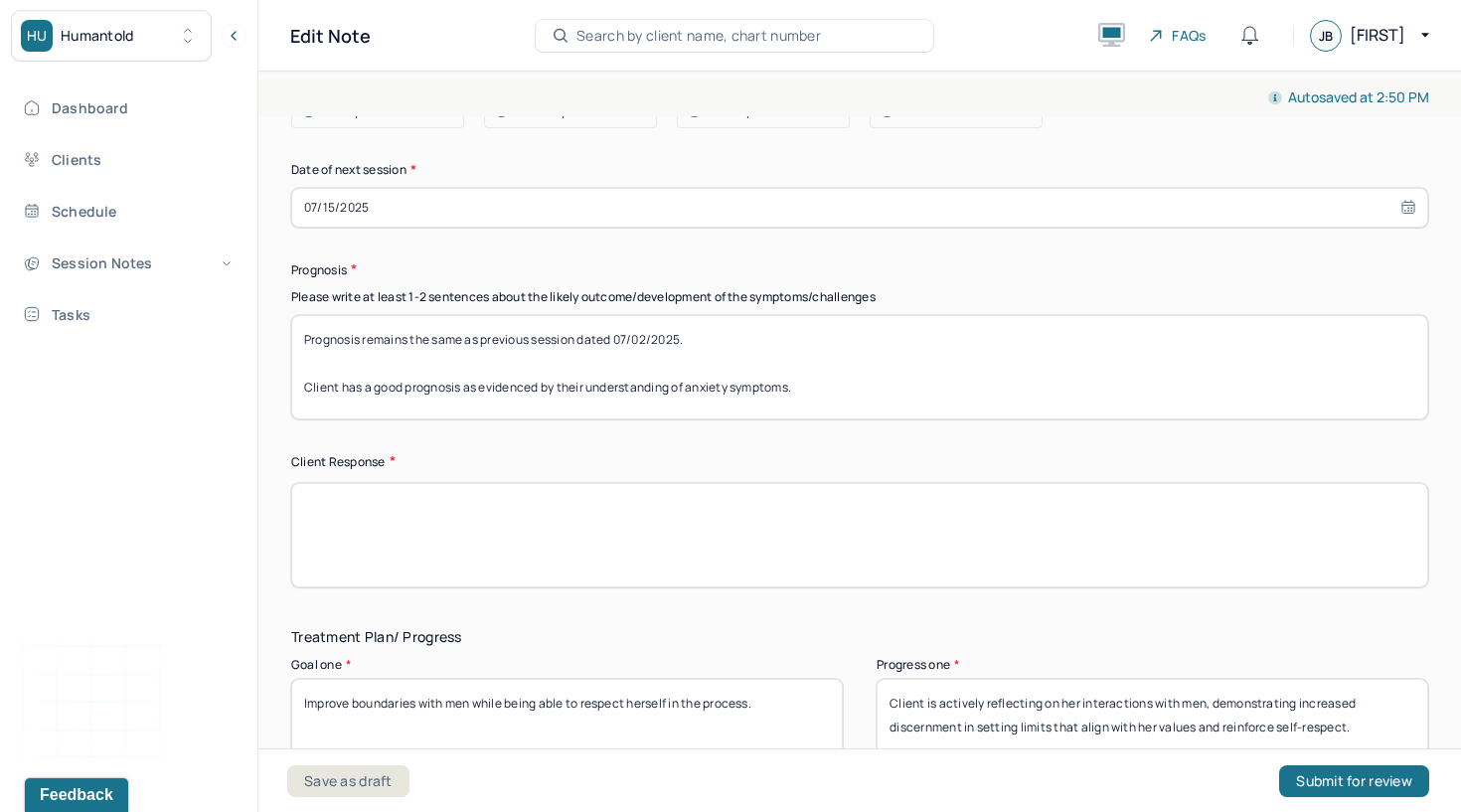 type 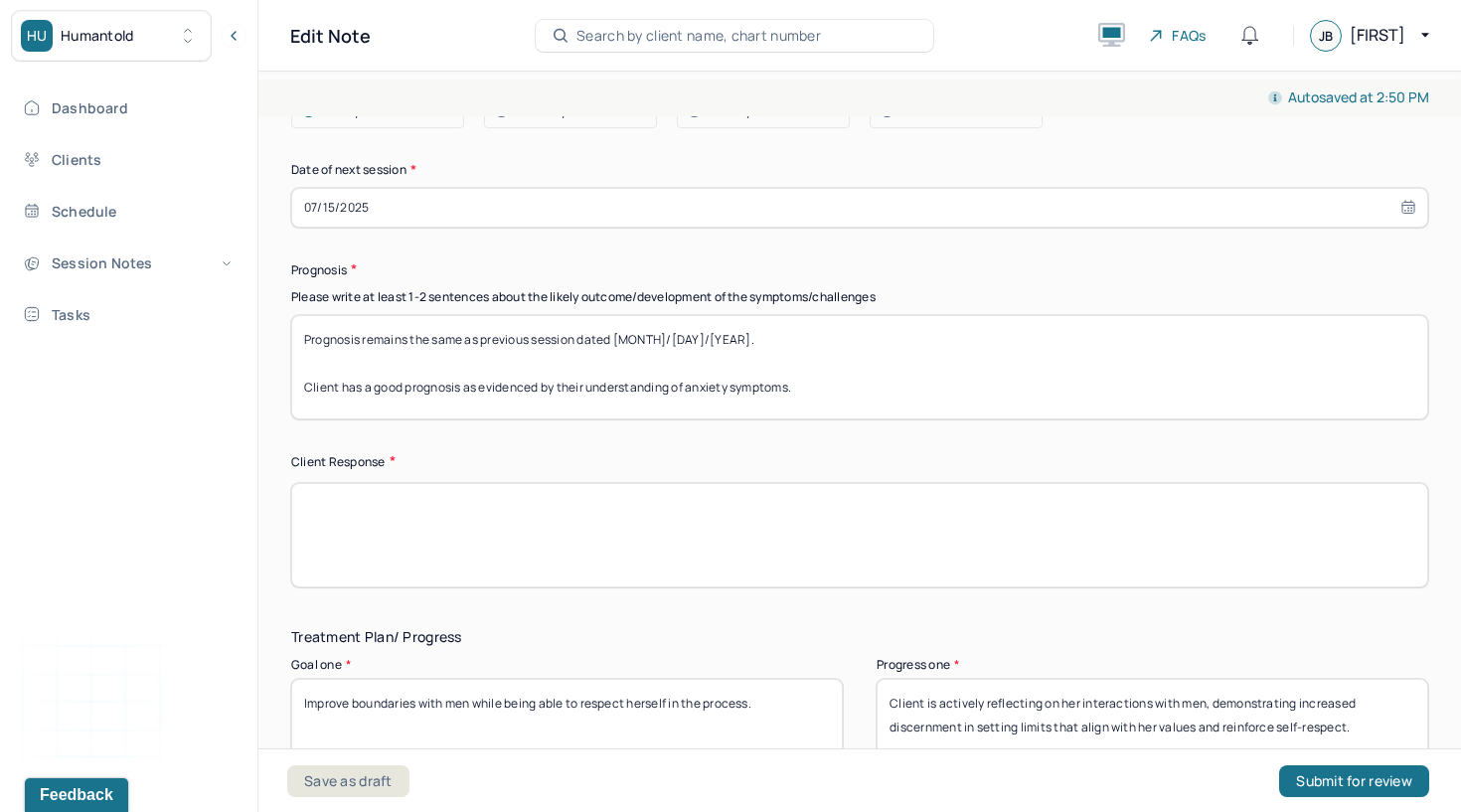 type on "Prognosis remains the same as previous session dated [MONTH]/[DAY]/[YEAR].
Client has a good prognosis as evidenced by their understanding of anxiety symptoms." 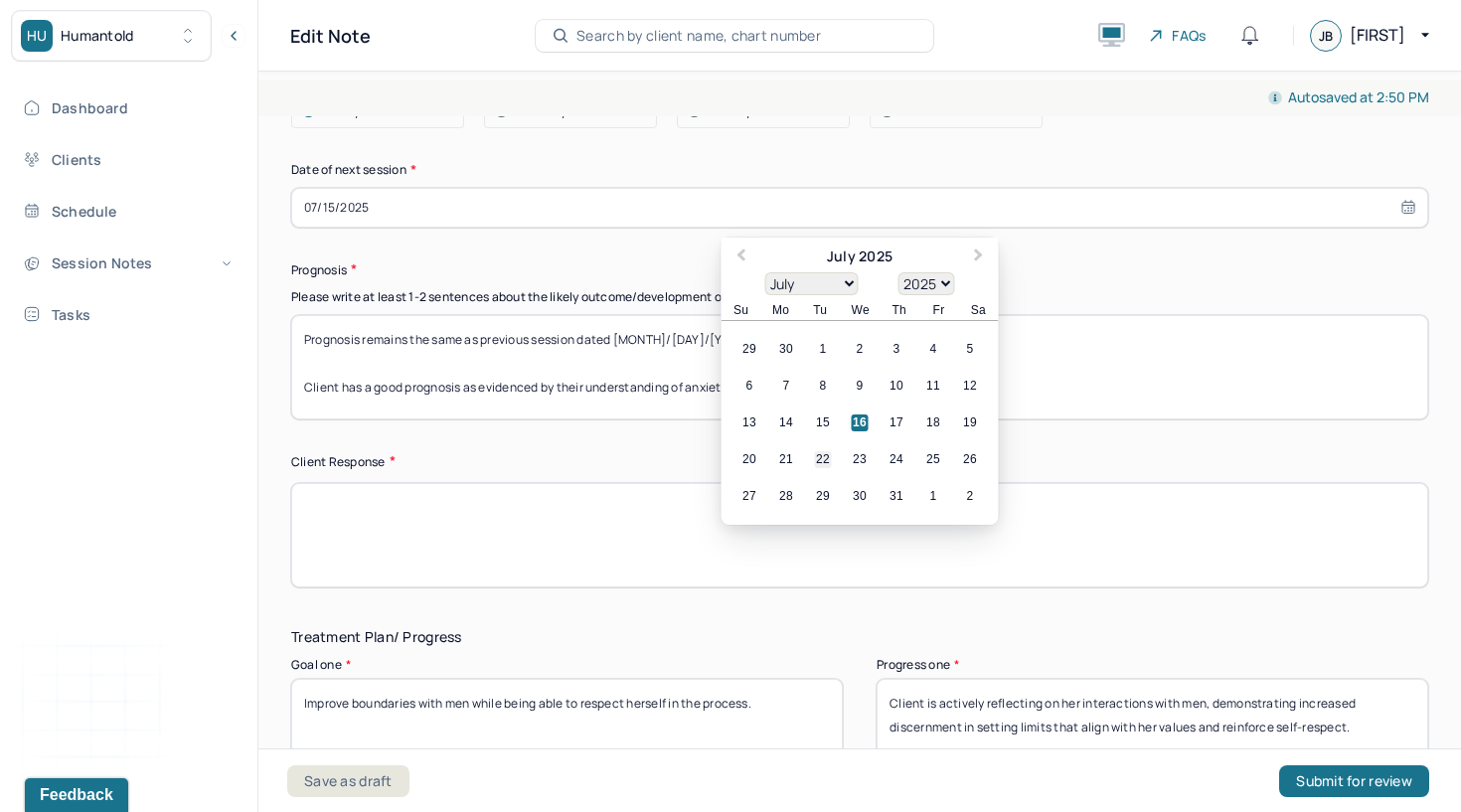 click on "22" at bounding box center [823, 459] 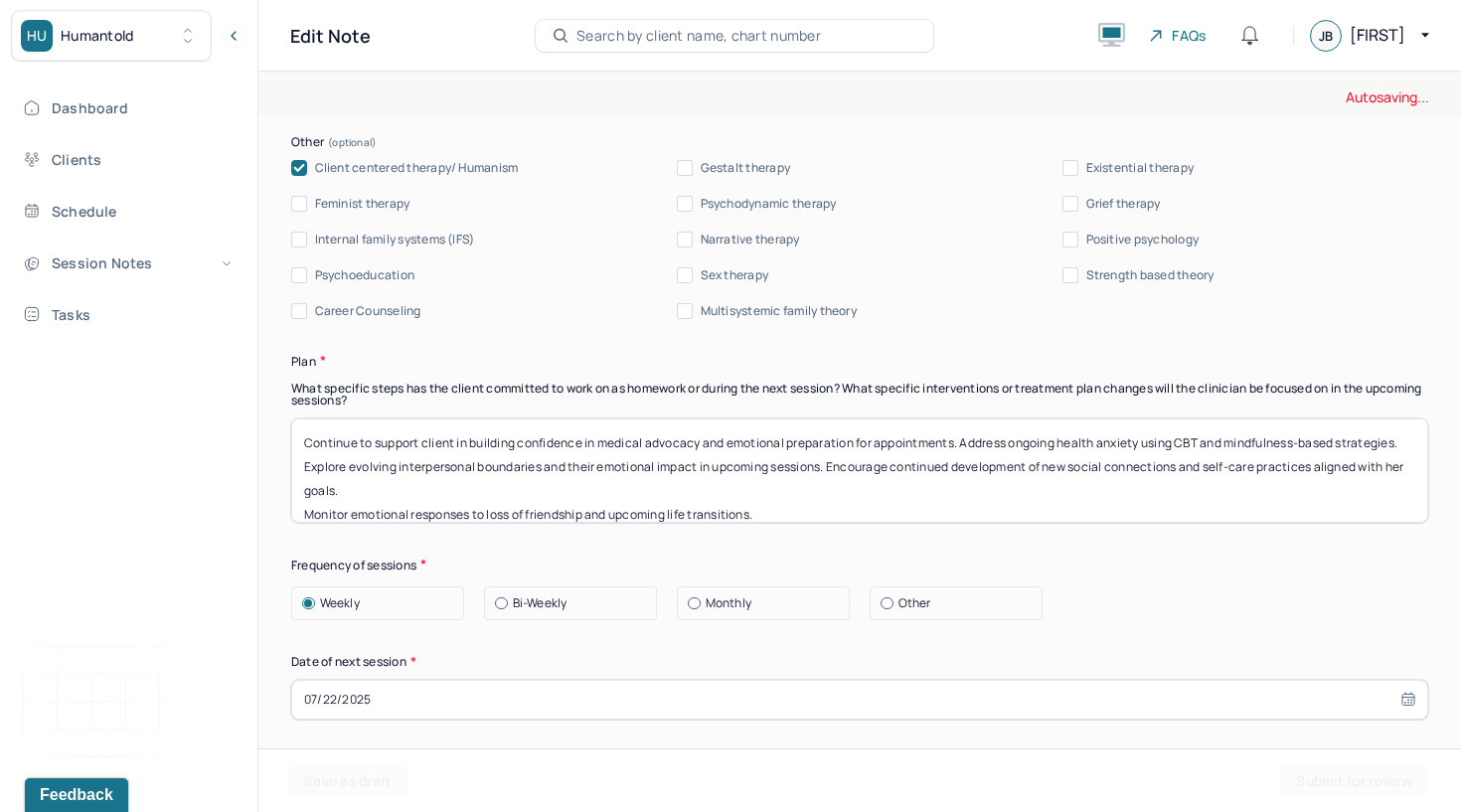 scroll, scrollTop: 2310, scrollLeft: 0, axis: vertical 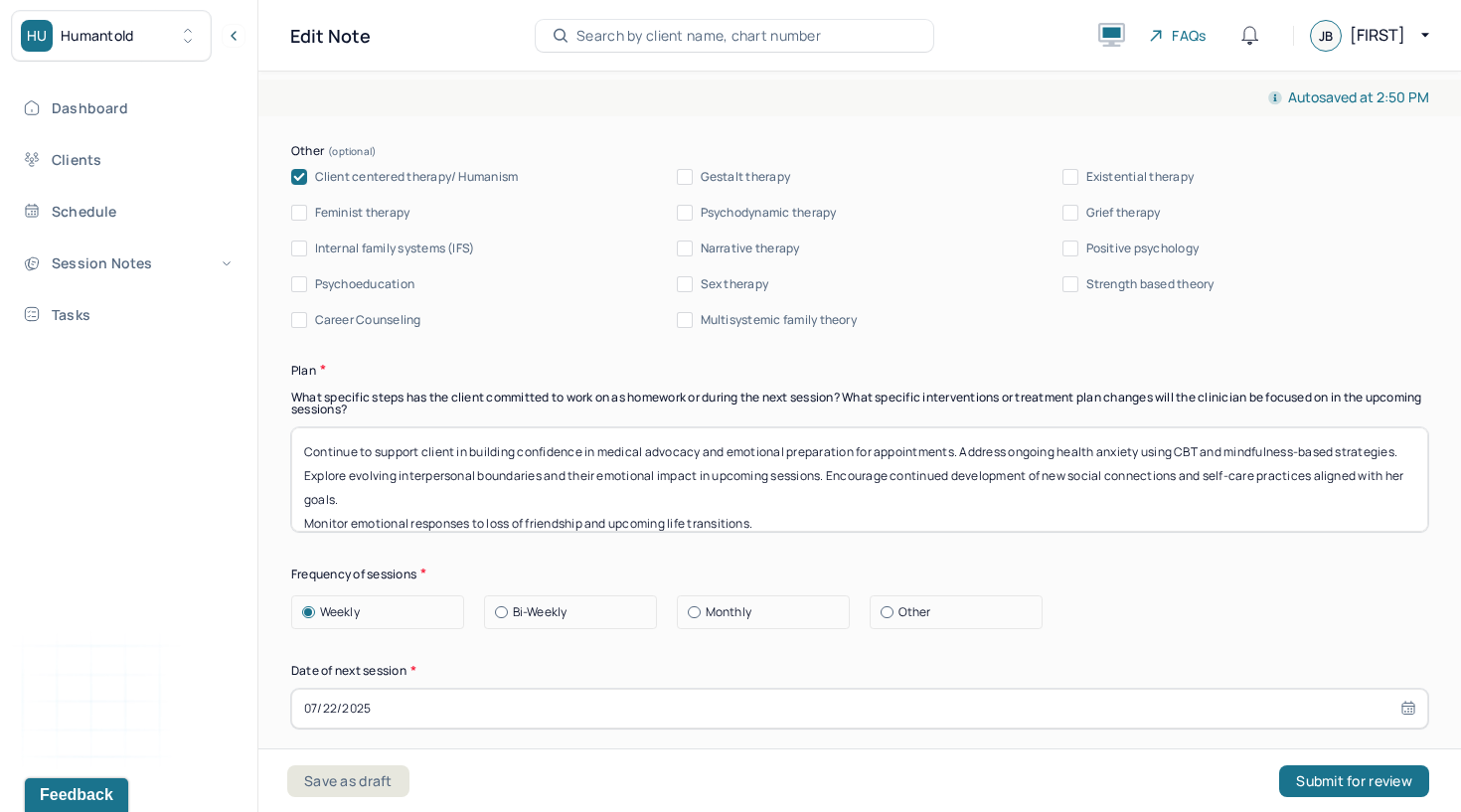 click on "Continue to support client in building confidence in medical advocacy and emotional preparation for appointments. Address ongoing health anxiety using CBT and mindfulness-based strategies. Explore evolving interpersonal boundaries and their emotional impact in upcoming sessions. Encourage continued development of new social connections and self-care practices aligned with her goals.
Monitor emotional responses to loss of friendship and upcoming life transitions." at bounding box center (860, 479) 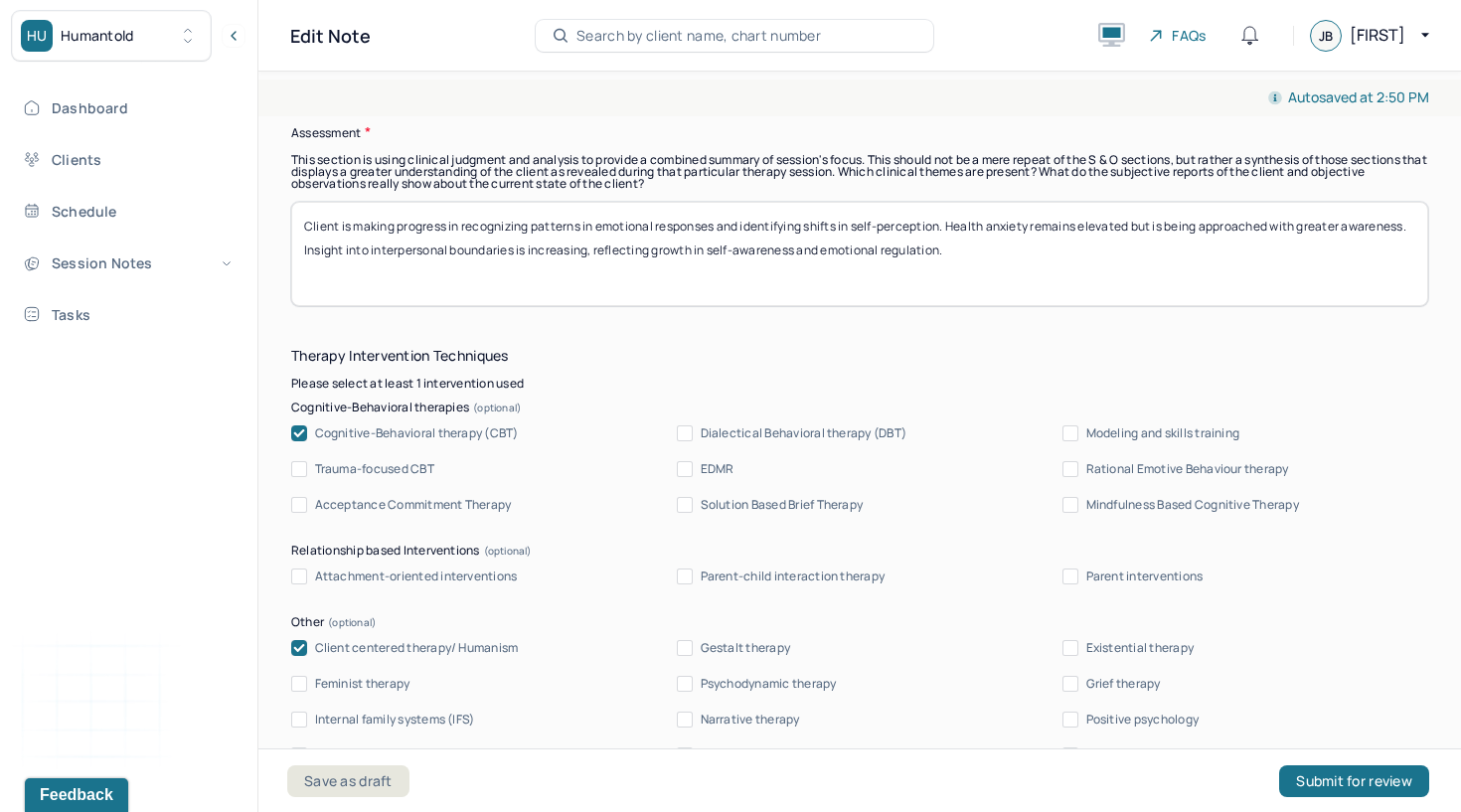 scroll, scrollTop: 1835, scrollLeft: 0, axis: vertical 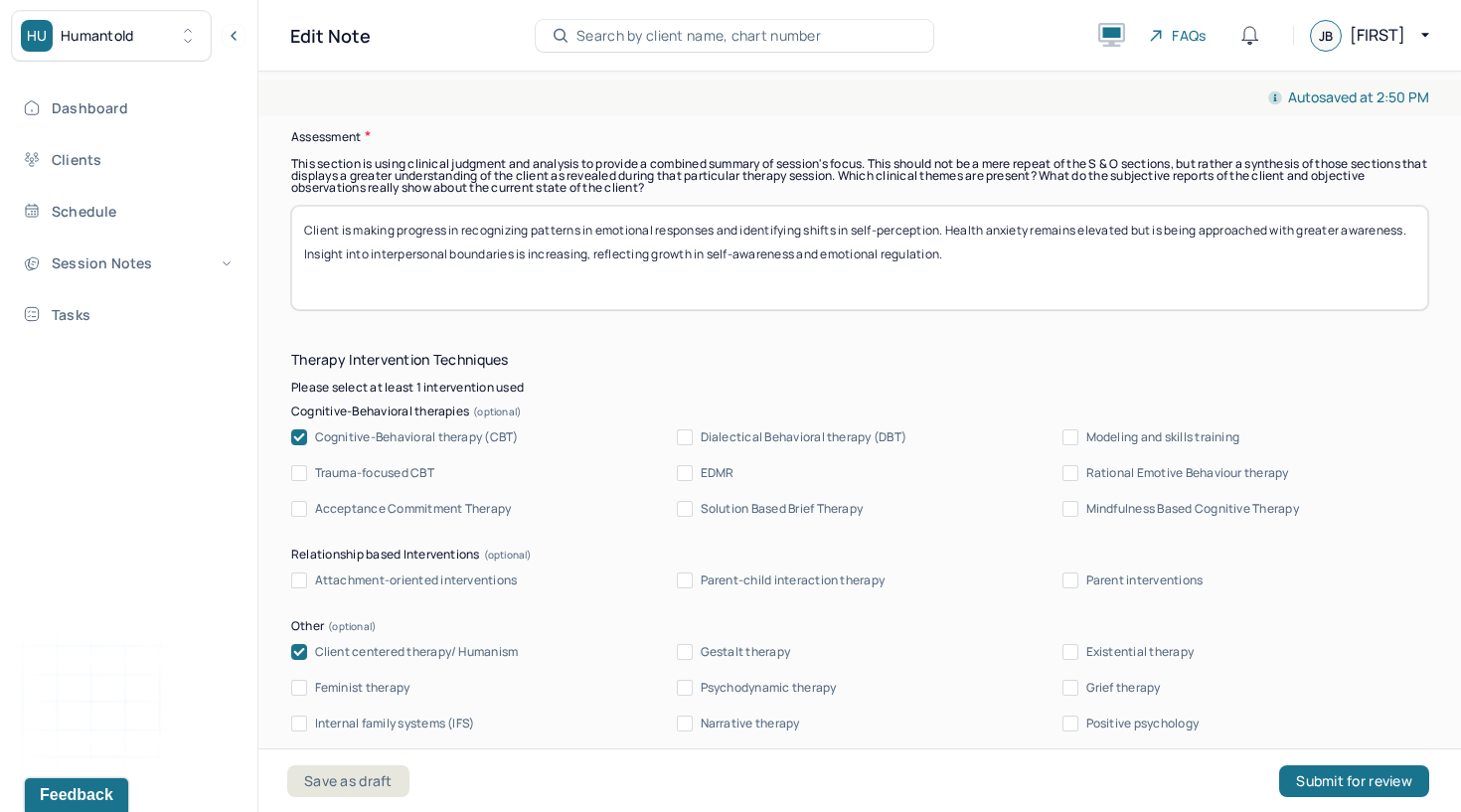 type 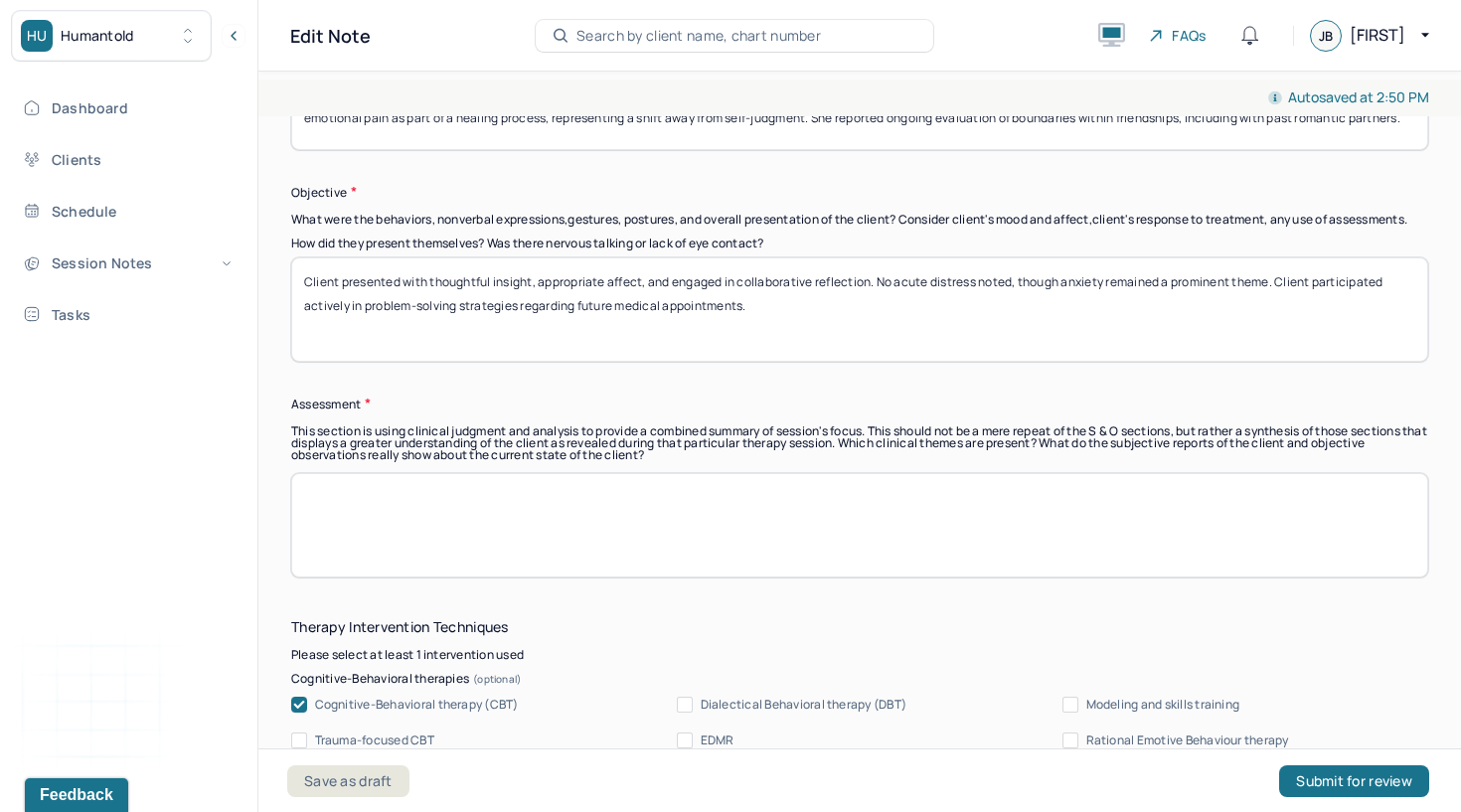 scroll, scrollTop: 1513, scrollLeft: 0, axis: vertical 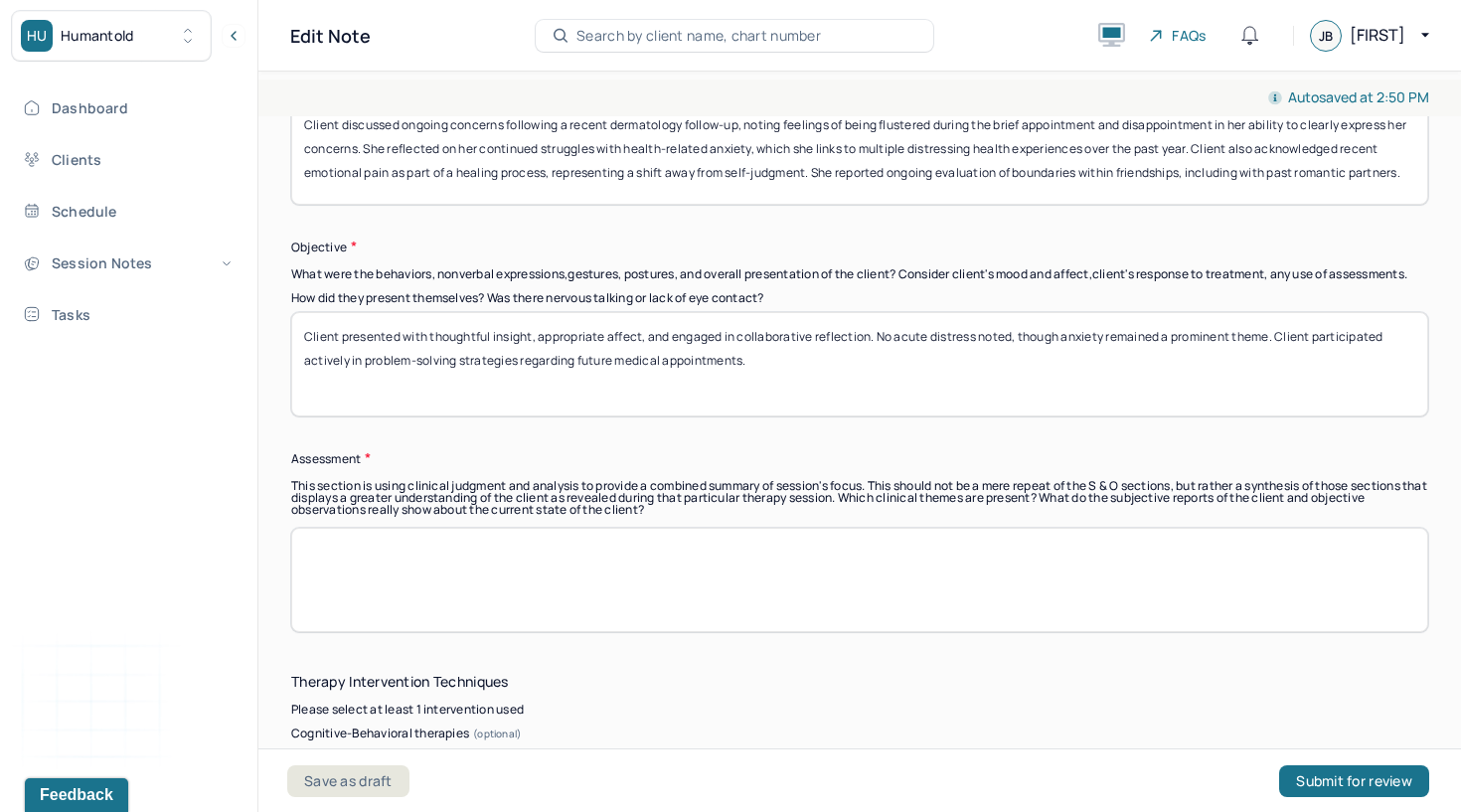 type 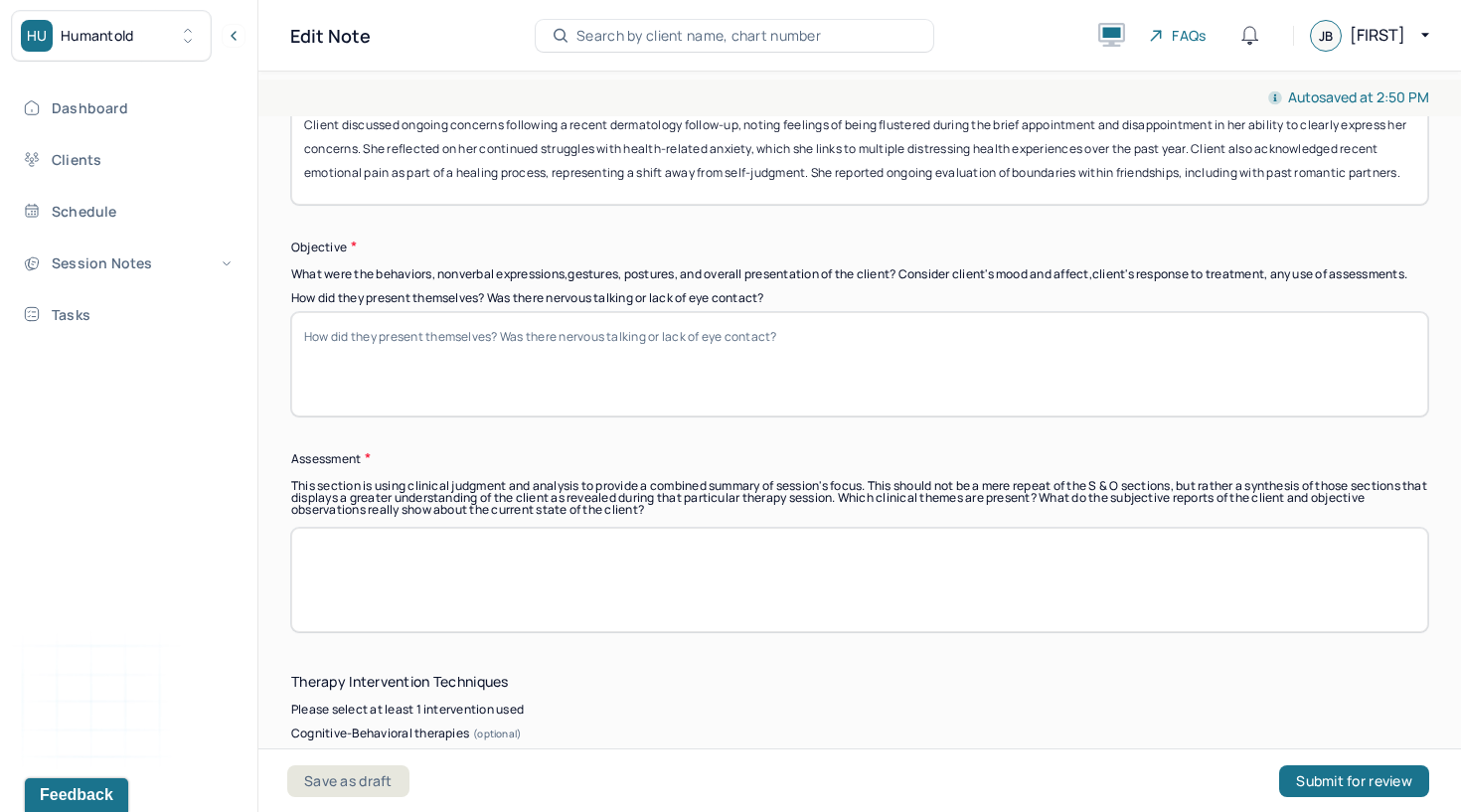 type 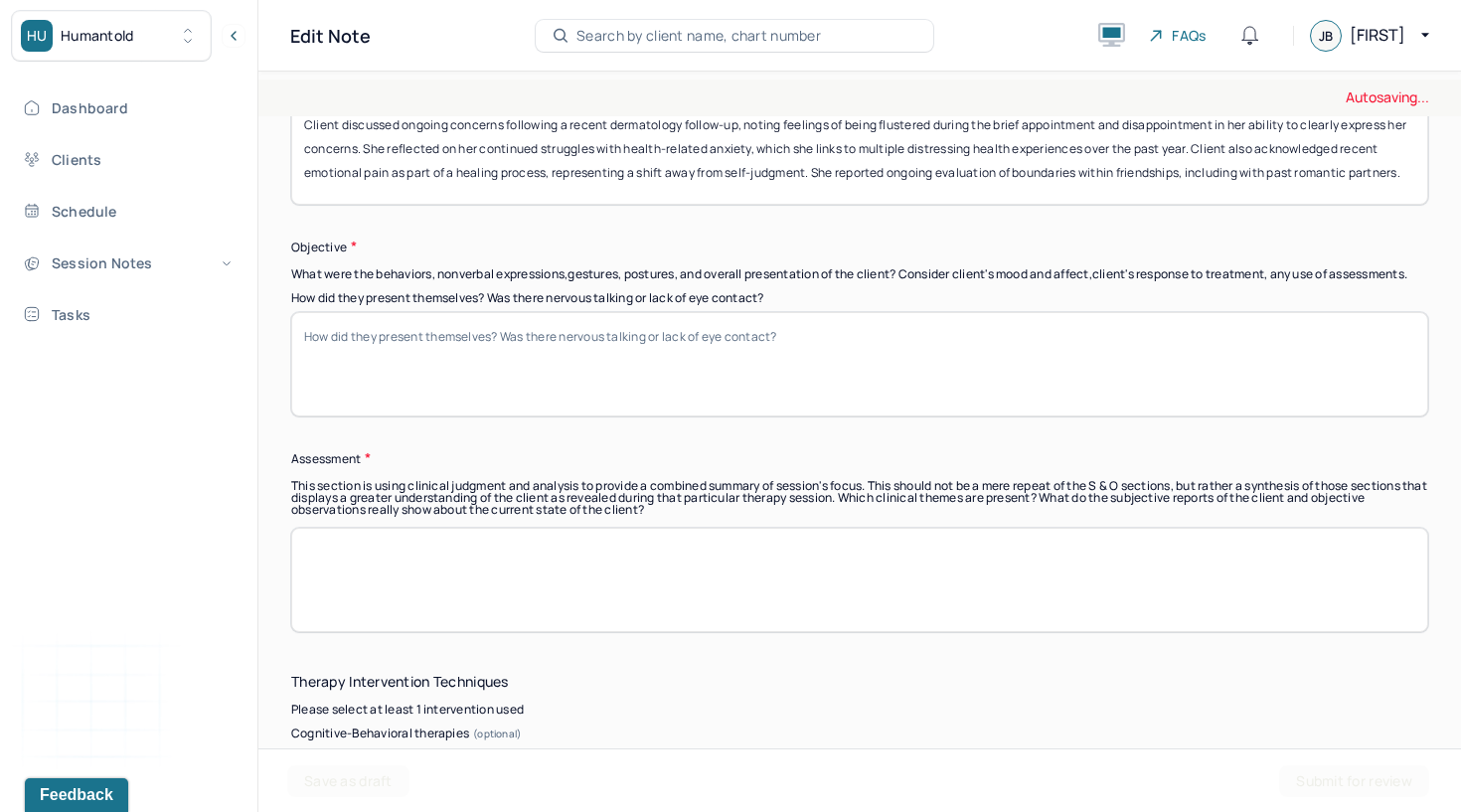 click on "Client discussed ongoing concerns following a recent dermatology follow-up, noting feelings of being flustered during the brief appointment and disappointment in her ability to clearly express her concerns. She reflected on her continued struggles with health-related anxiety, which she links to multiple distressing health experiences over the past year. Client also acknowledged recent emotional pain as part of a healing process, representing a shift away from self-judgment. She reported ongoing evaluation of boundaries within friendships, including with past romantic partners." at bounding box center [860, 152] 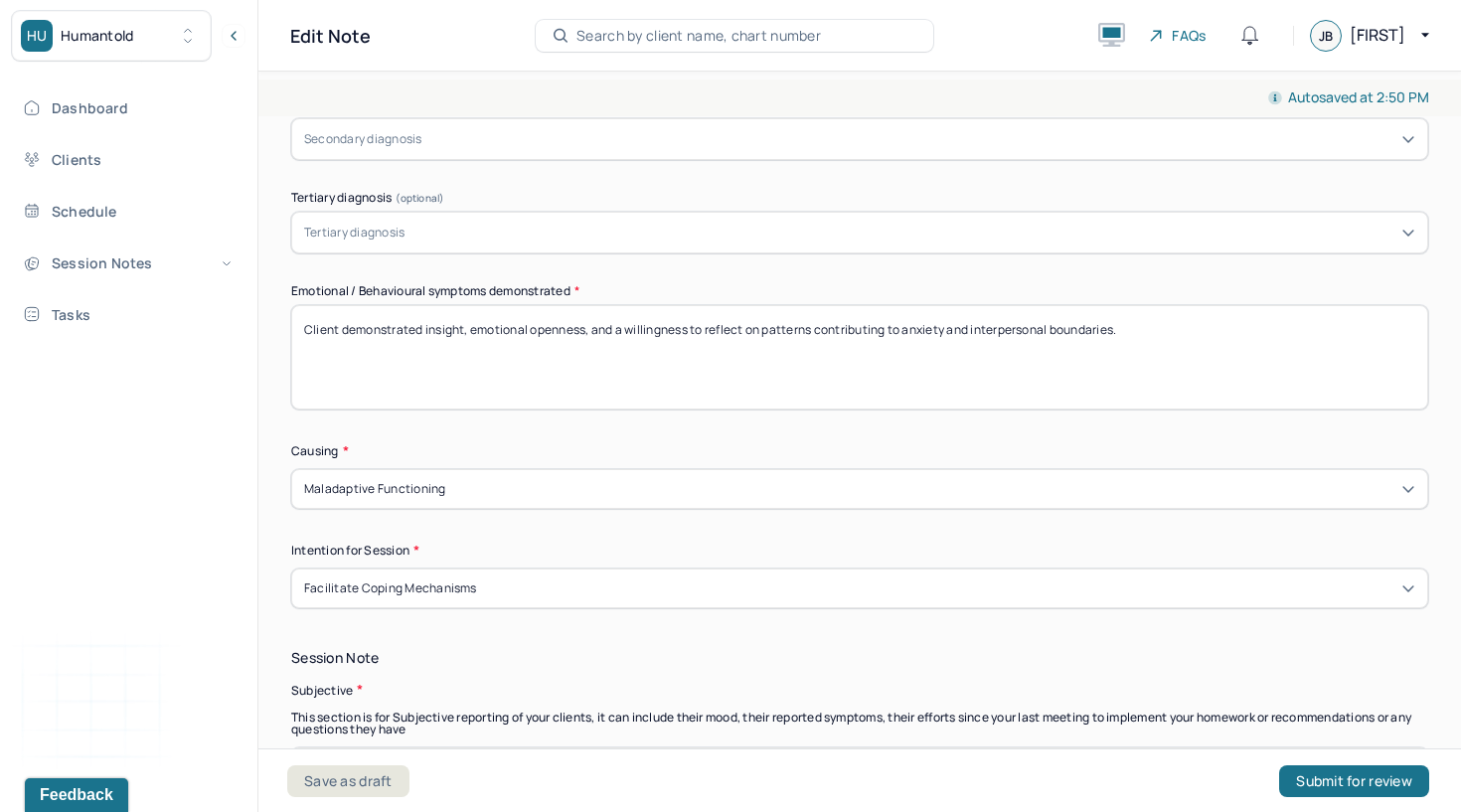 scroll, scrollTop: 730, scrollLeft: 0, axis: vertical 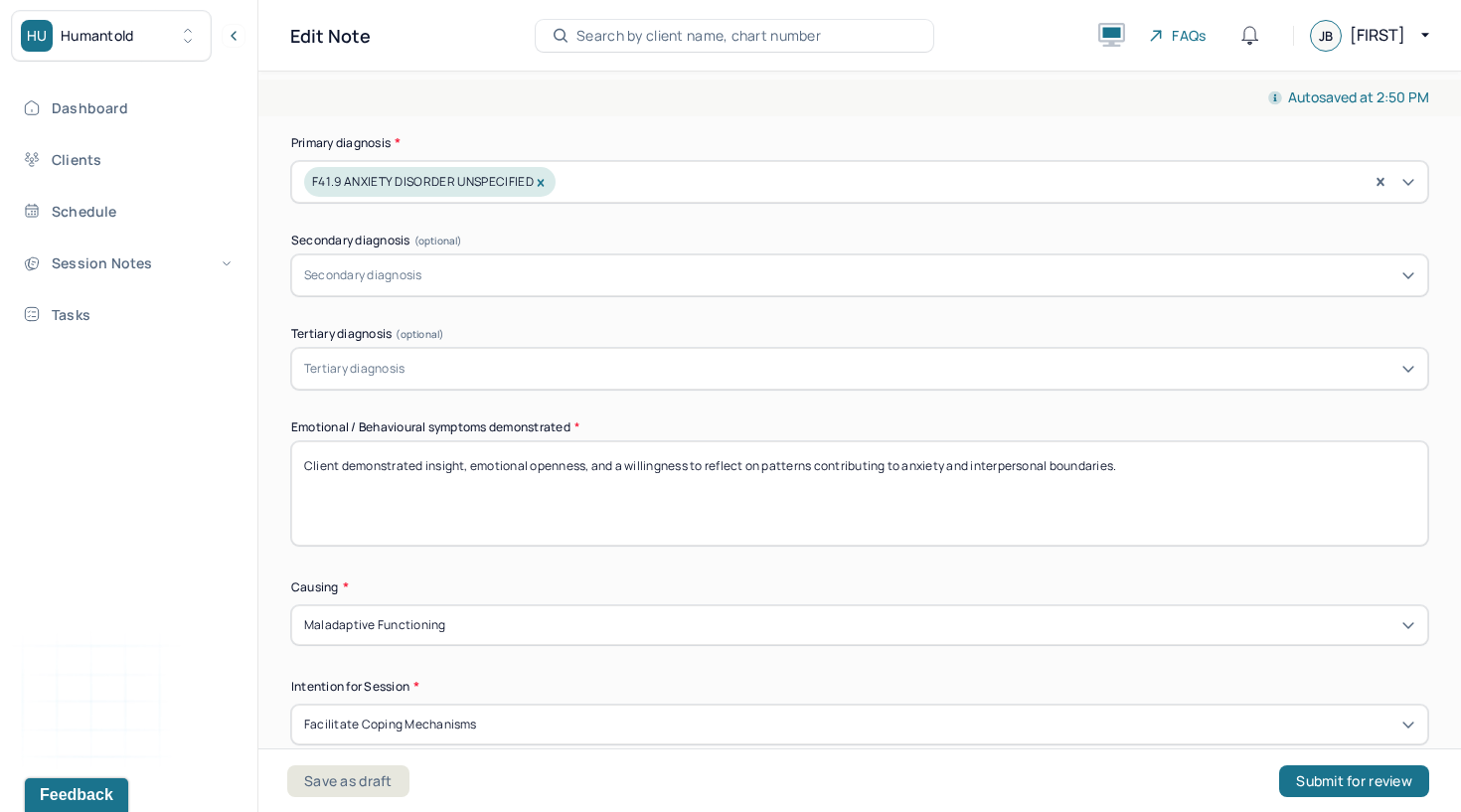 type 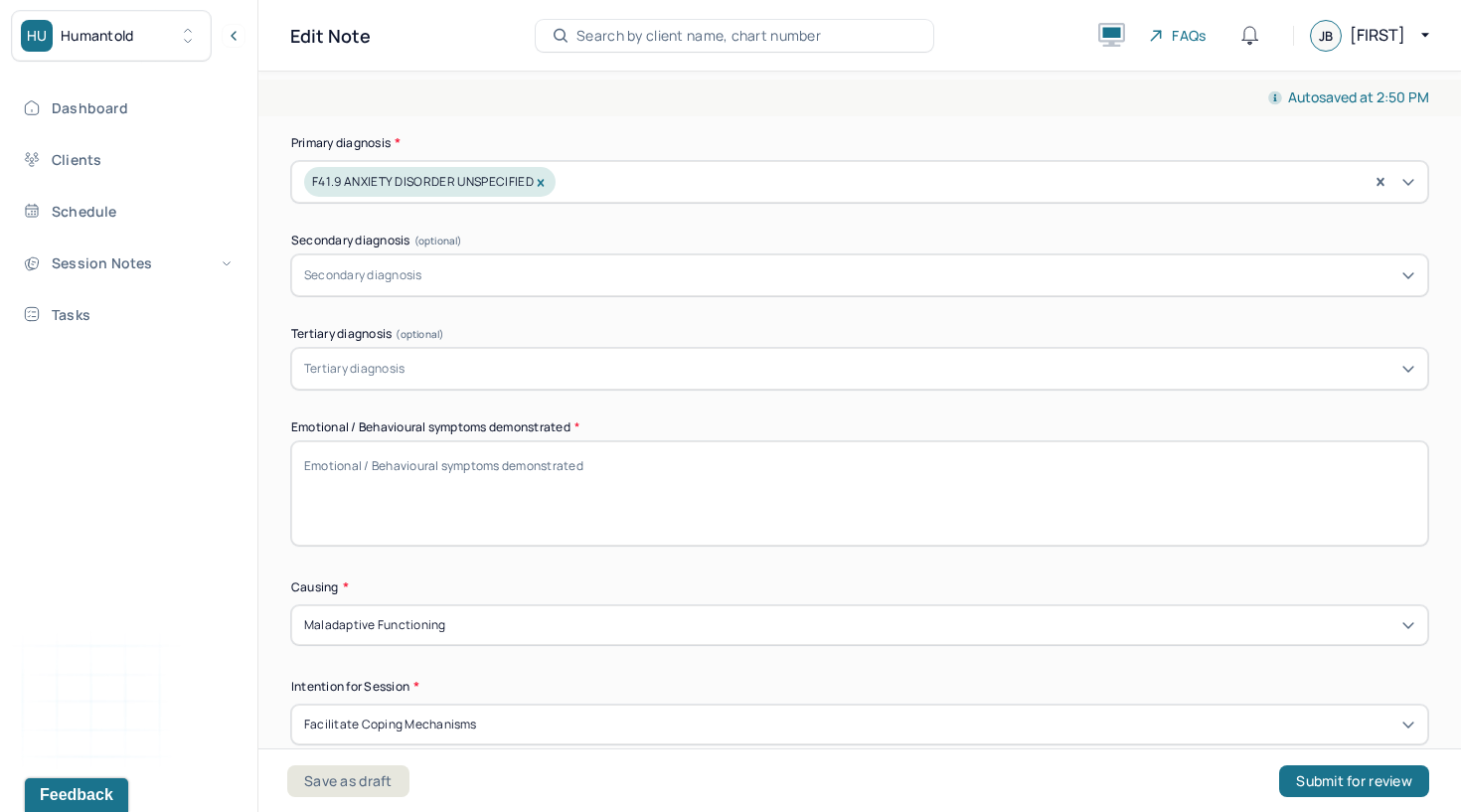paste on "Client exhibited sadness and vulnerability, alongside increased self-awareness and introspection about her relationships and feelings." 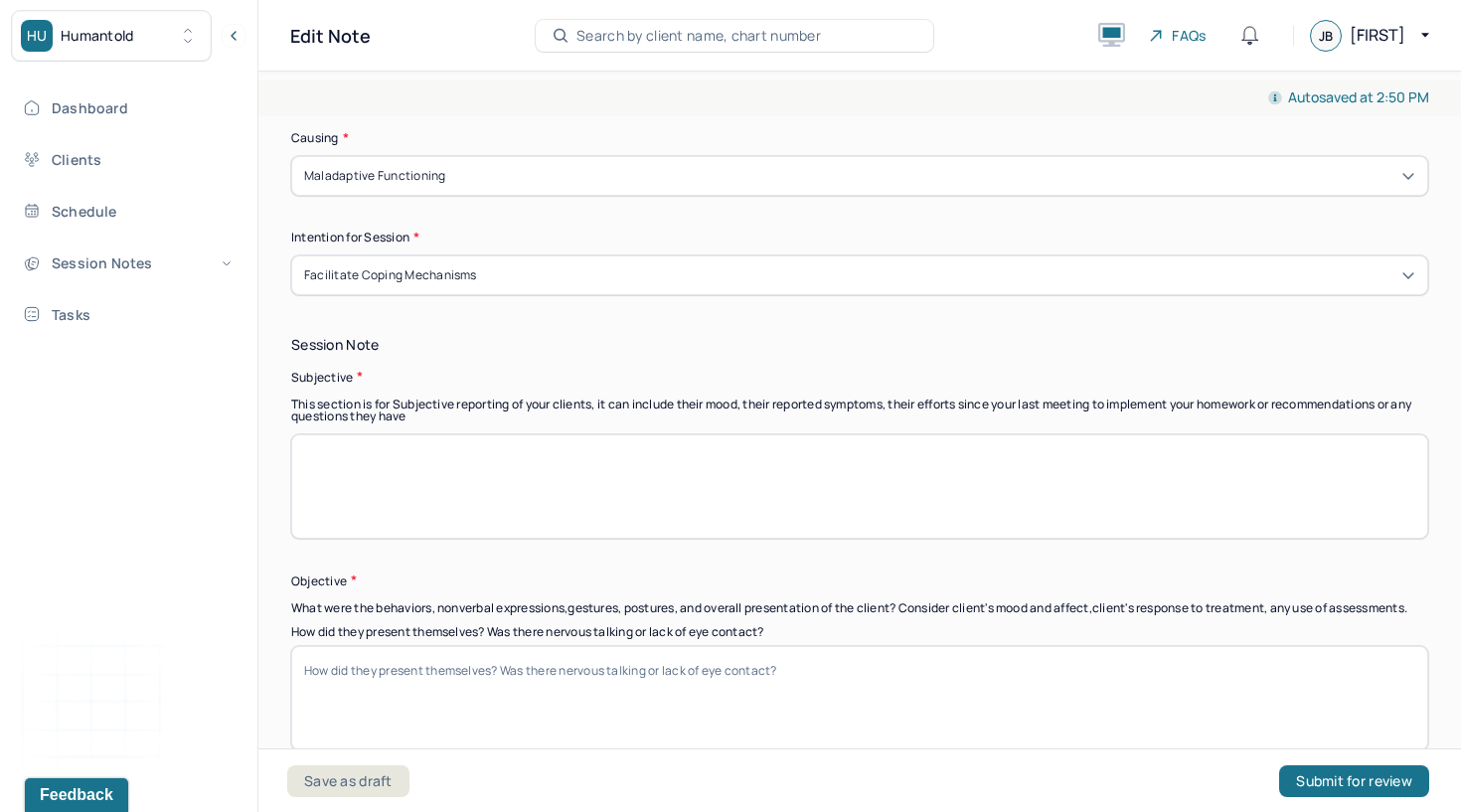 scroll, scrollTop: 1180, scrollLeft: 0, axis: vertical 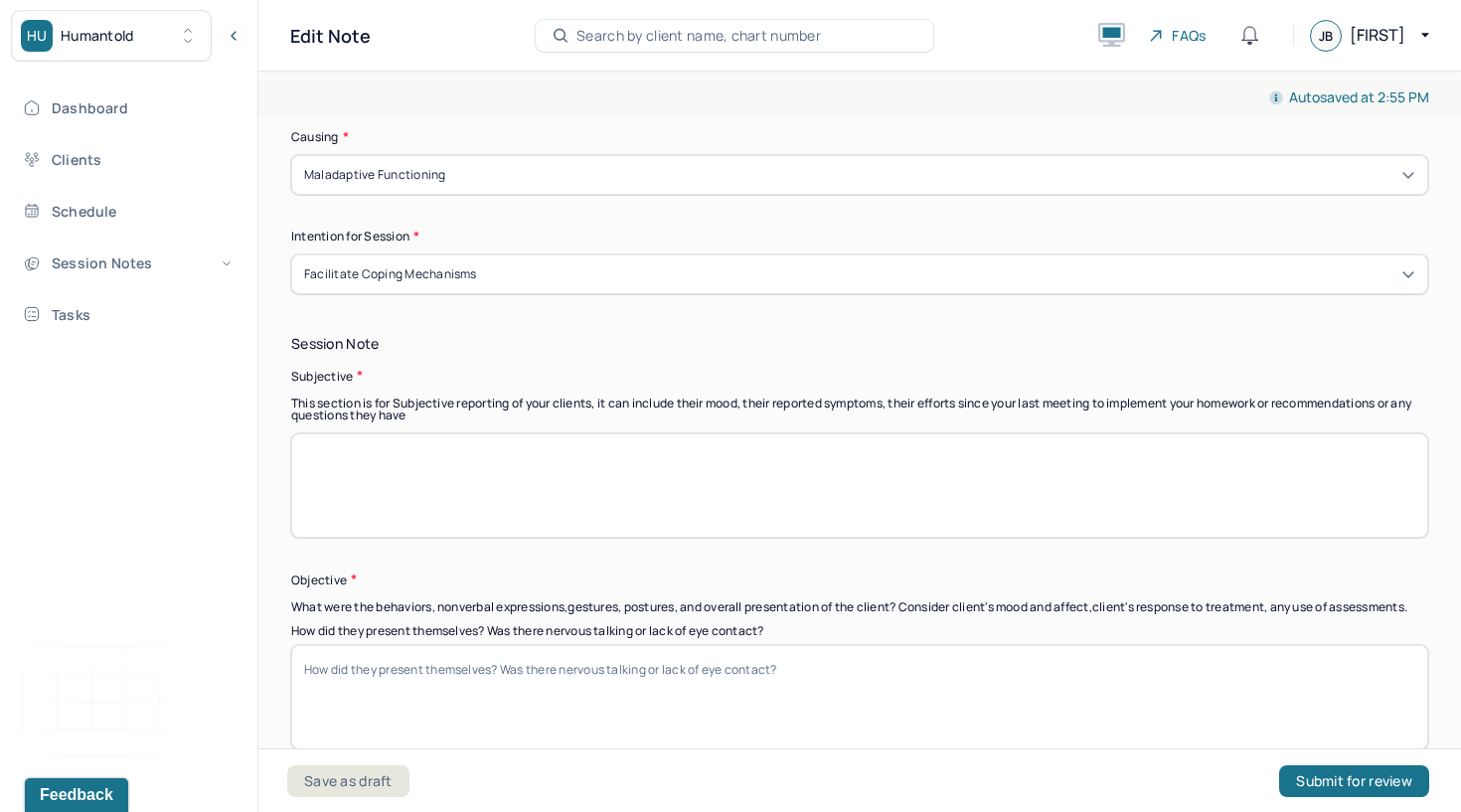 type on "Client exhibited sadness and vulnerability, alongside increased self-awareness and introspection about her relationships and feelings." 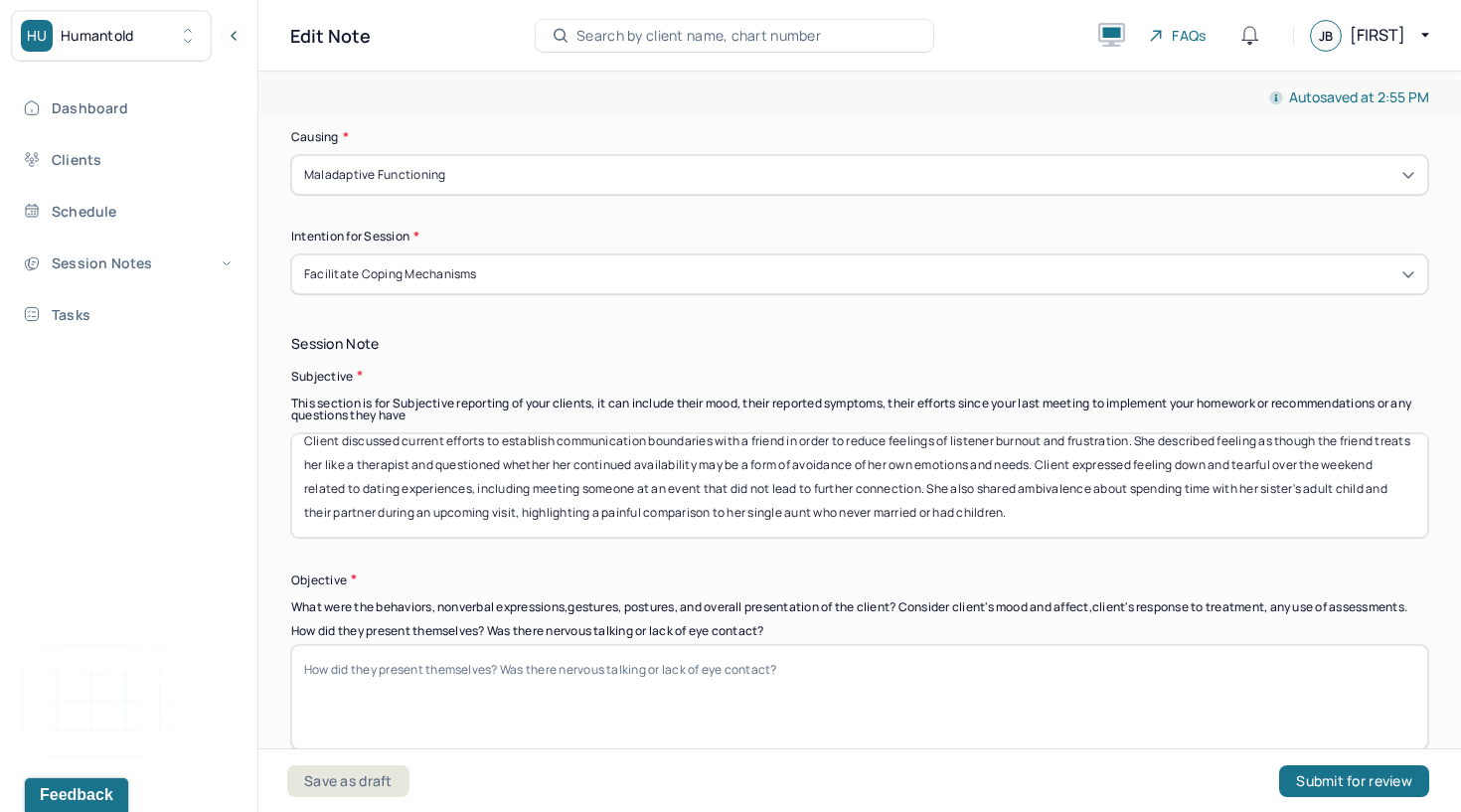 scroll, scrollTop: 16, scrollLeft: 0, axis: vertical 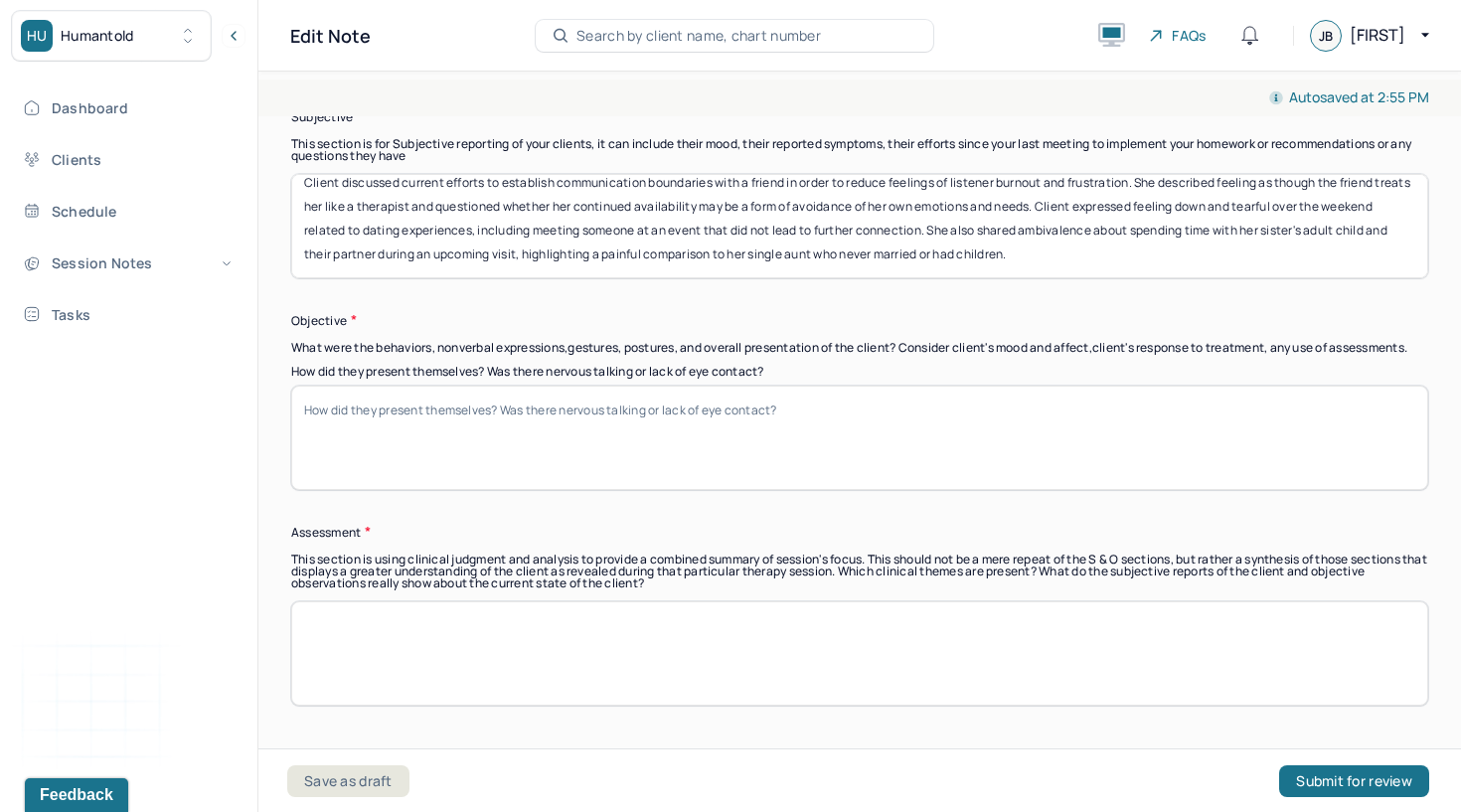 type on "Client discussed current efforts to establish communication boundaries with a friend in order to reduce feelings of listener burnout and frustration. She described feeling as though the friend treats her like a therapist and questioned whether her continued availability may be a form of avoidance of her own emotions and needs. Client expressed feeling down and tearful over the weekend related to dating experiences, including meeting someone at an event that did not lead to further connection. She also shared ambivalence about spending time with her sister's adult child and their partner during an upcoming visit, highlighting a painful comparison to her single aunt who never married or had children." 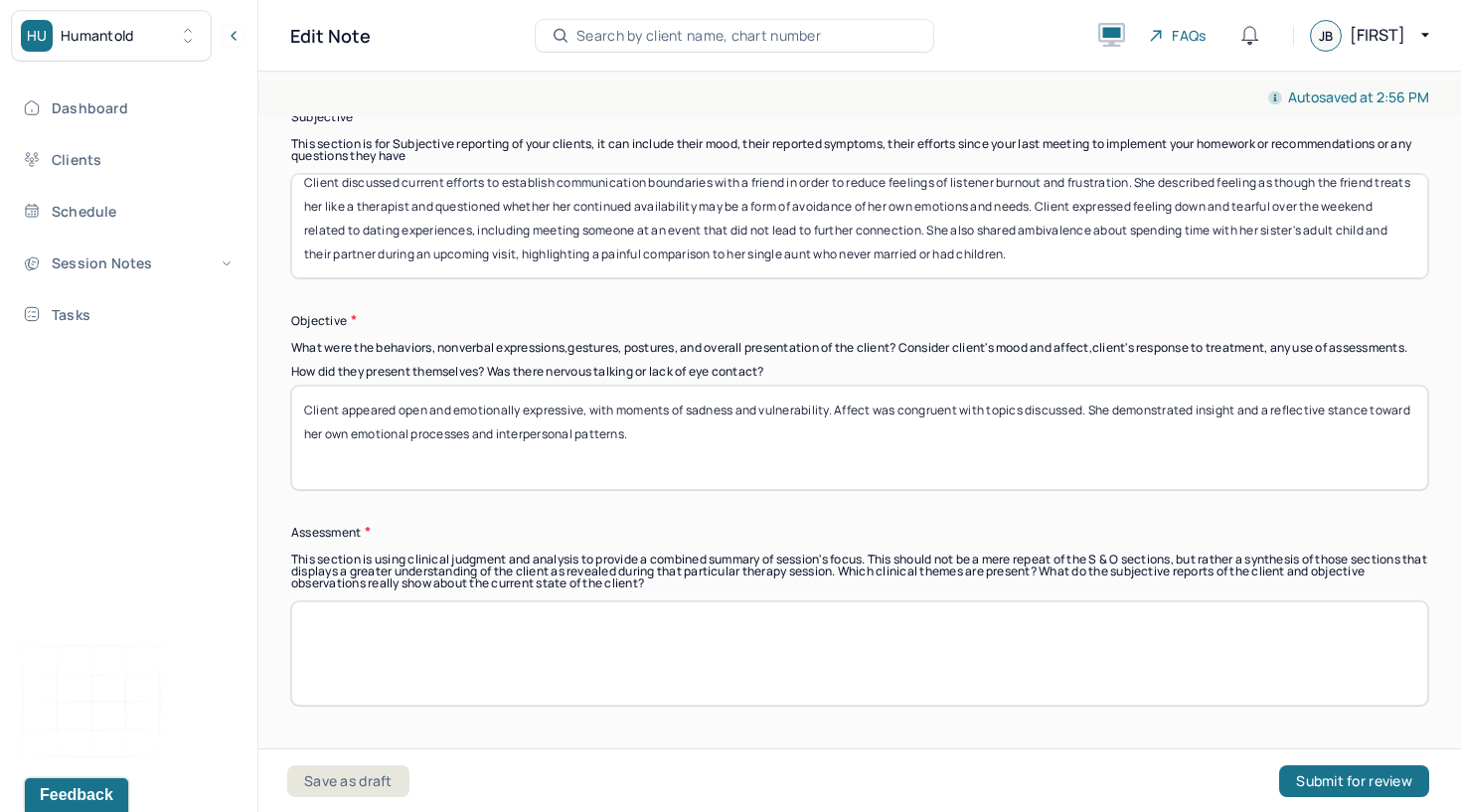 type on "Client appeared open and emotionally expressive, with moments of sadness and vulnerability. Affect was congruent with topics discussed. She demonstrated insight and a reflective stance toward her own emotional processes and interpersonal patterns." 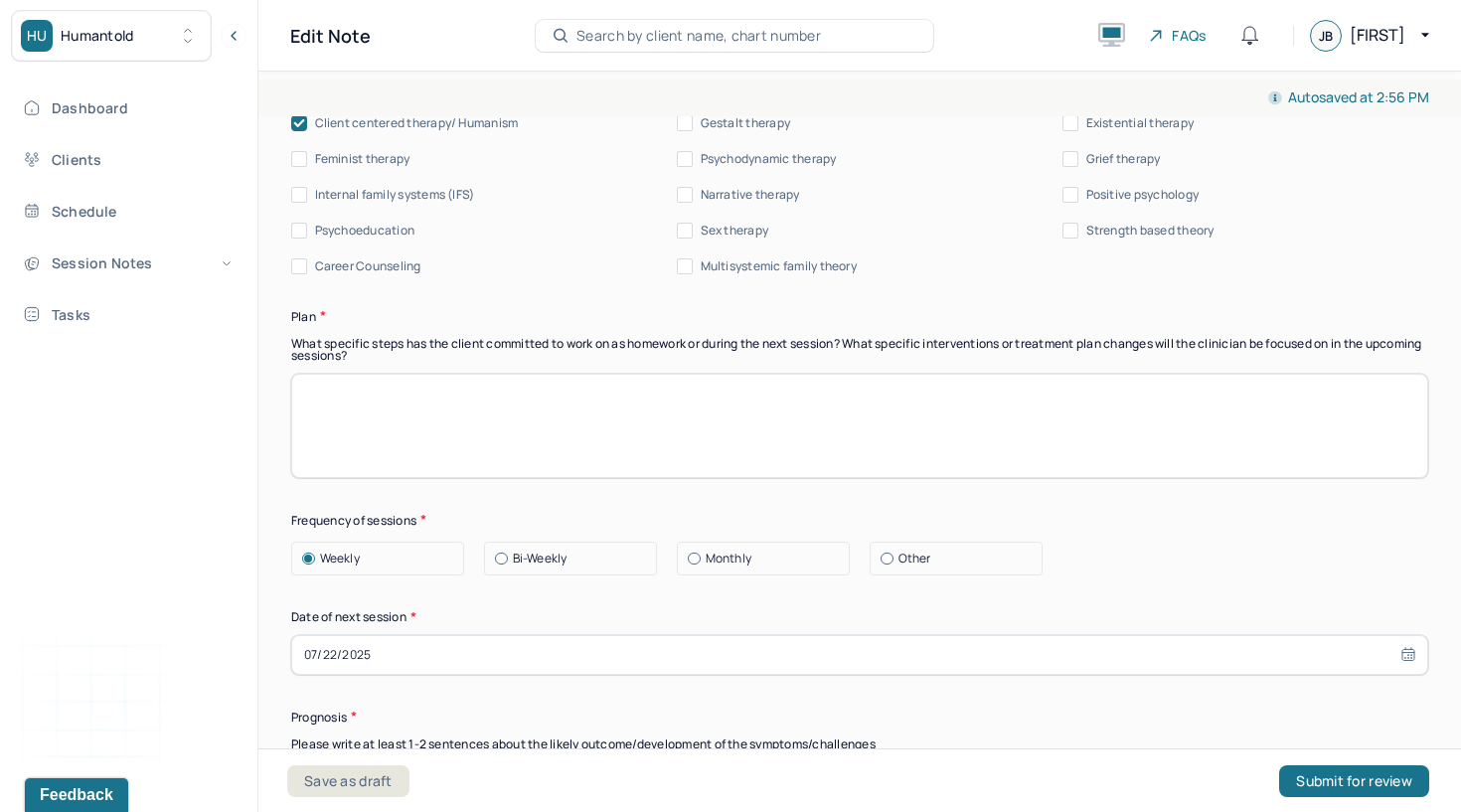 scroll, scrollTop: 2380, scrollLeft: 0, axis: vertical 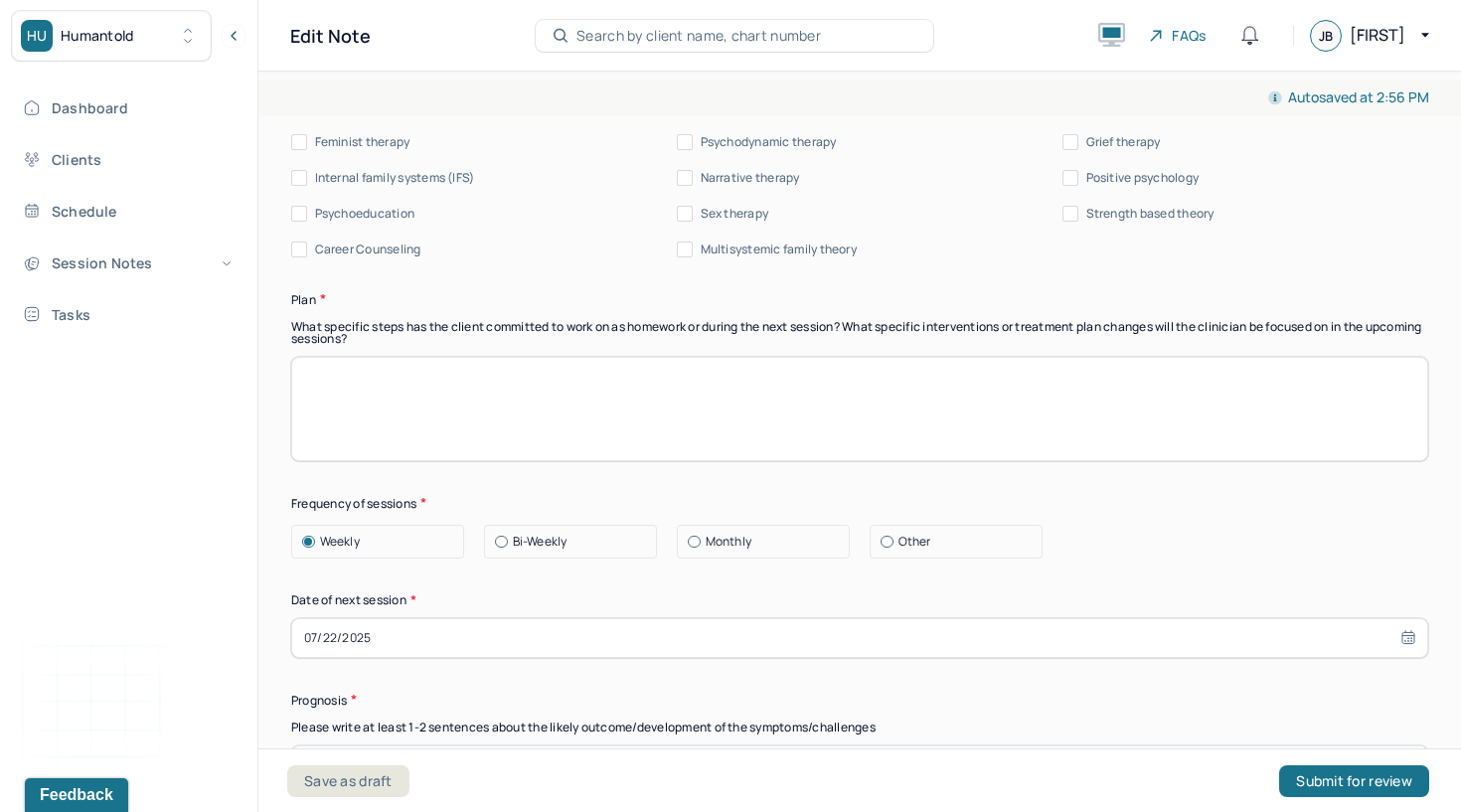 type on "Client is showing insight into relational boundaries and how these may intersect with her own avoidance patterns. Emotional distress related to dating and family comparisons is contributing to a low mood and ambivalence. Therapeutic support remains focused on strengthening emotion" 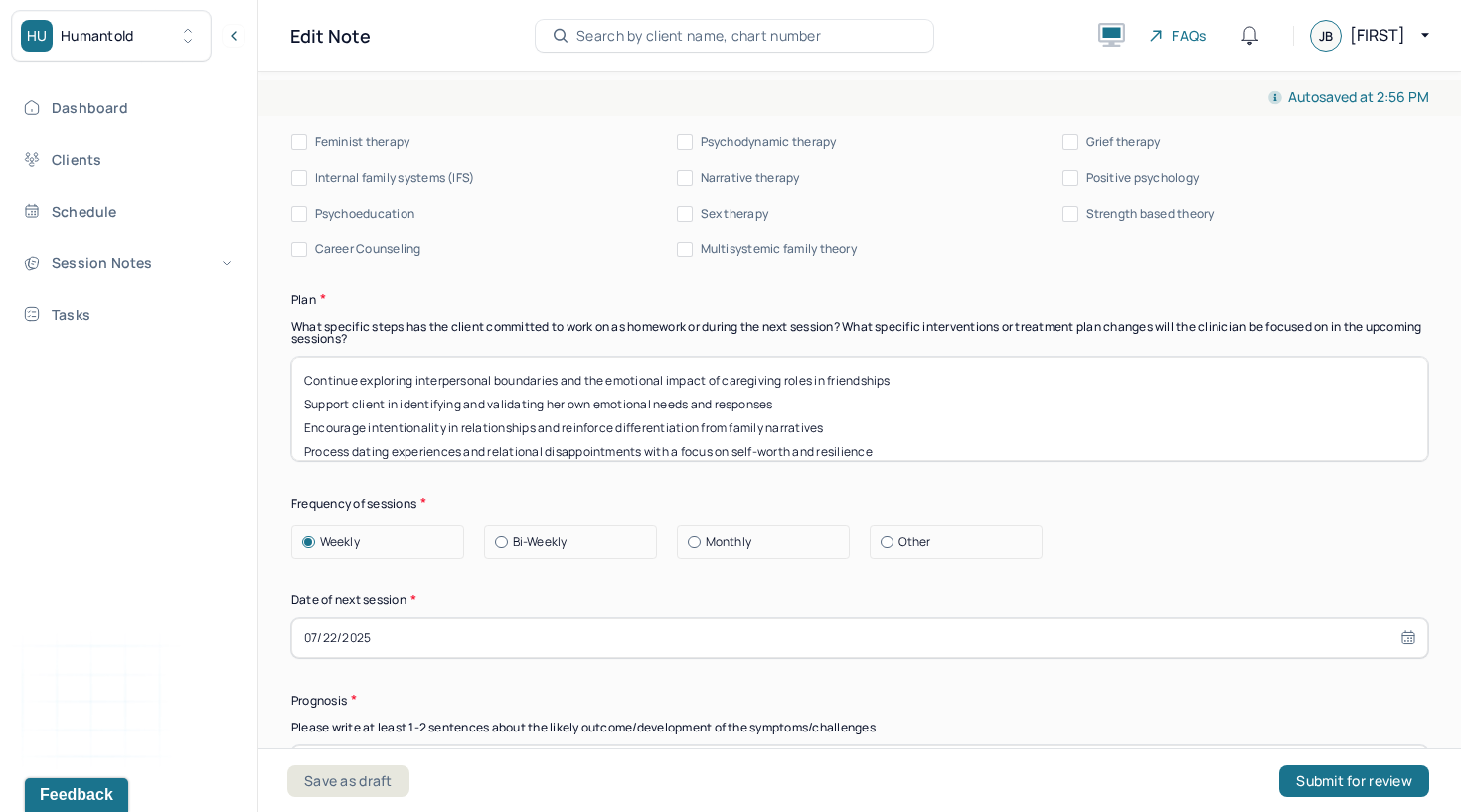 scroll, scrollTop: 0, scrollLeft: 0, axis: both 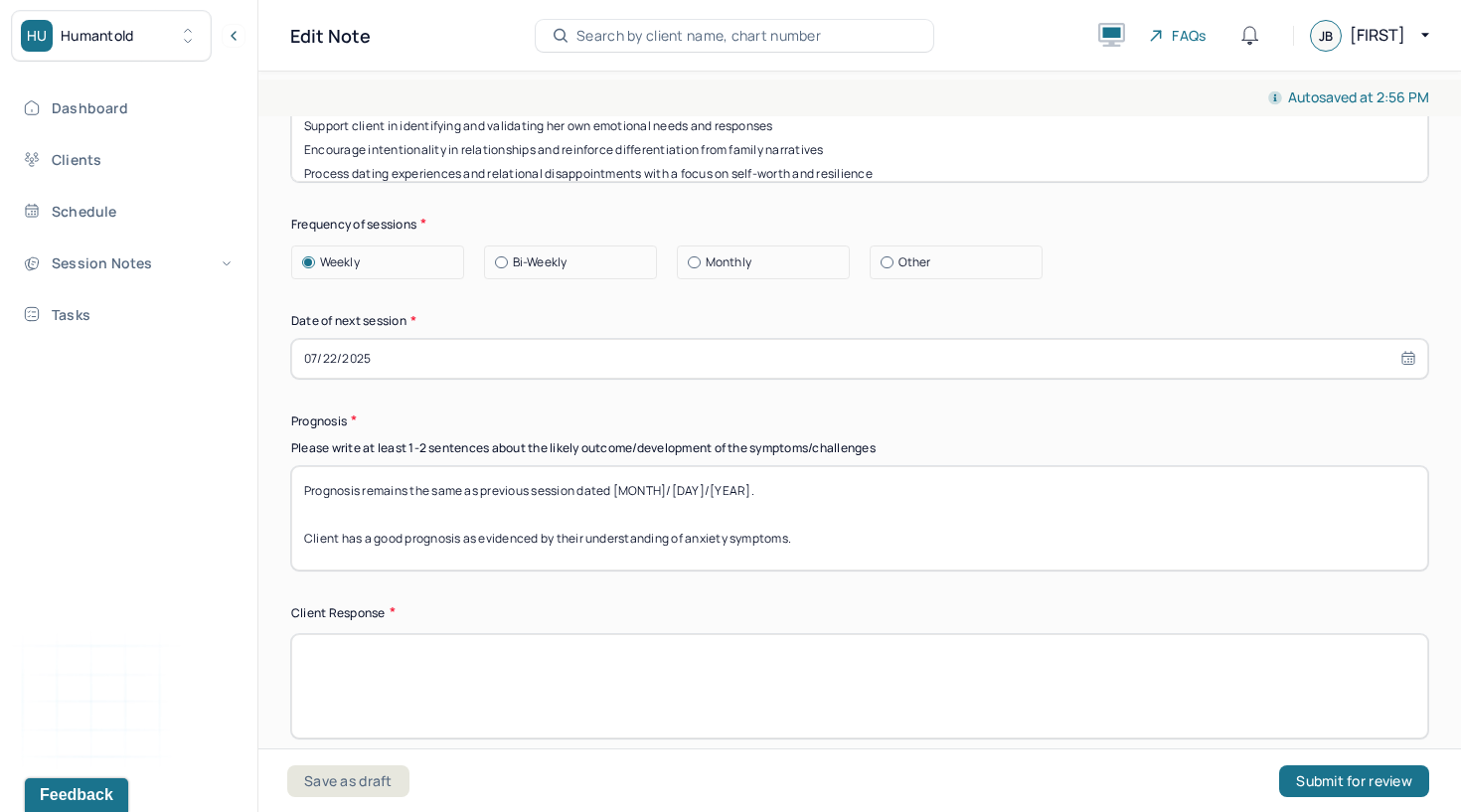 type on "Continue exploring interpersonal boundaries and the emotional impact of caregiving roles in friendships
Support client in identifying and validating her own emotional needs and responses
Encourage intentionality in relationships and reinforce differentiation from family narratives
Process dating experiences and relational disappointments with a focus on self-worth and resilience" 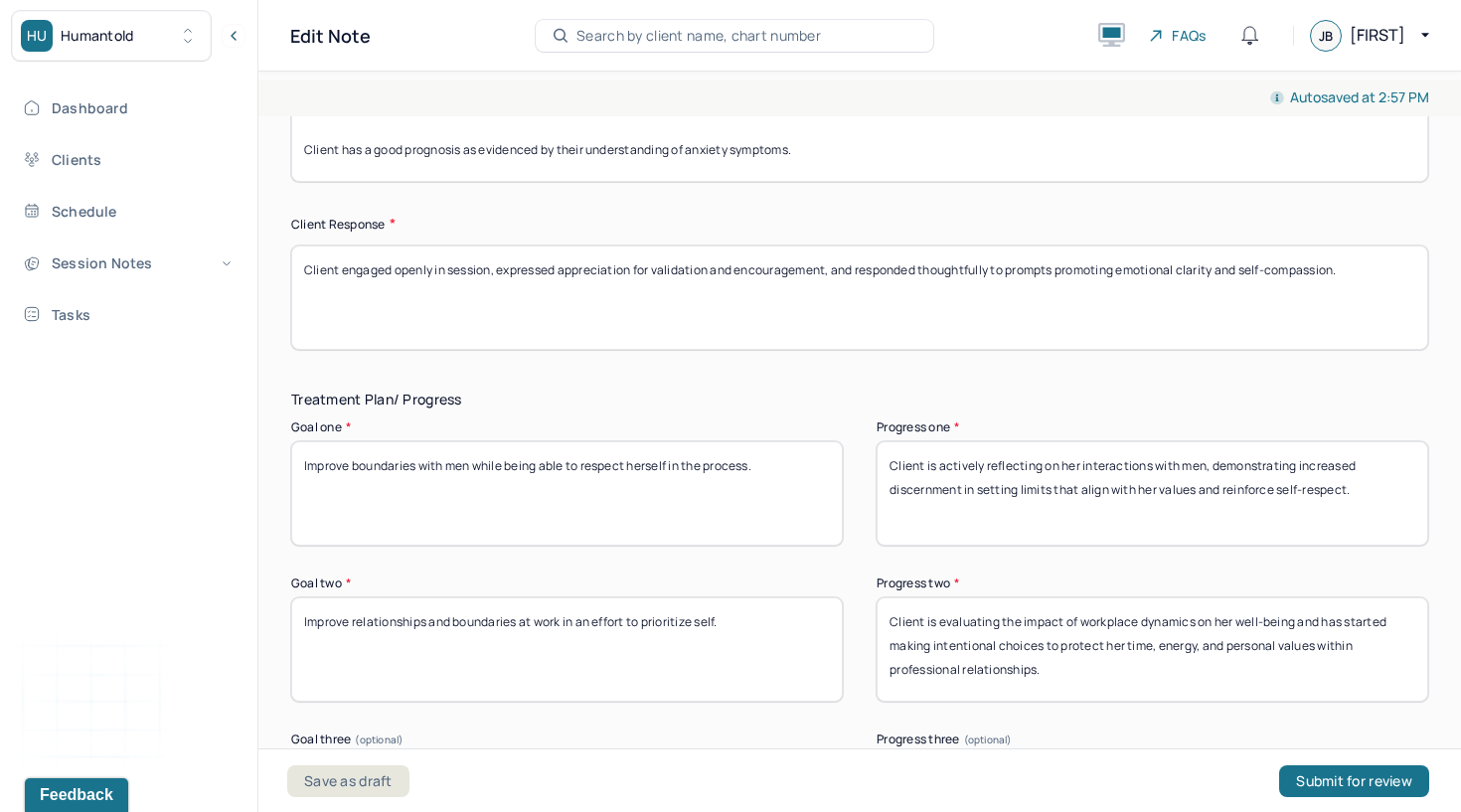 scroll, scrollTop: 3049, scrollLeft: 0, axis: vertical 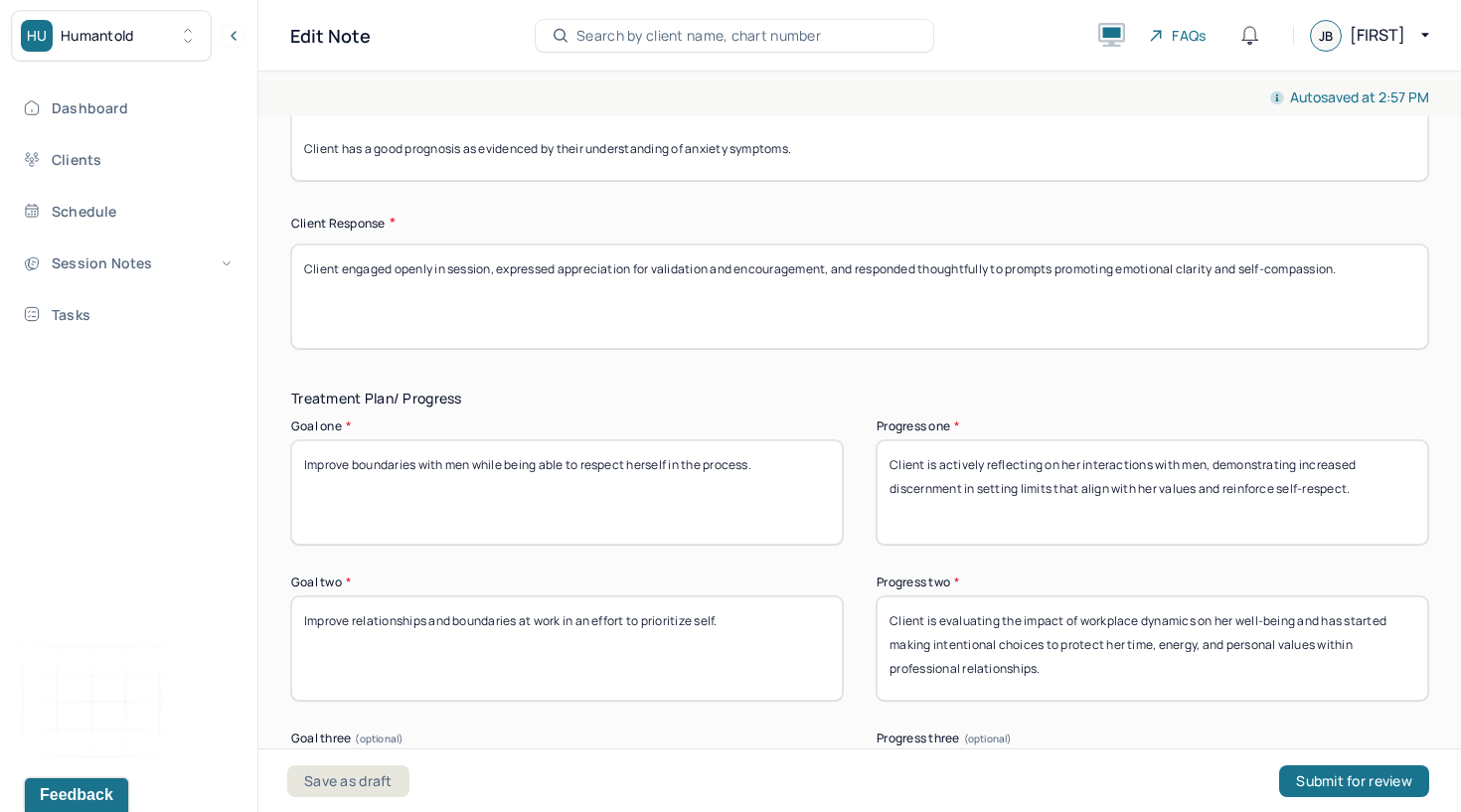 type on "Client engaged openly in session, expressed appreciation for validation and encouragement, and responded thoughtfully to prompts promoting emotional clarity and self-compassion." 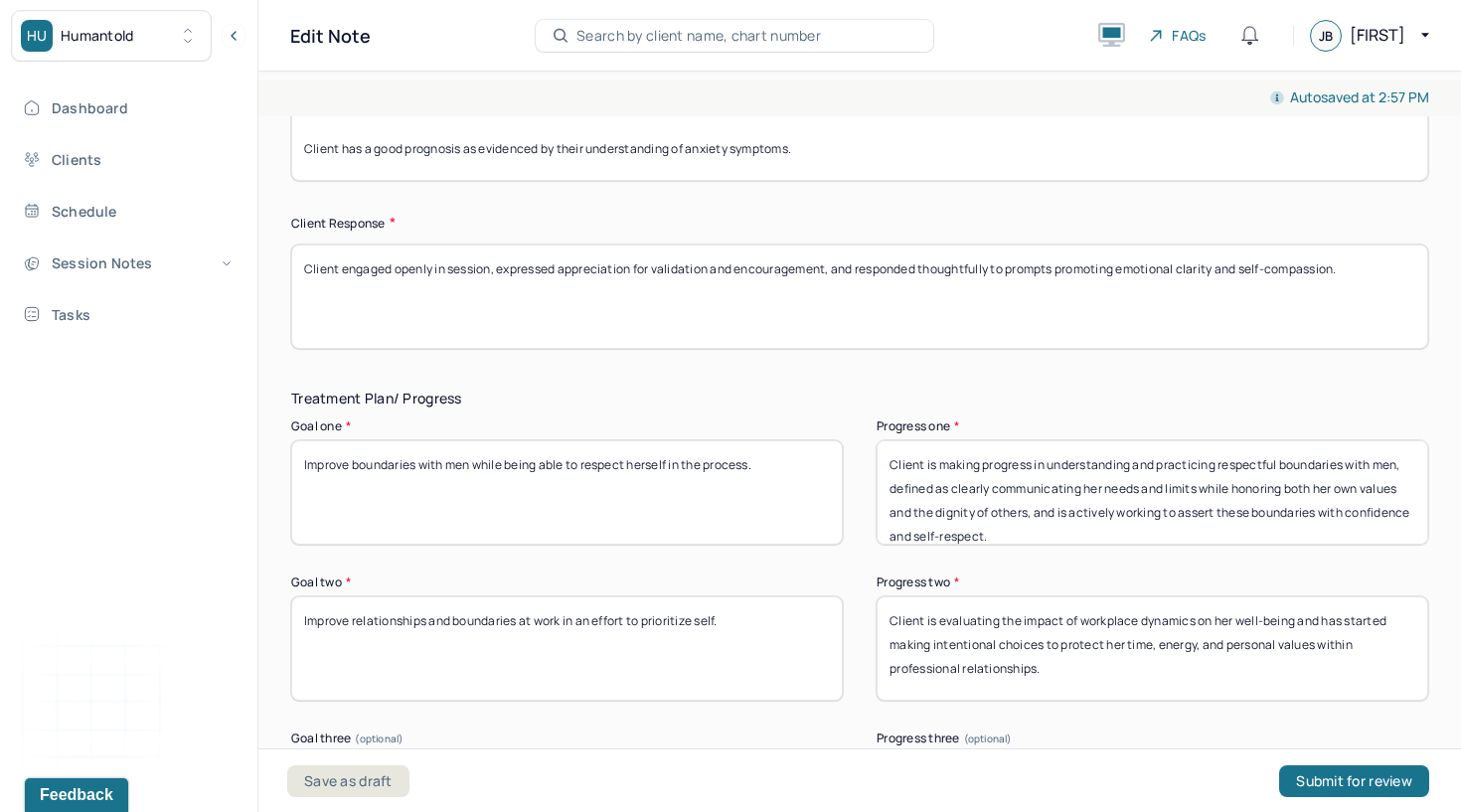 type on "Client is making progress in understanding and practicing respectful boundaries with men, defined as clearly communicating her needs and limits while honoring both her own values and the dignity of others, and is actively working to assert these boundaries with confidence and self-respect." 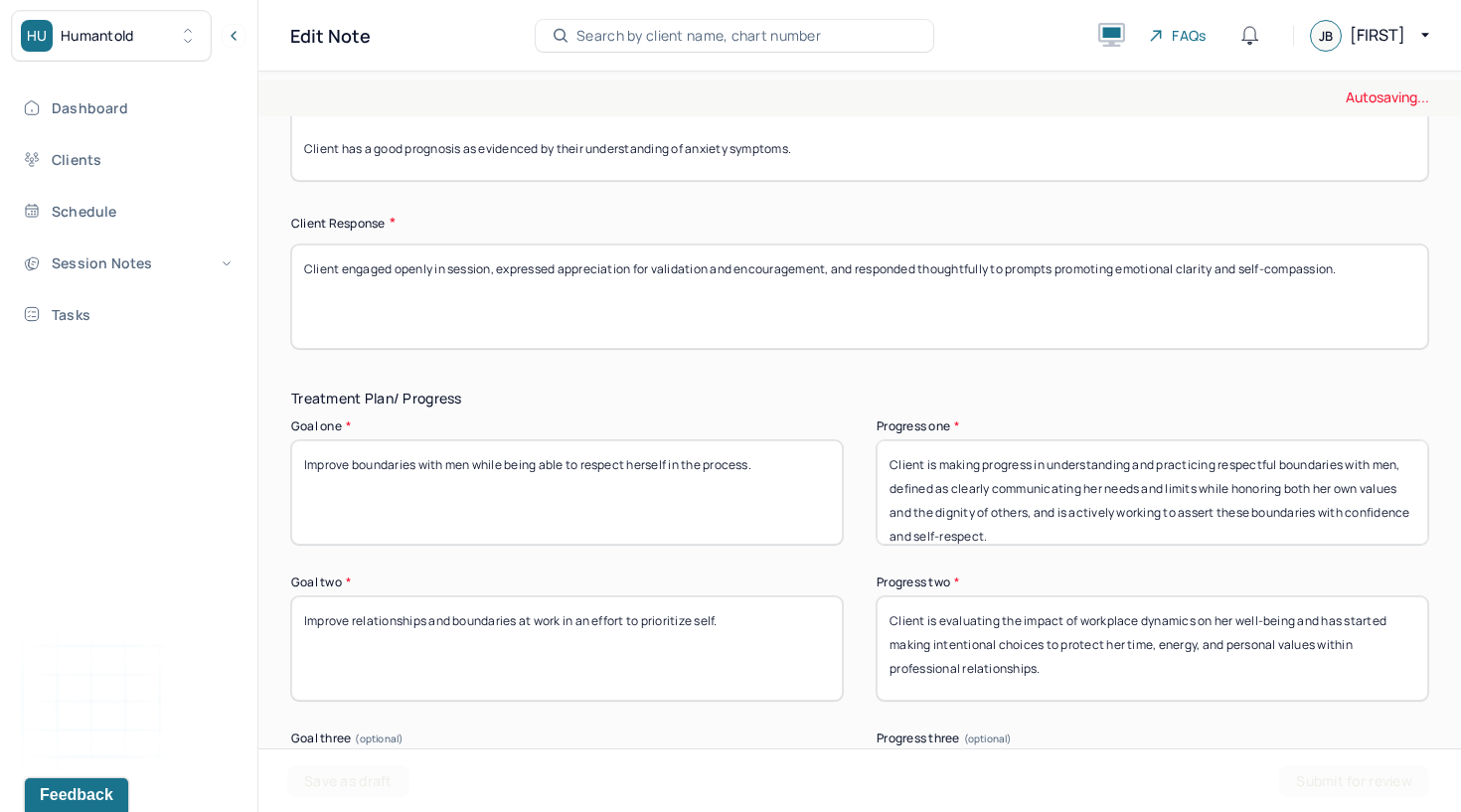 click on "Improve relationships and boundaries at work in an effort to prioritize self." at bounding box center [567, 648] 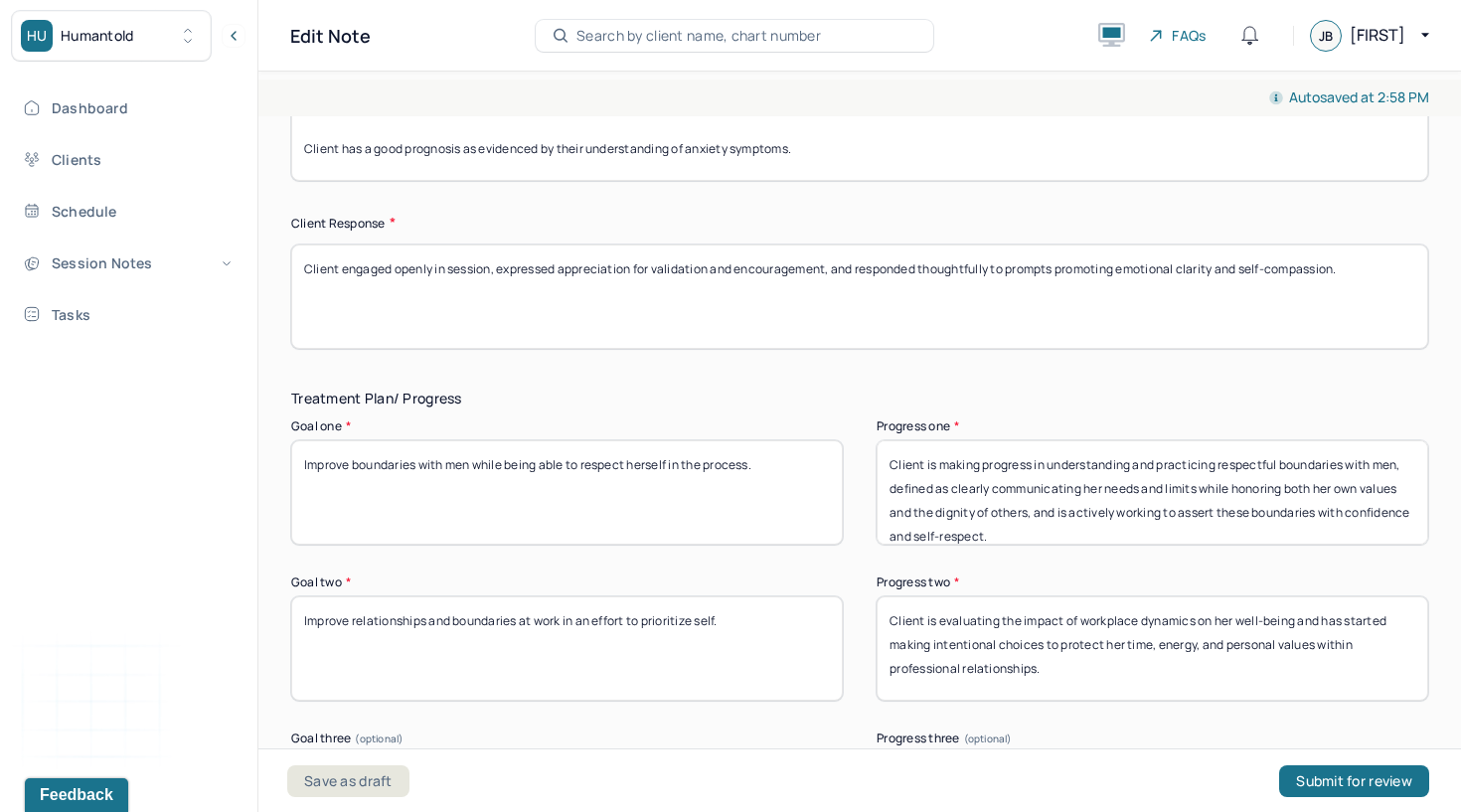click on "Client is evaluating the impact of workplace dynamics on her well-being and has started making intentional choices to protect her time, energy, and personal values within professional relationships." at bounding box center (1152, 648) 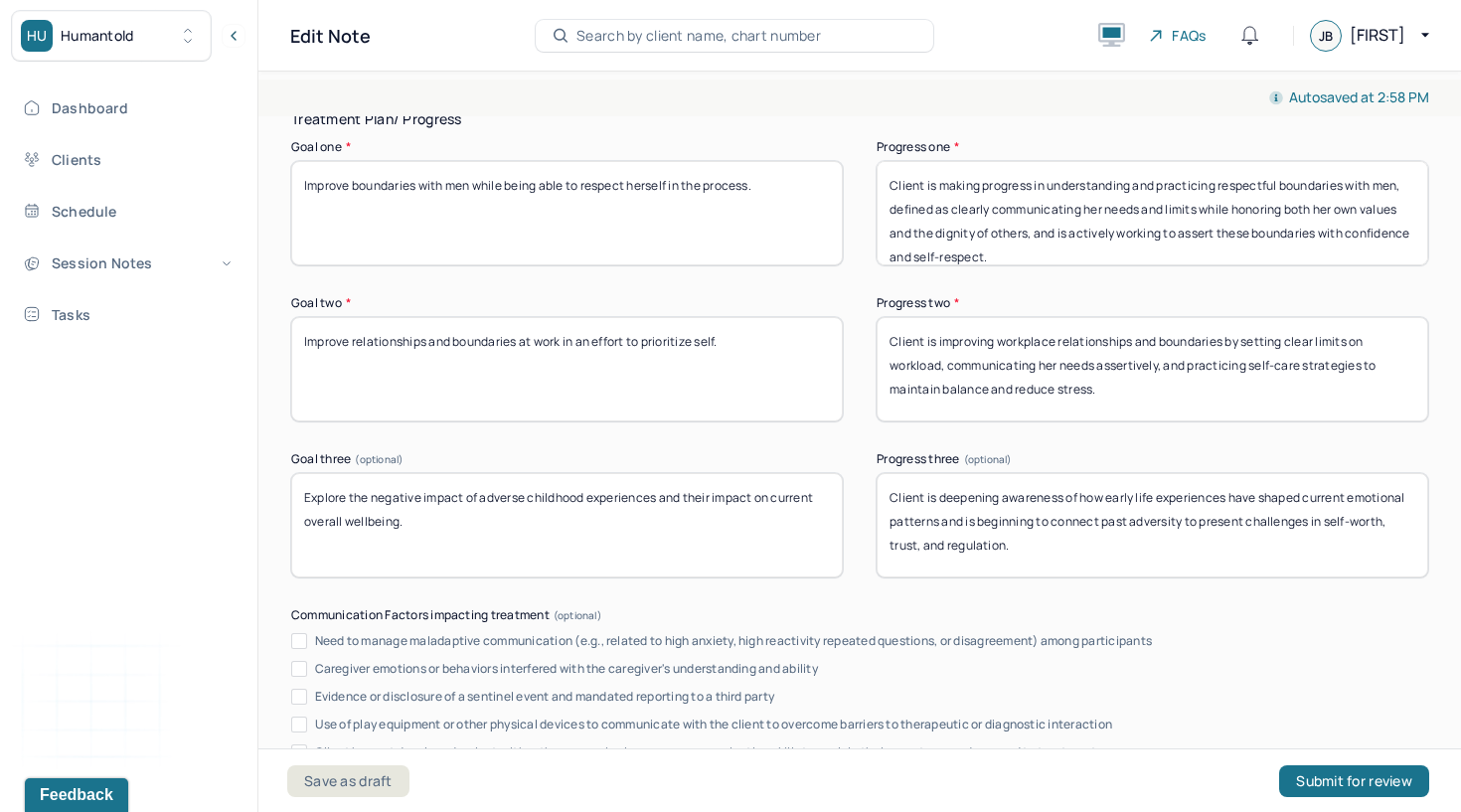 scroll, scrollTop: 3346, scrollLeft: 0, axis: vertical 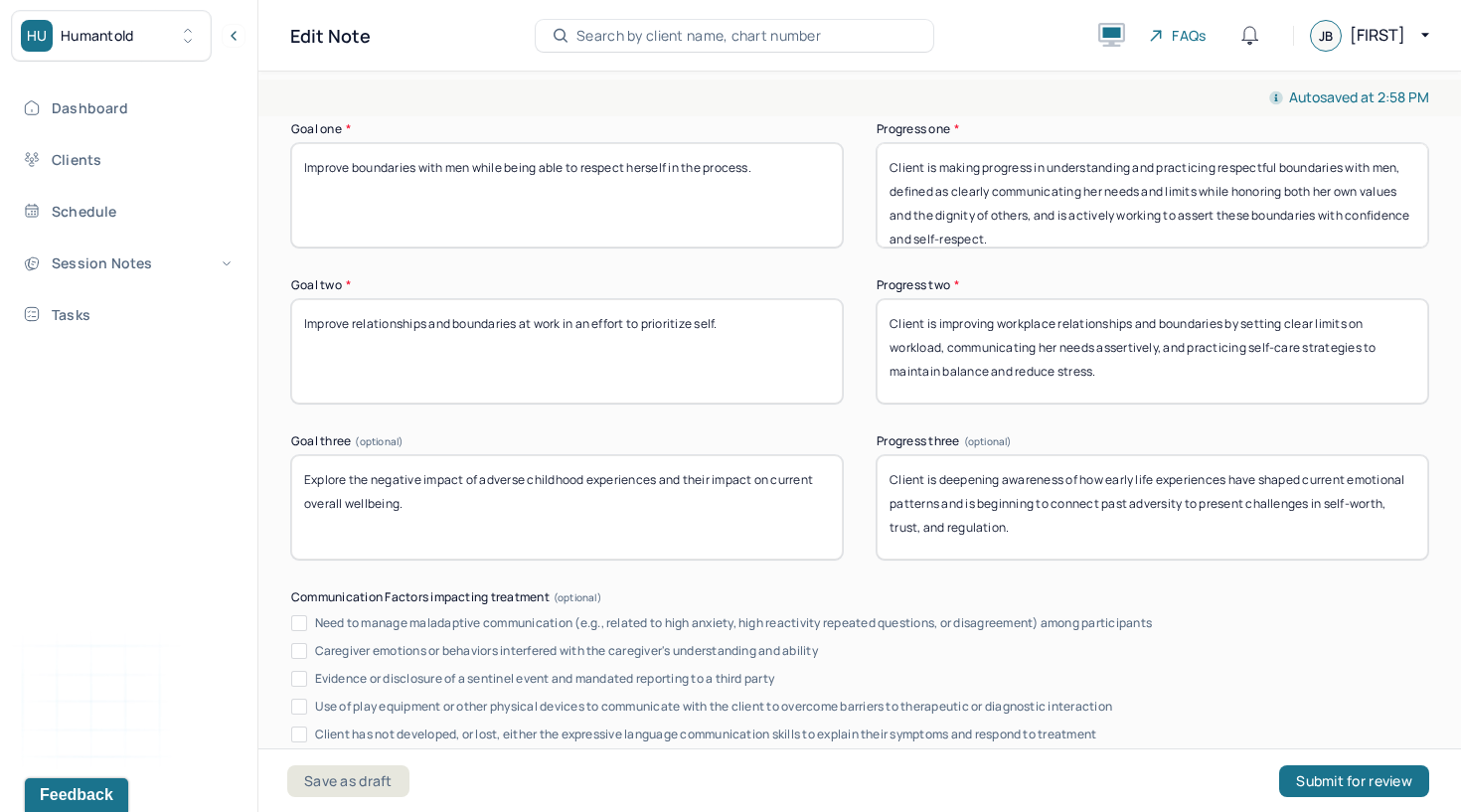 type on "Client is improving workplace relationships and boundaries by setting clear limits on workload, communicating her needs assertively, and practicing self-care strategies to maintain balance and reduce stress." 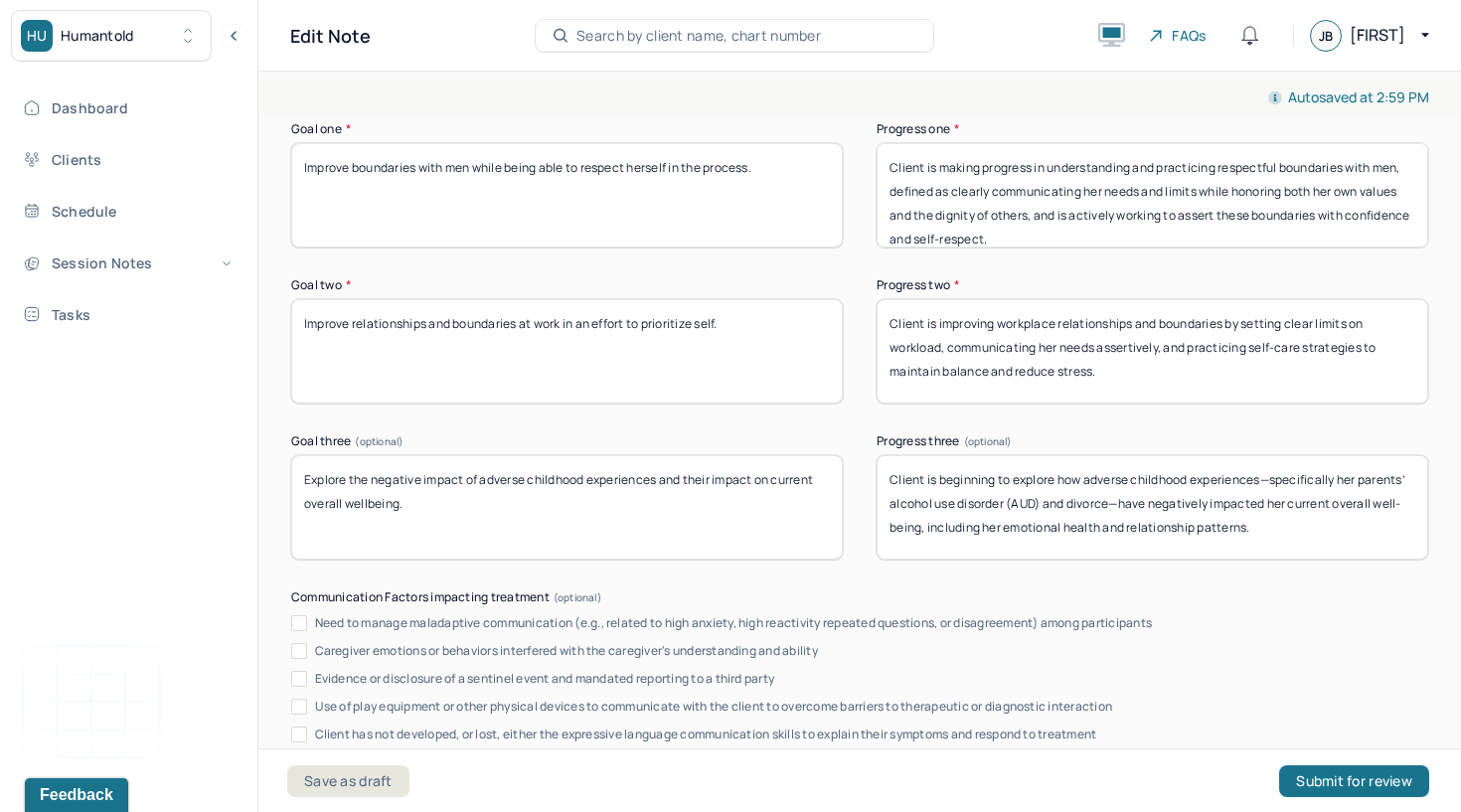 click on "Client is beginning to explore how adverse childhood experiences—specifically her parents’ alcohol use disorder (AUD) and divorce—have negatively impacted her current overall well-being, including her emotional health and relationship patterns." at bounding box center [1152, 507] 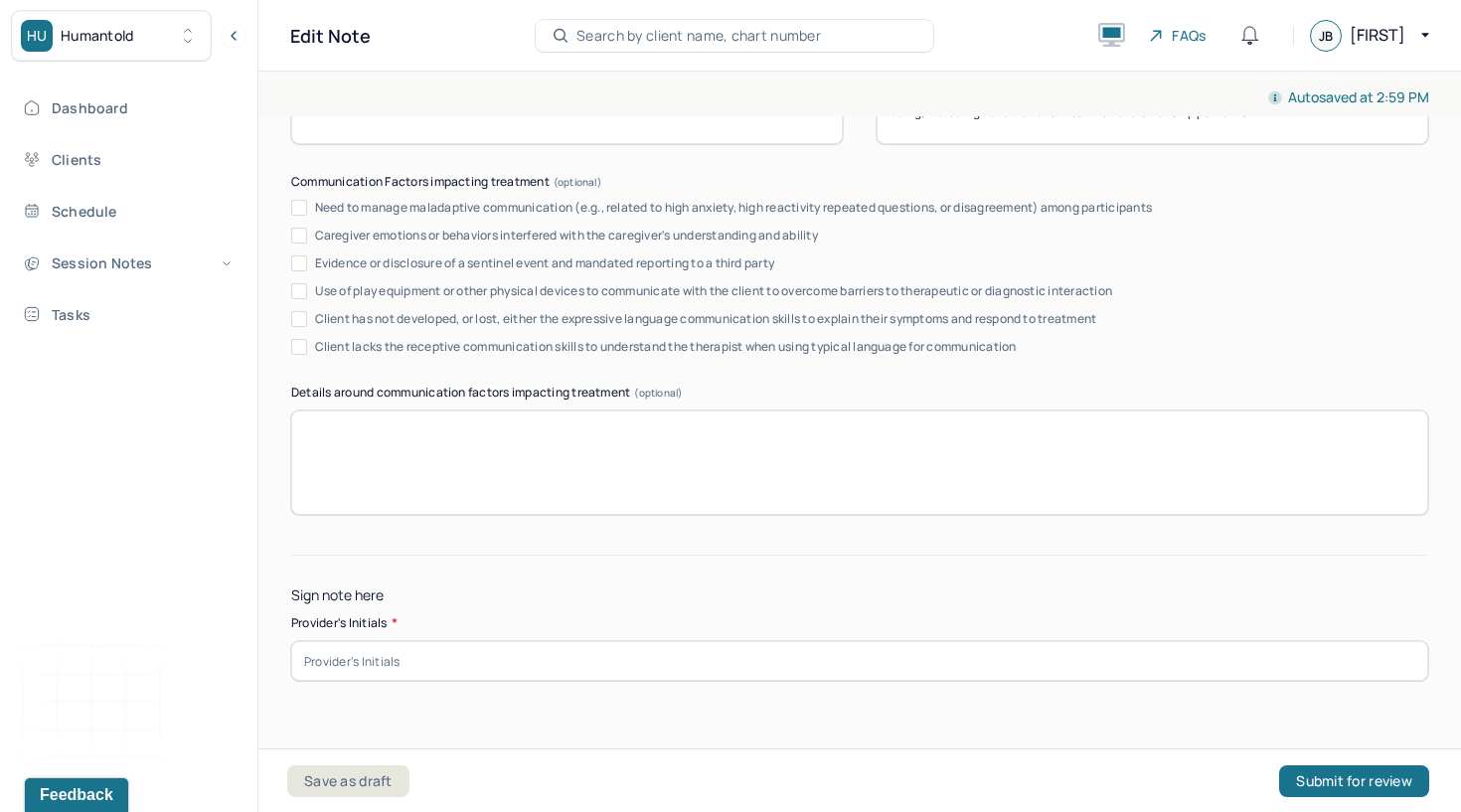 scroll, scrollTop: 3764, scrollLeft: 0, axis: vertical 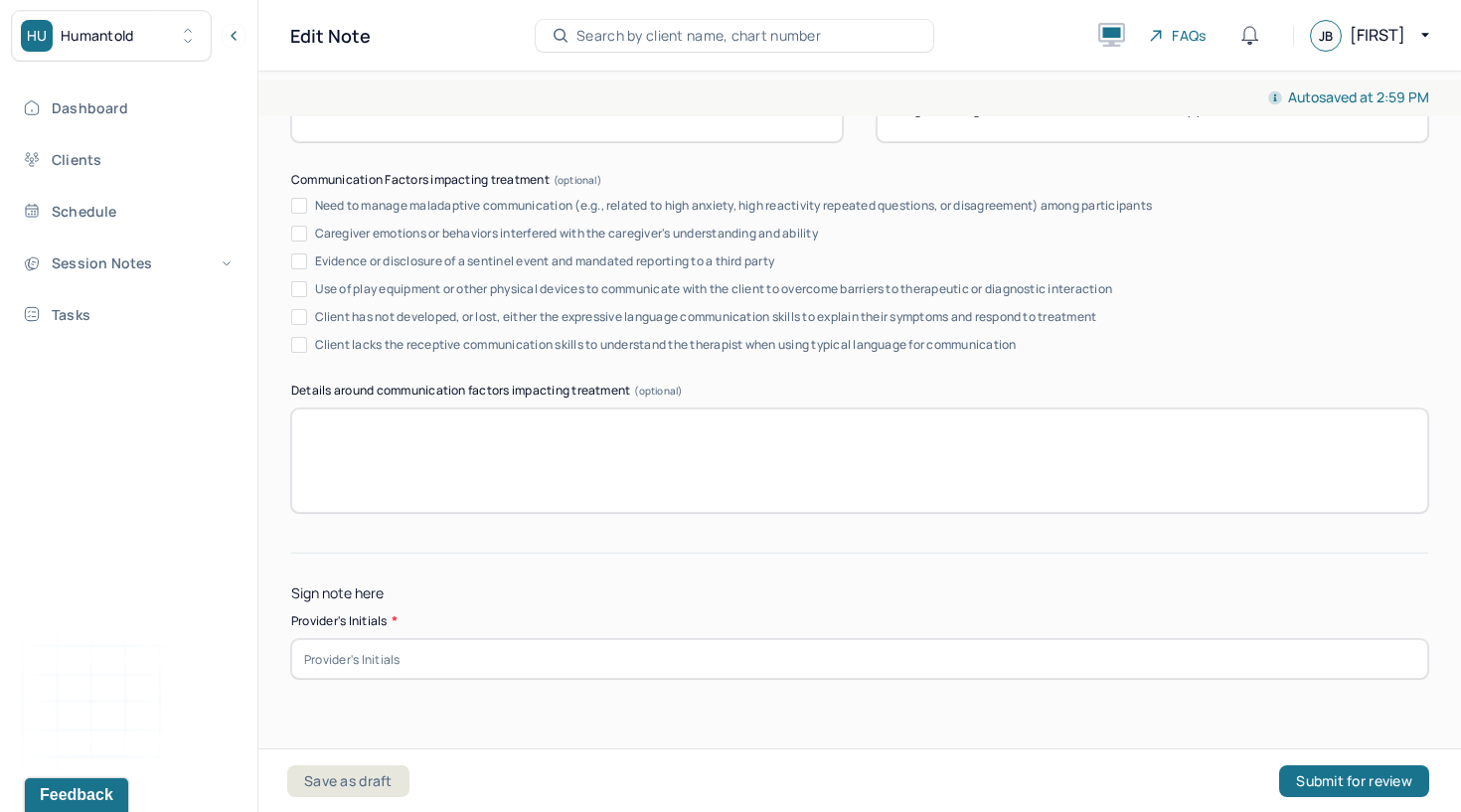 type on "Client continues  to explore how adverse childhood experiences—specifically her parents’ alcohol use disorder (AUD) and divorce—have negatively impacted her current overall well-being, including her emotional health and relationship patterns." 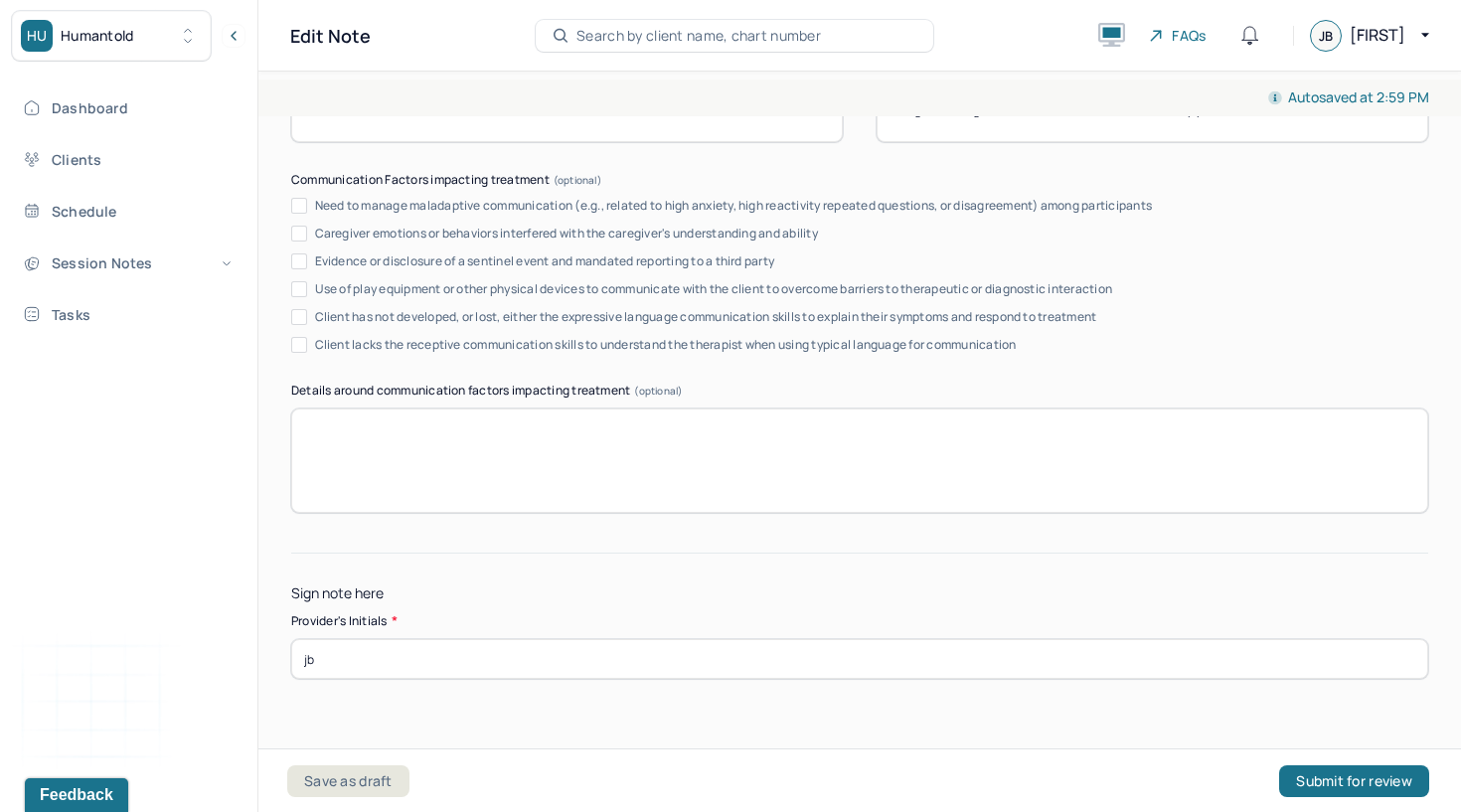 type on "jb" 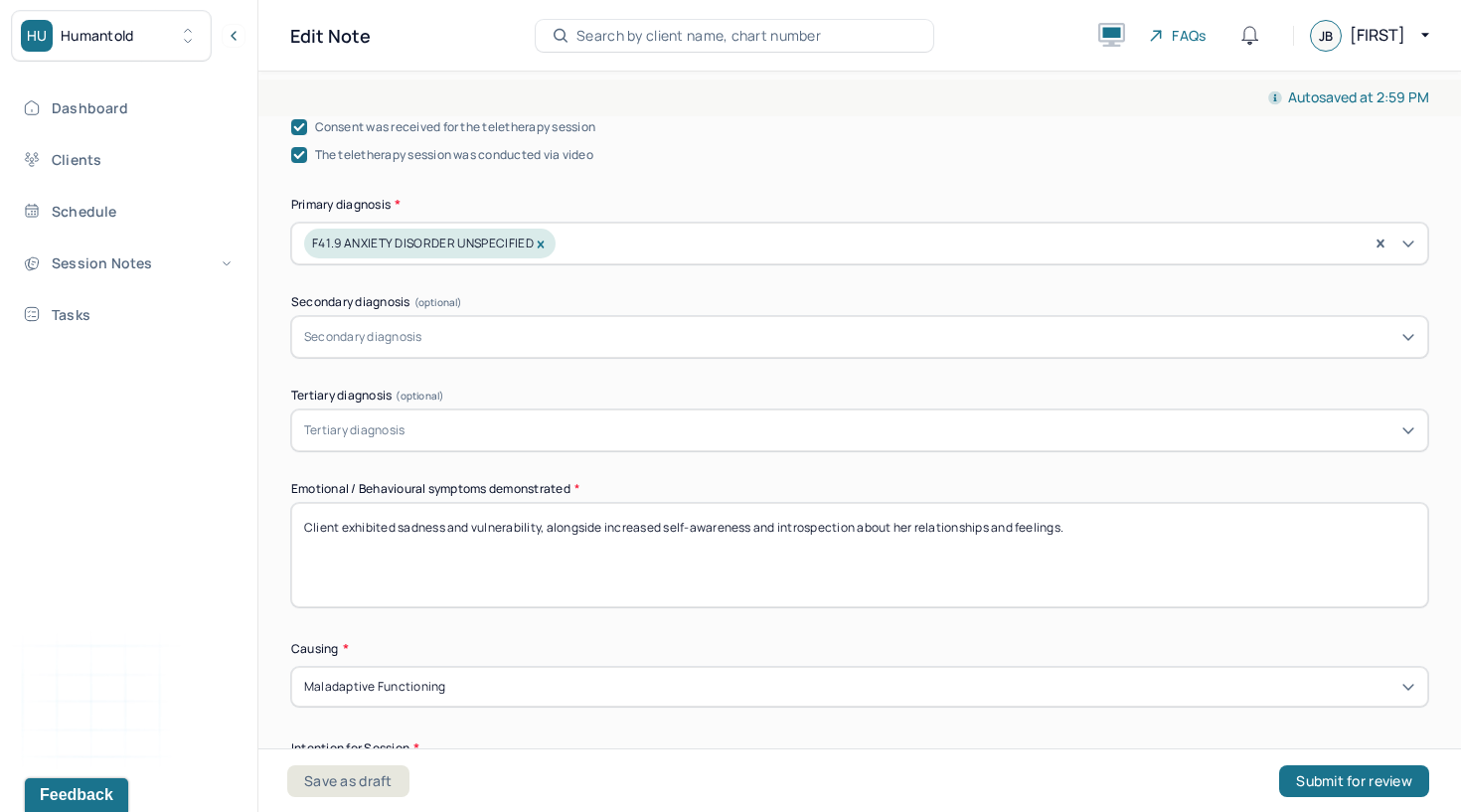 scroll, scrollTop: 662, scrollLeft: 0, axis: vertical 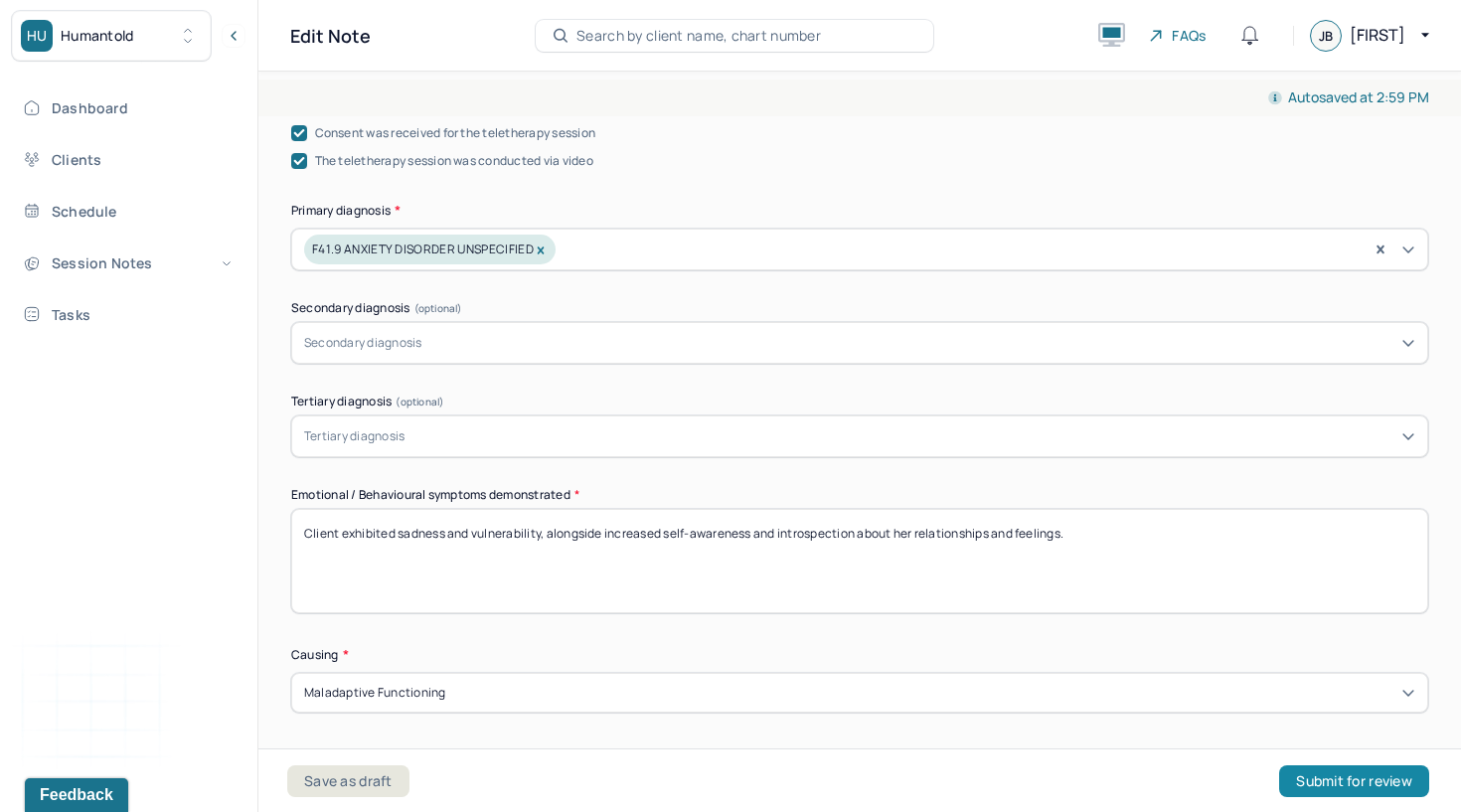 click on "Submit for review" at bounding box center [1354, 781] 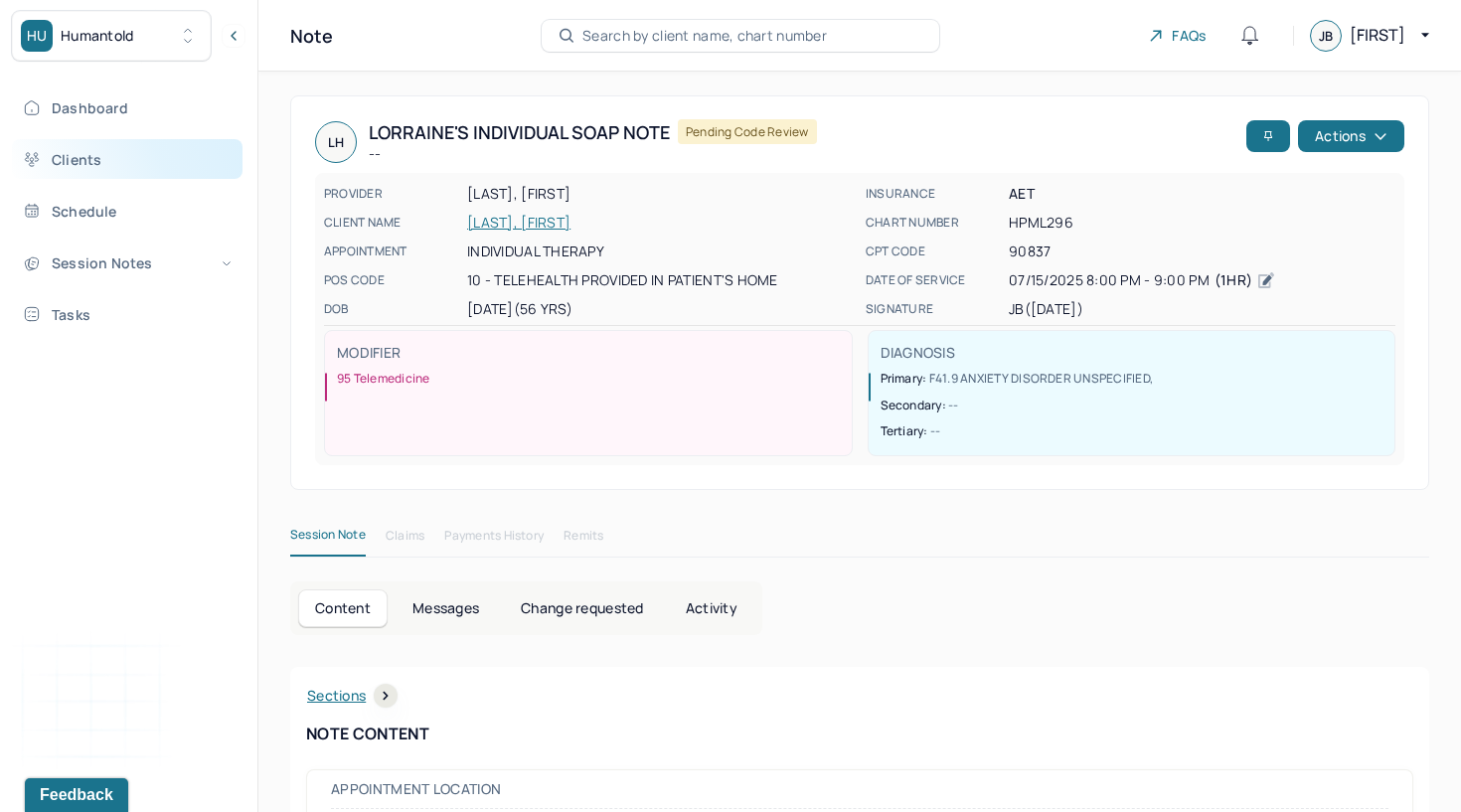 click on "Clients" at bounding box center (127, 159) 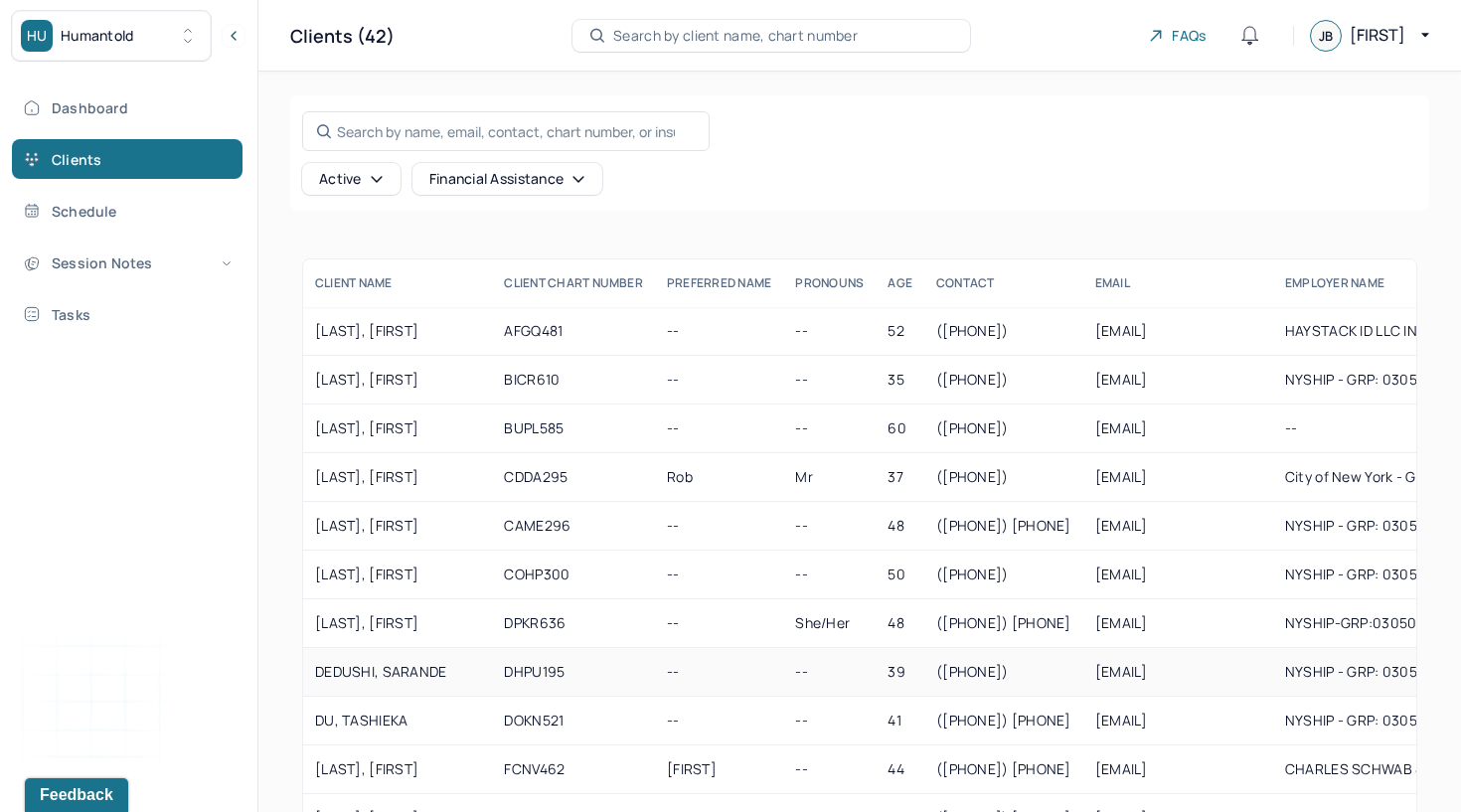 click on "DEDUSHI, SARANDE" at bounding box center [398, 672] 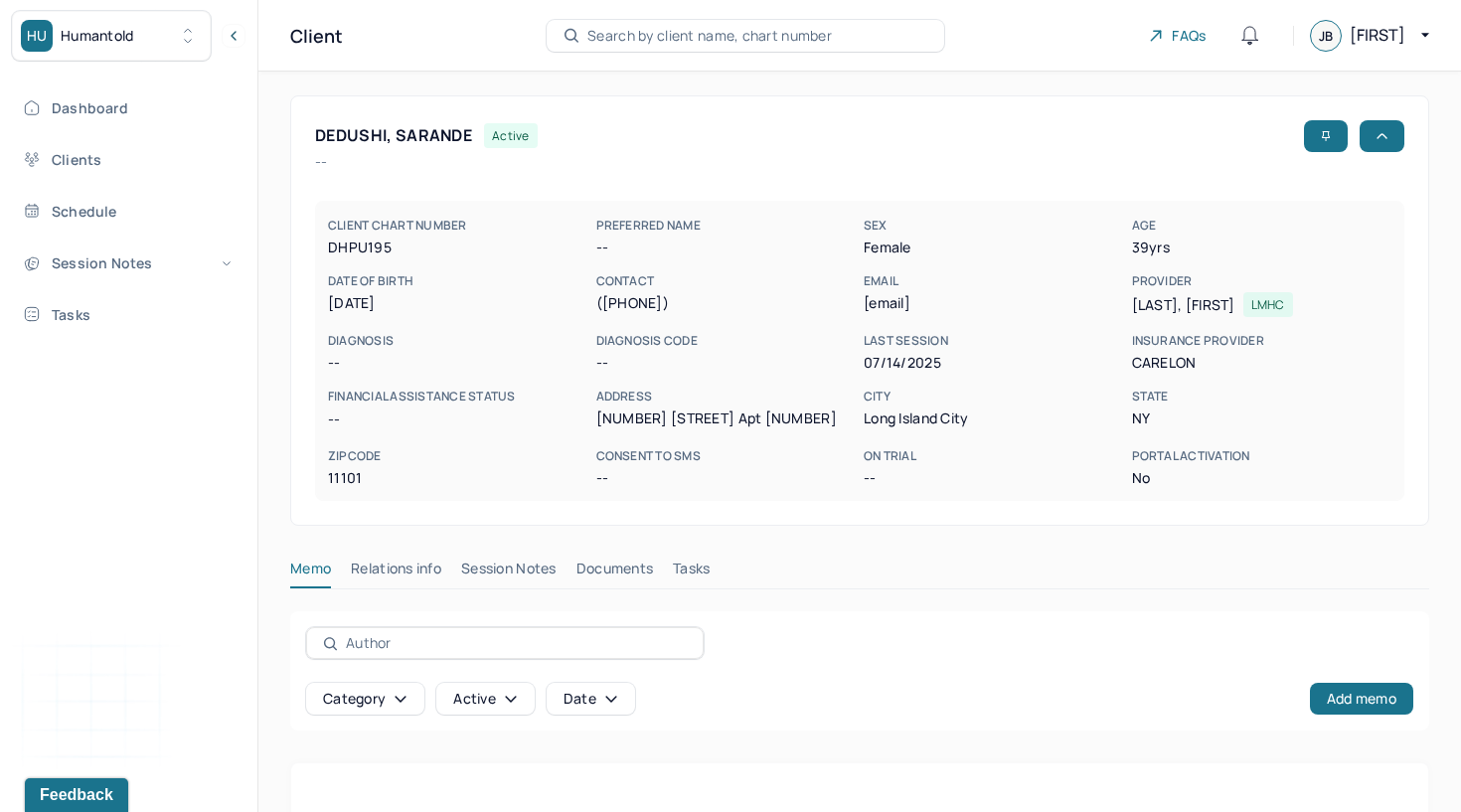 click on "Session Notes" at bounding box center [509, 572] 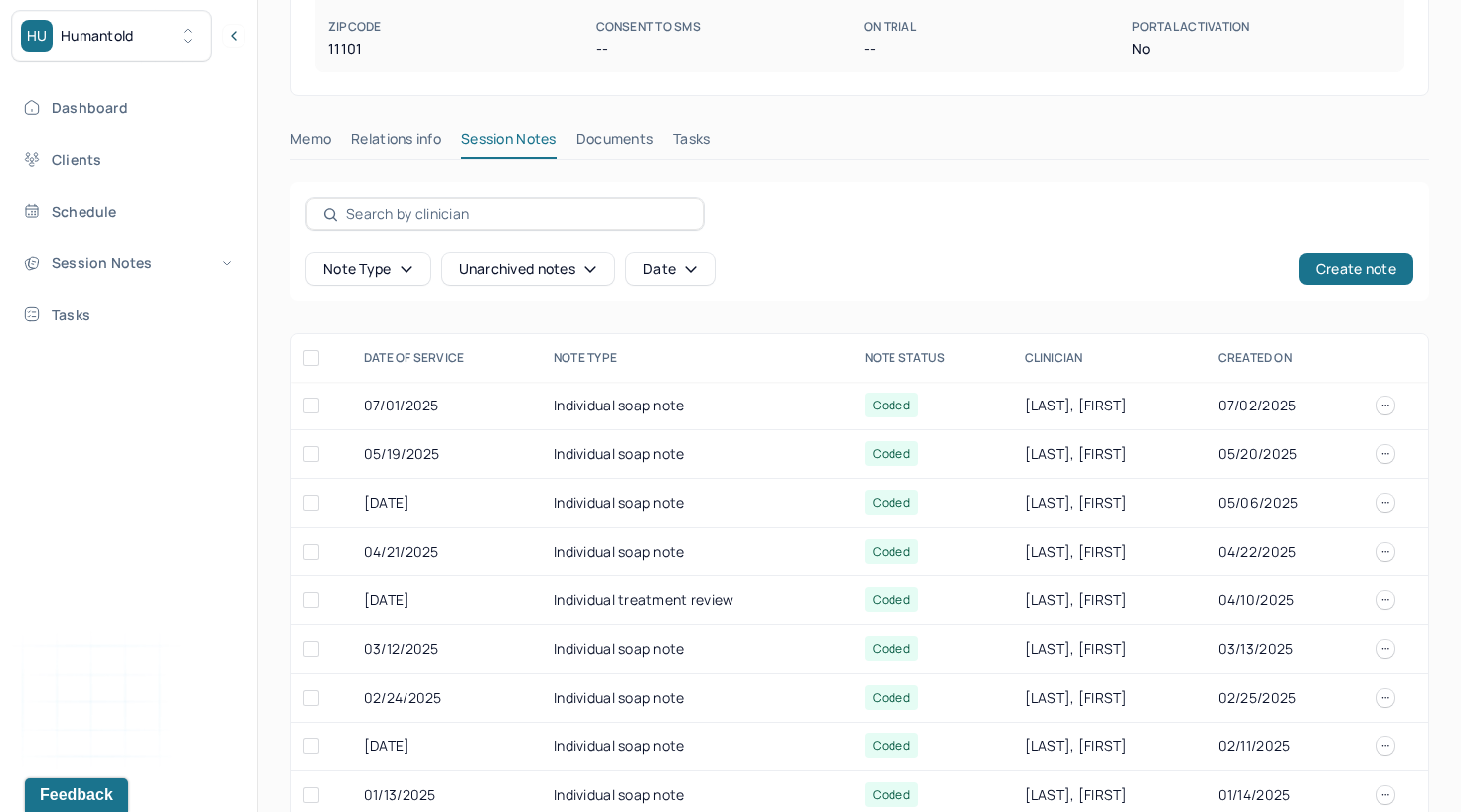 scroll, scrollTop: 561, scrollLeft: 0, axis: vertical 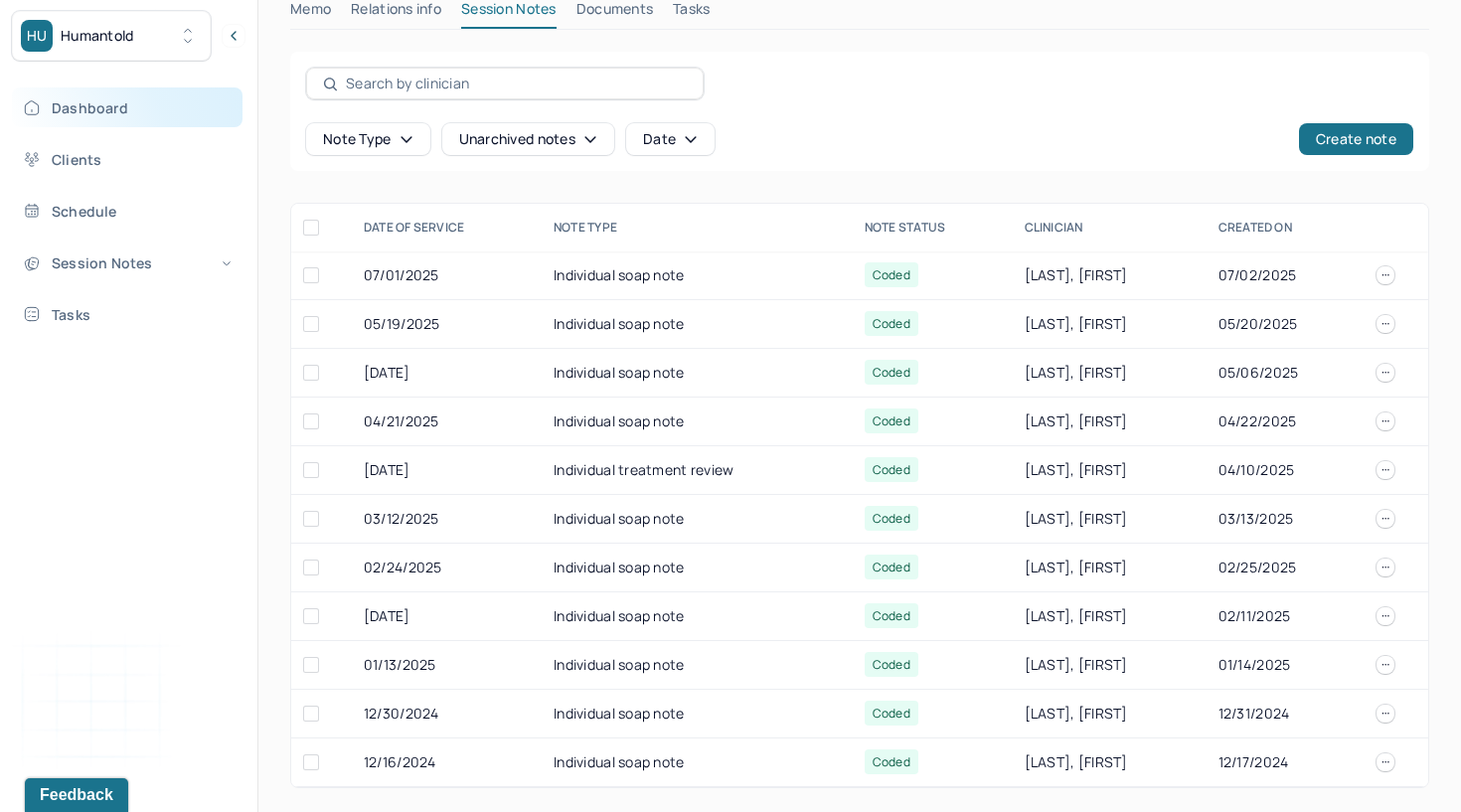 click on "Dashboard" at bounding box center [127, 107] 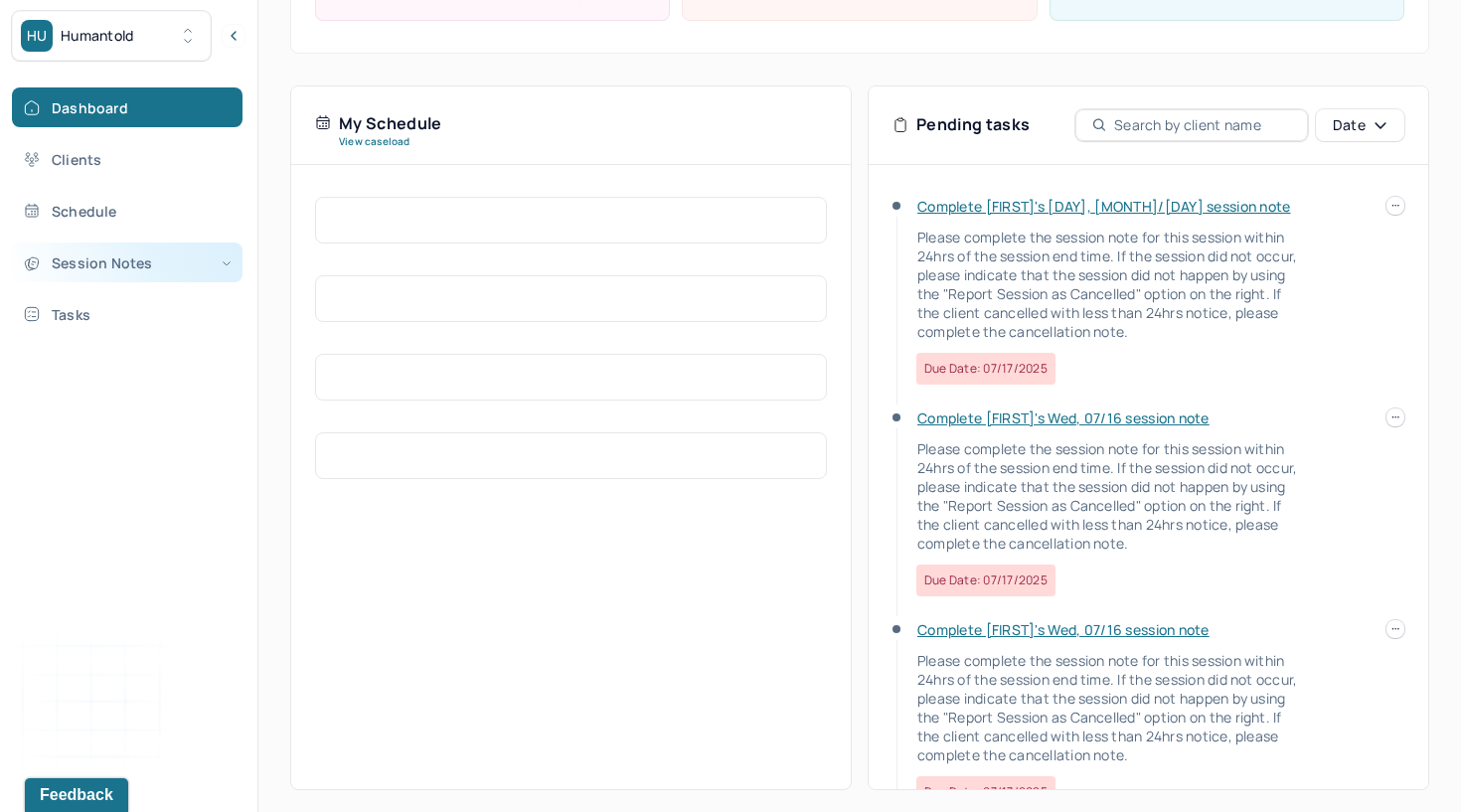 click on "Session Notes" at bounding box center [127, 262] 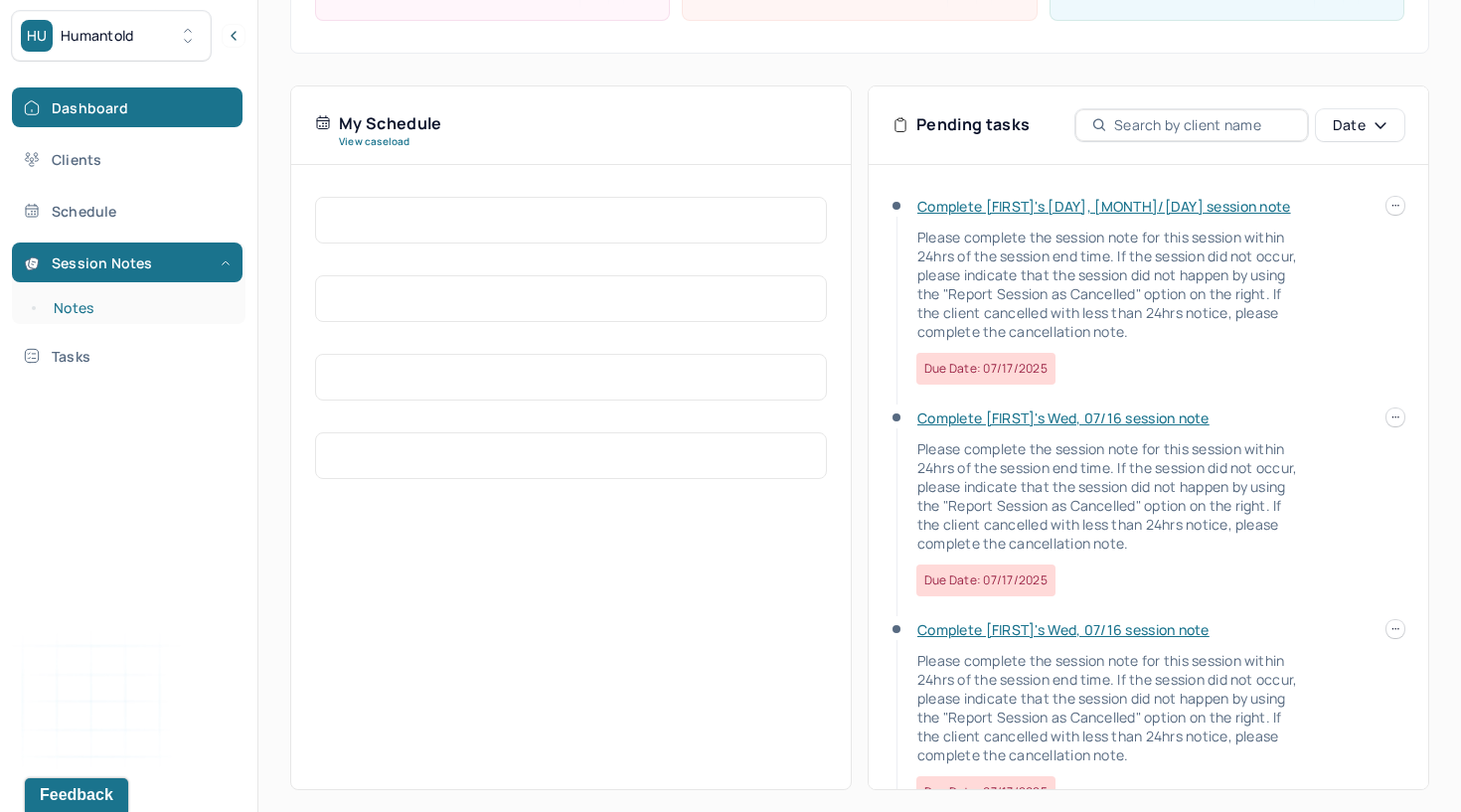 click on "Notes" at bounding box center (138, 308) 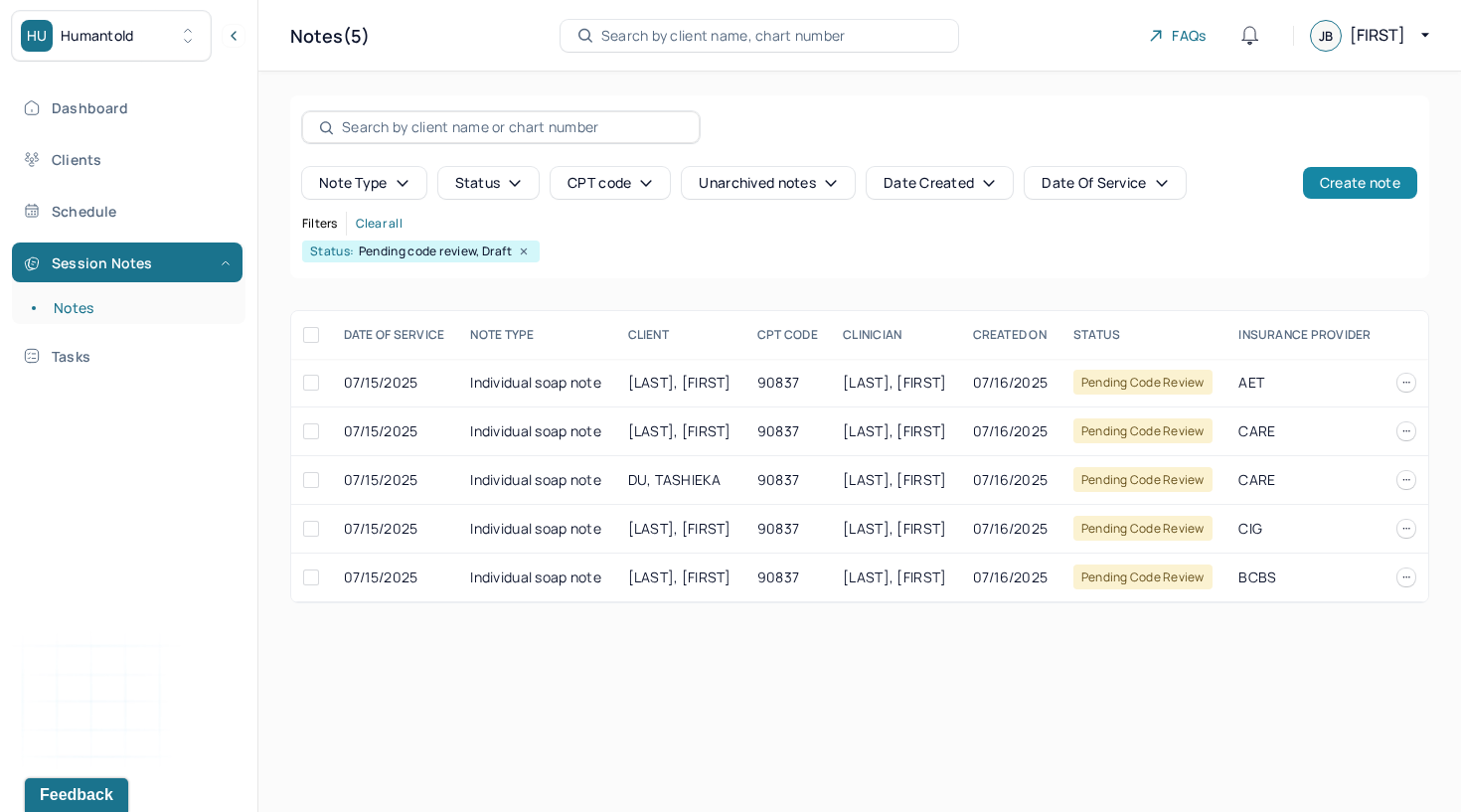 click on "Create note" at bounding box center [1360, 183] 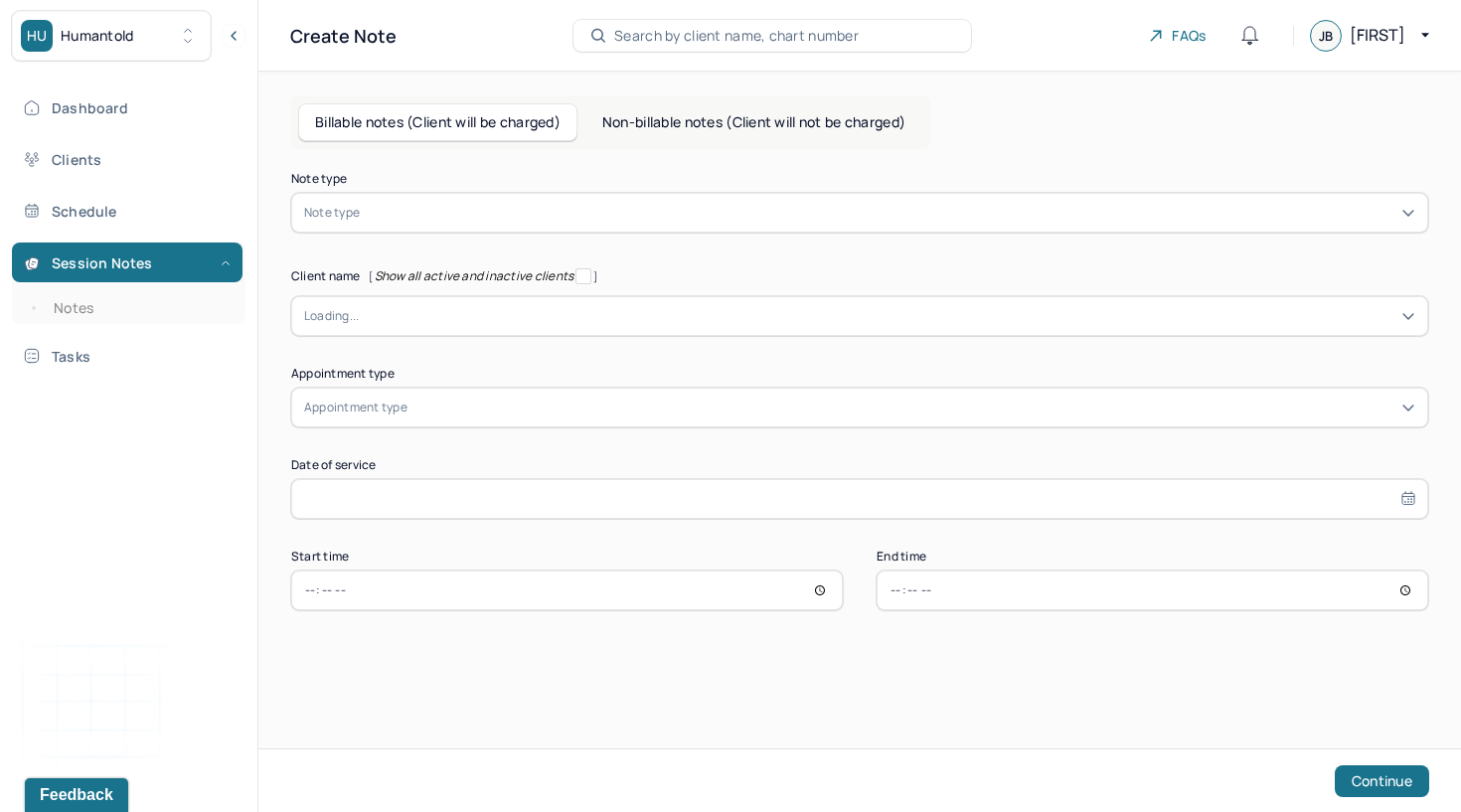 click at bounding box center [890, 213] 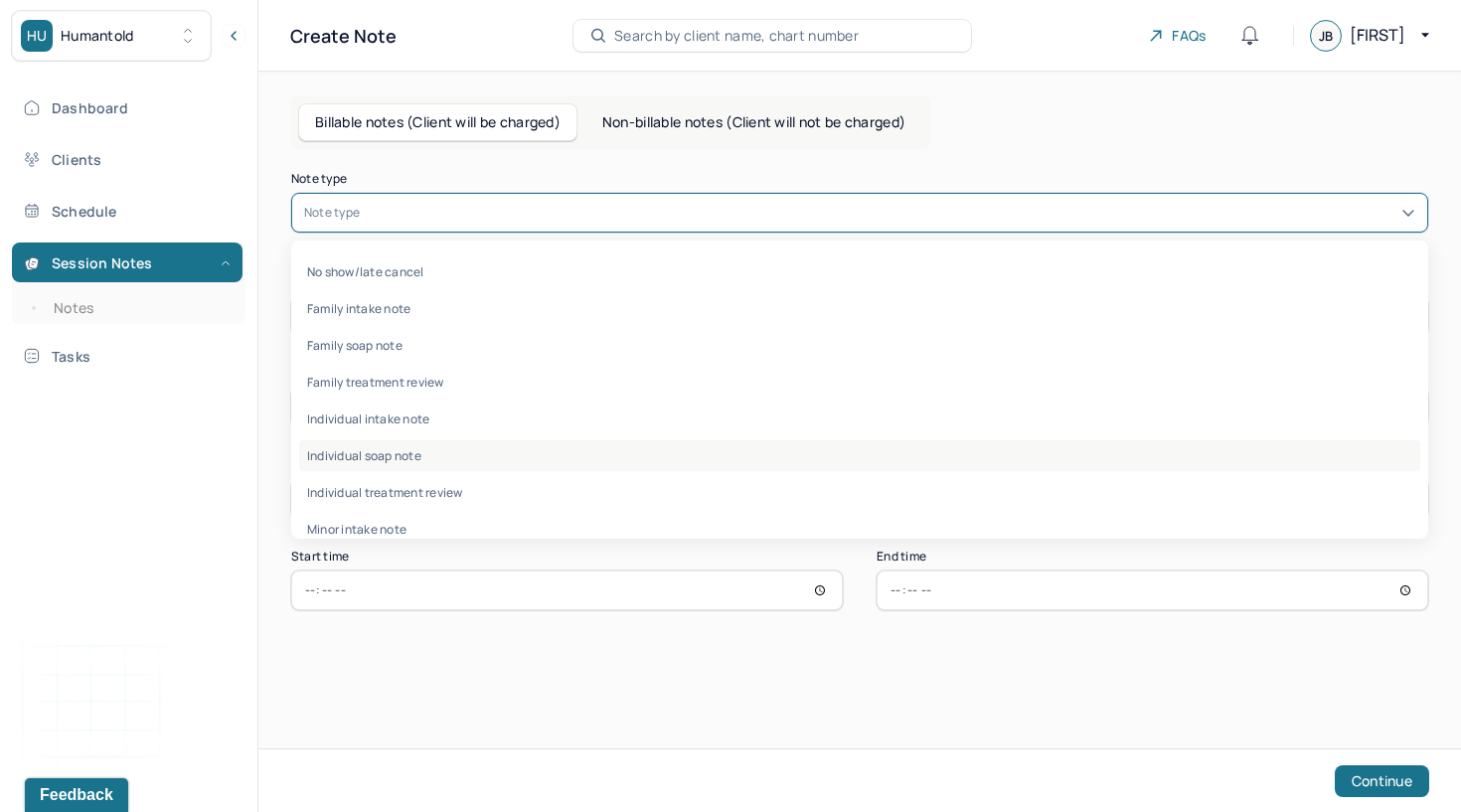 click on "Individual soap note" at bounding box center [860, 455] 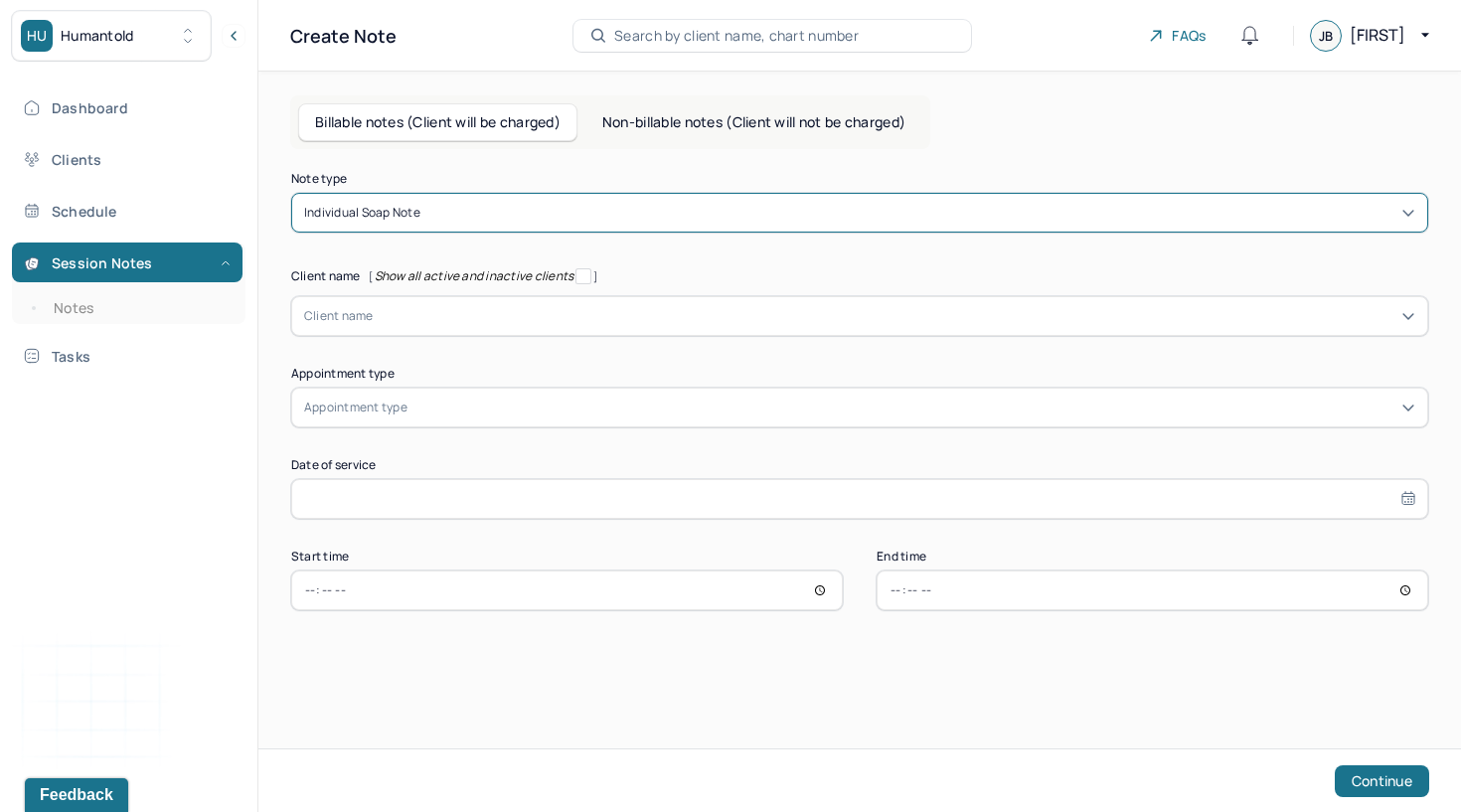 click on "Client name" at bounding box center (339, 316) 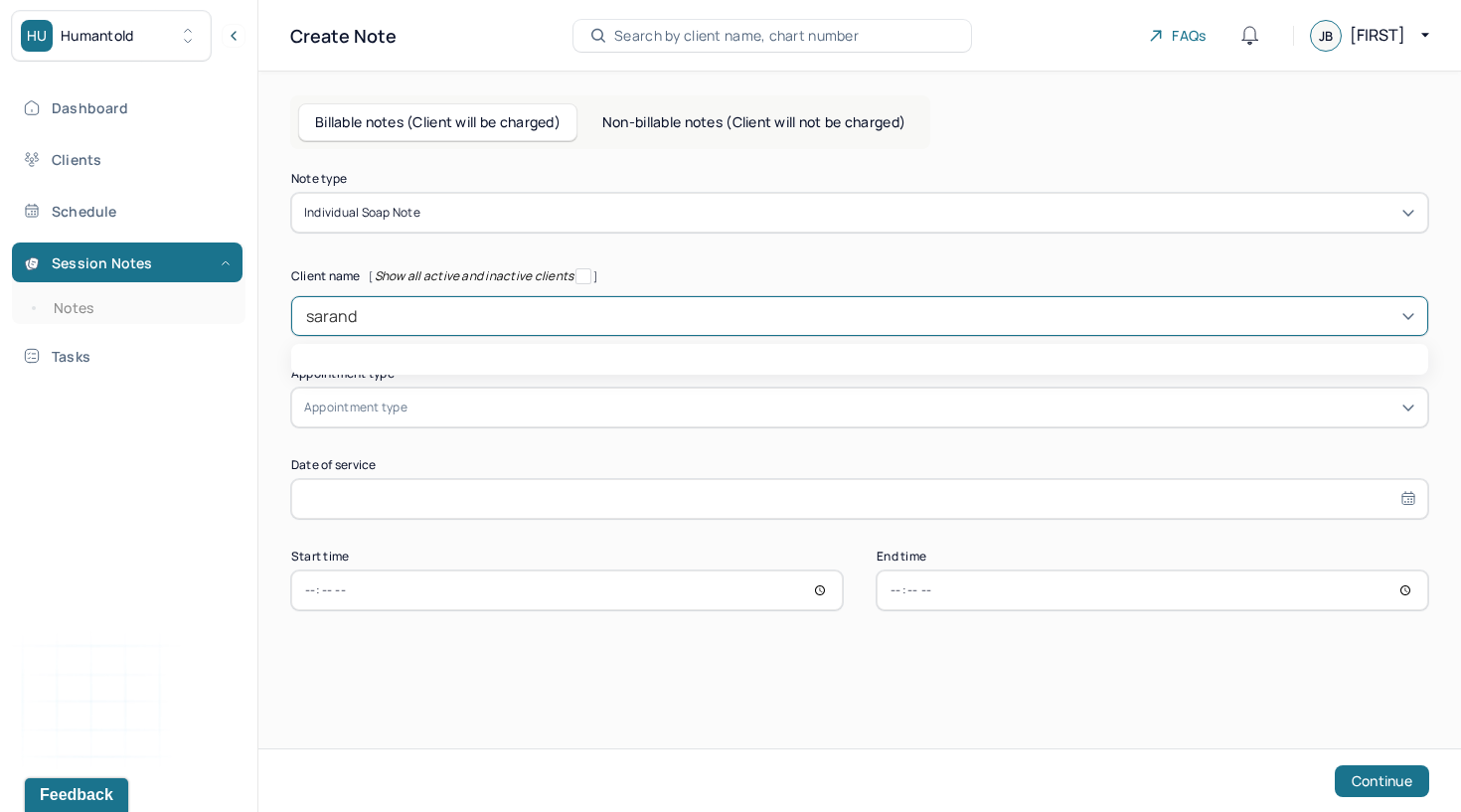 type on "[FIRST]" 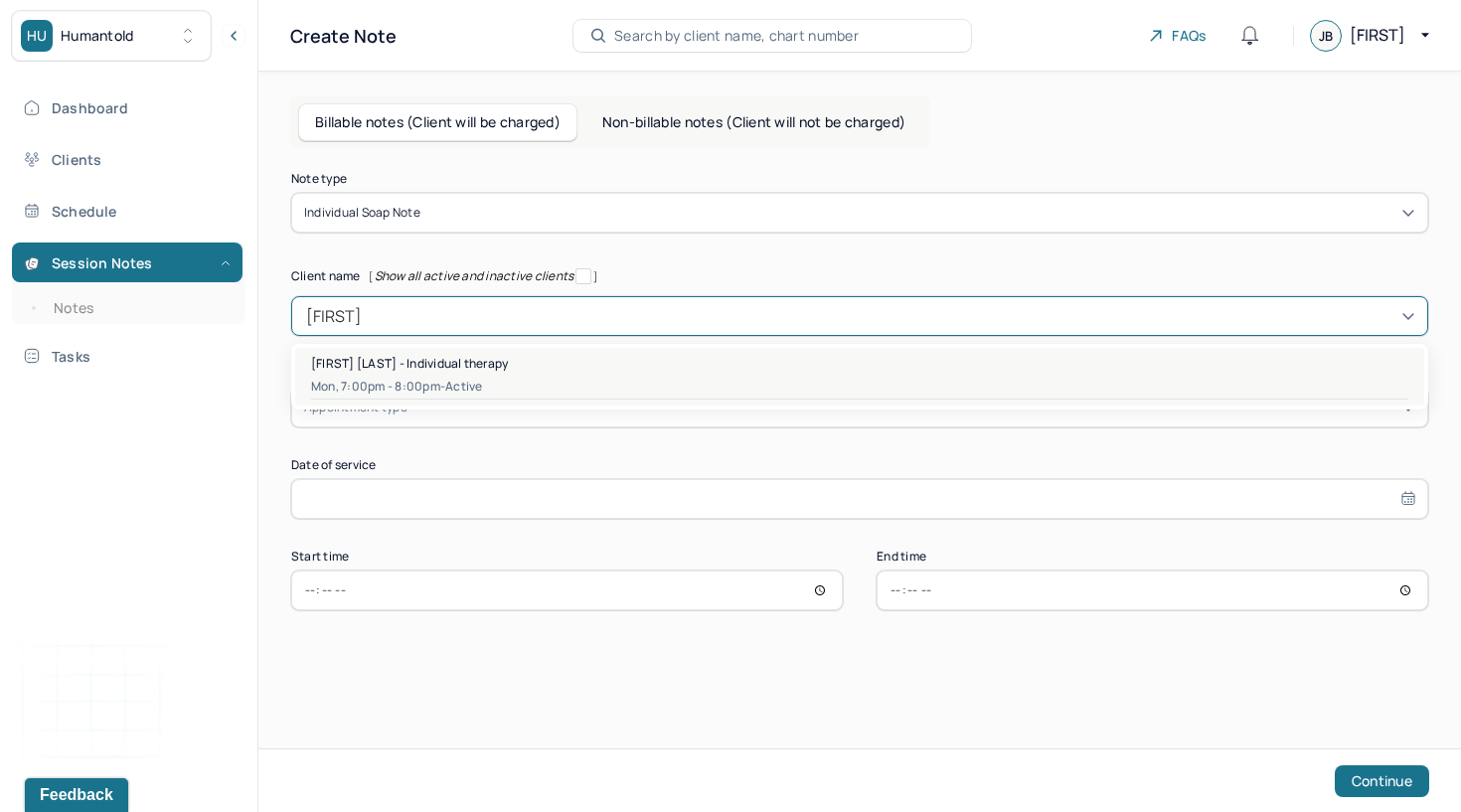 click on "[FIRST] [LAST] - Individual therapy" at bounding box center (409, 363) 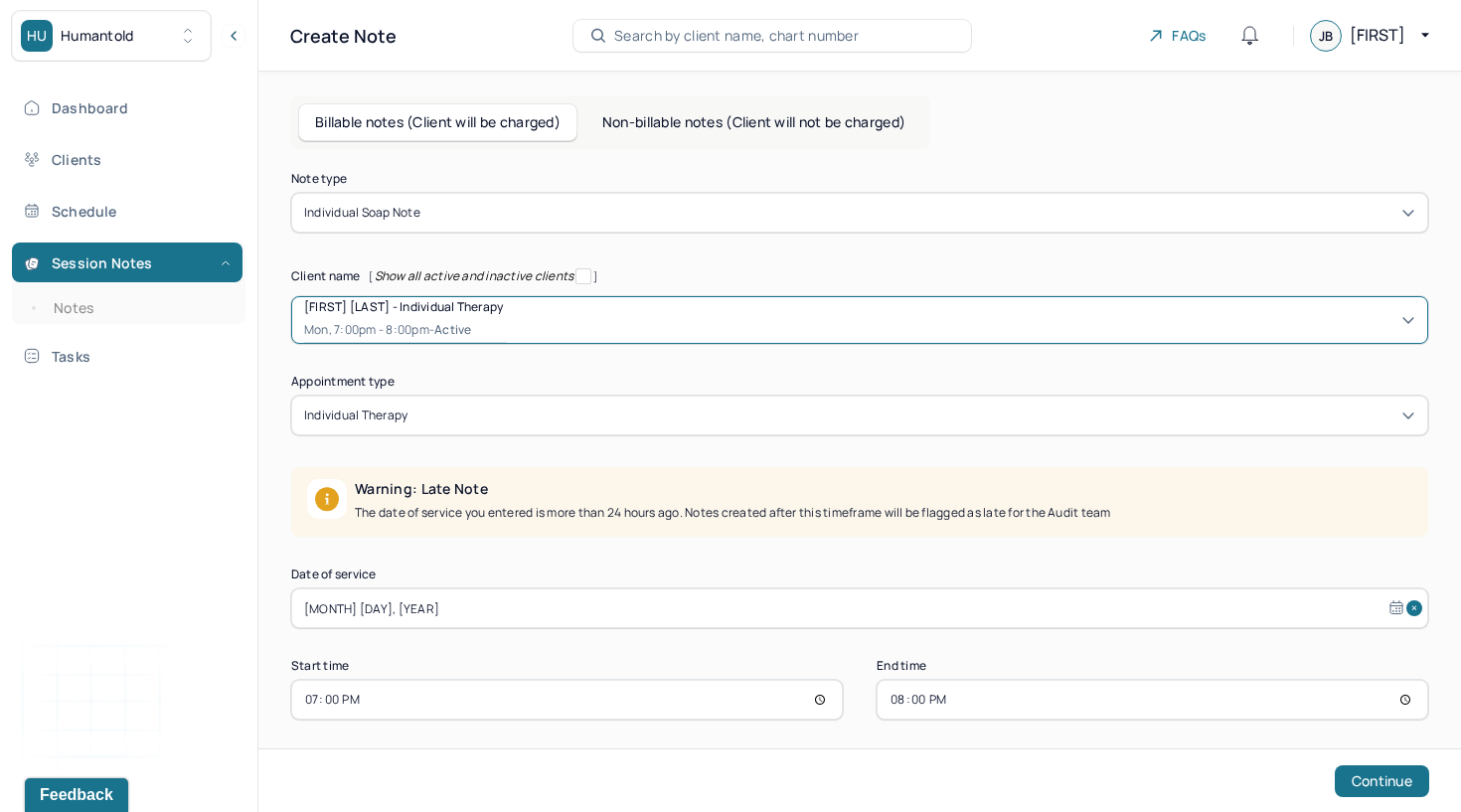 click on "[MONTH] [DAY], [YEAR]" at bounding box center (860, 608) 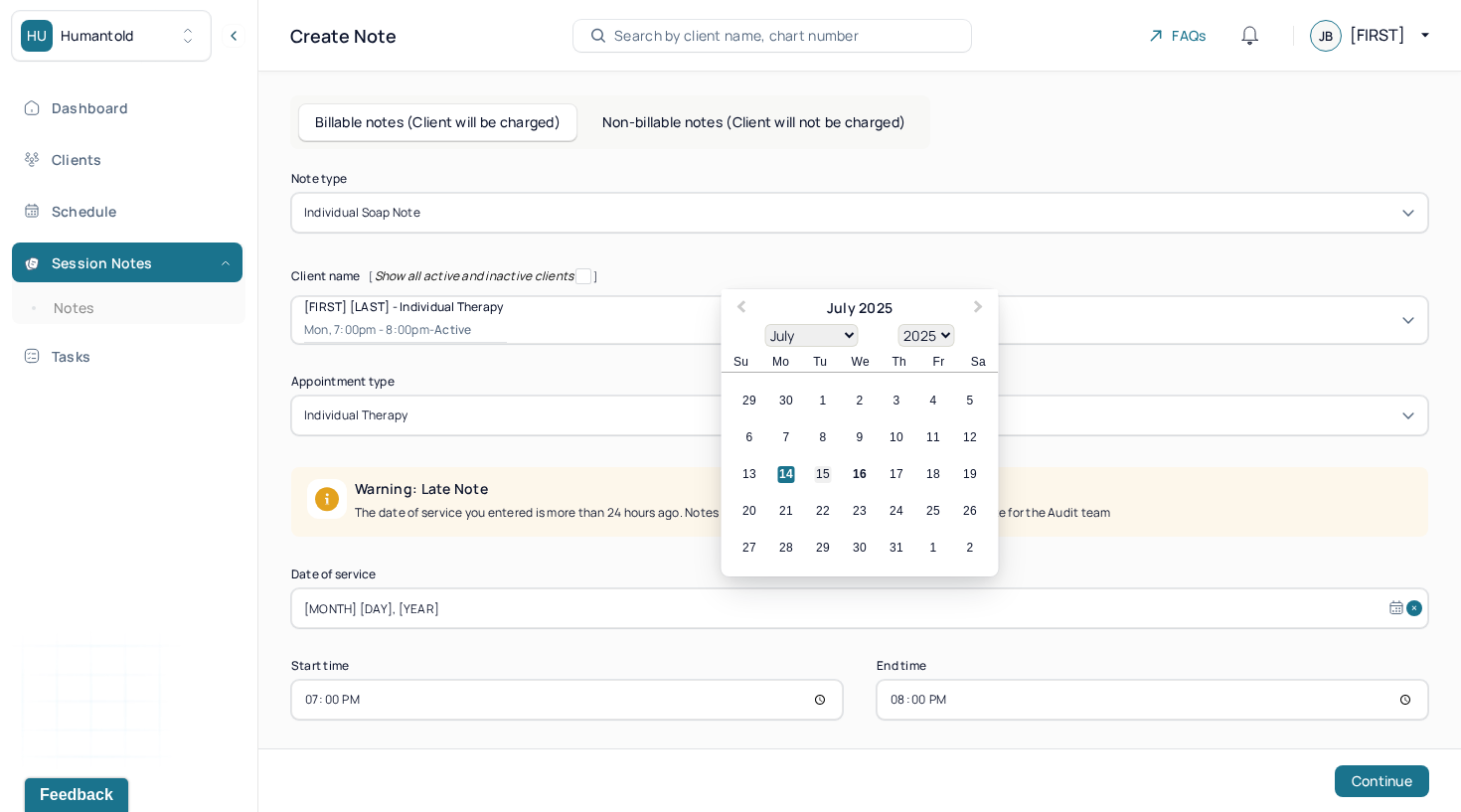 click on "15" at bounding box center [823, 474] 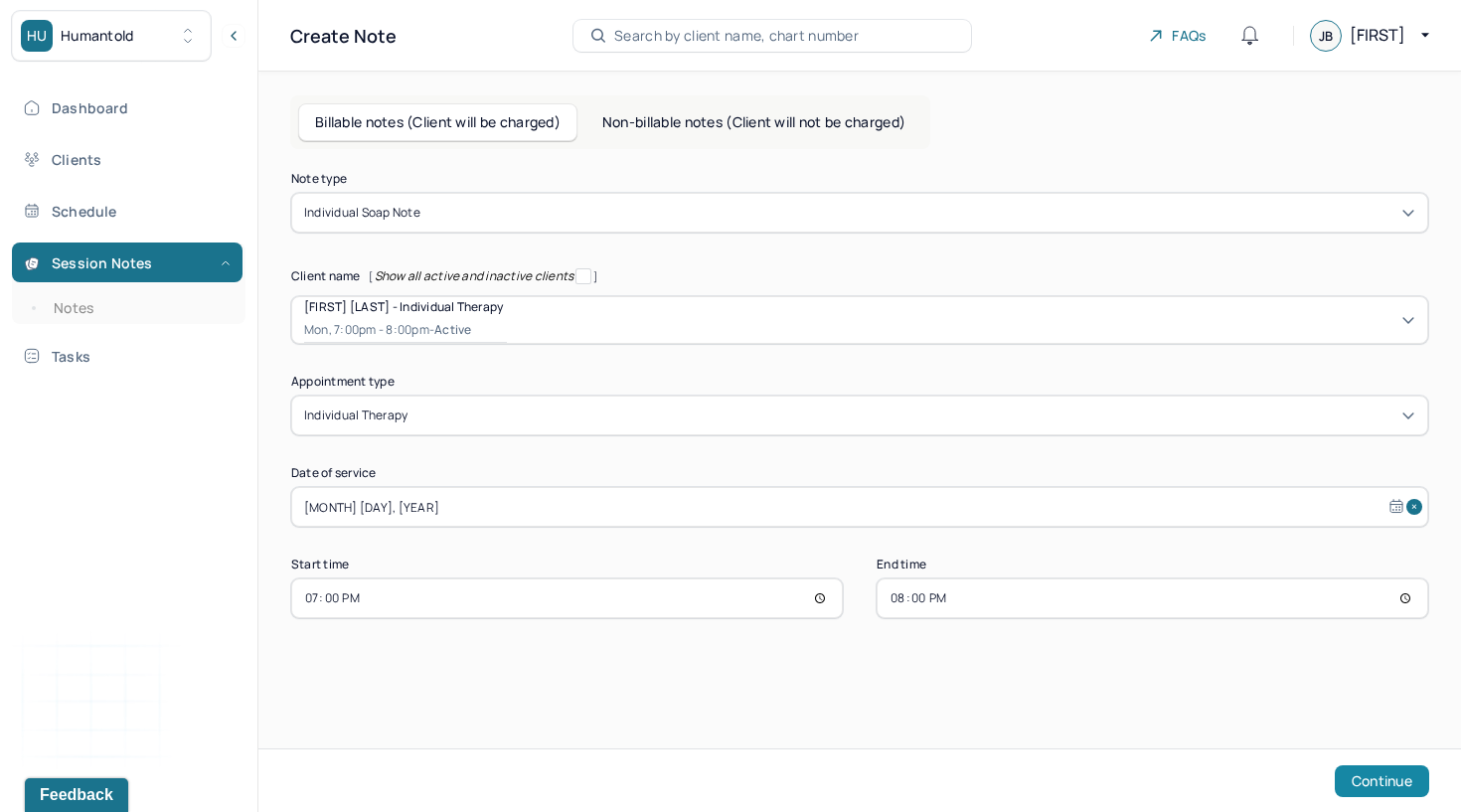 click on "Continue" at bounding box center (1381, 781) 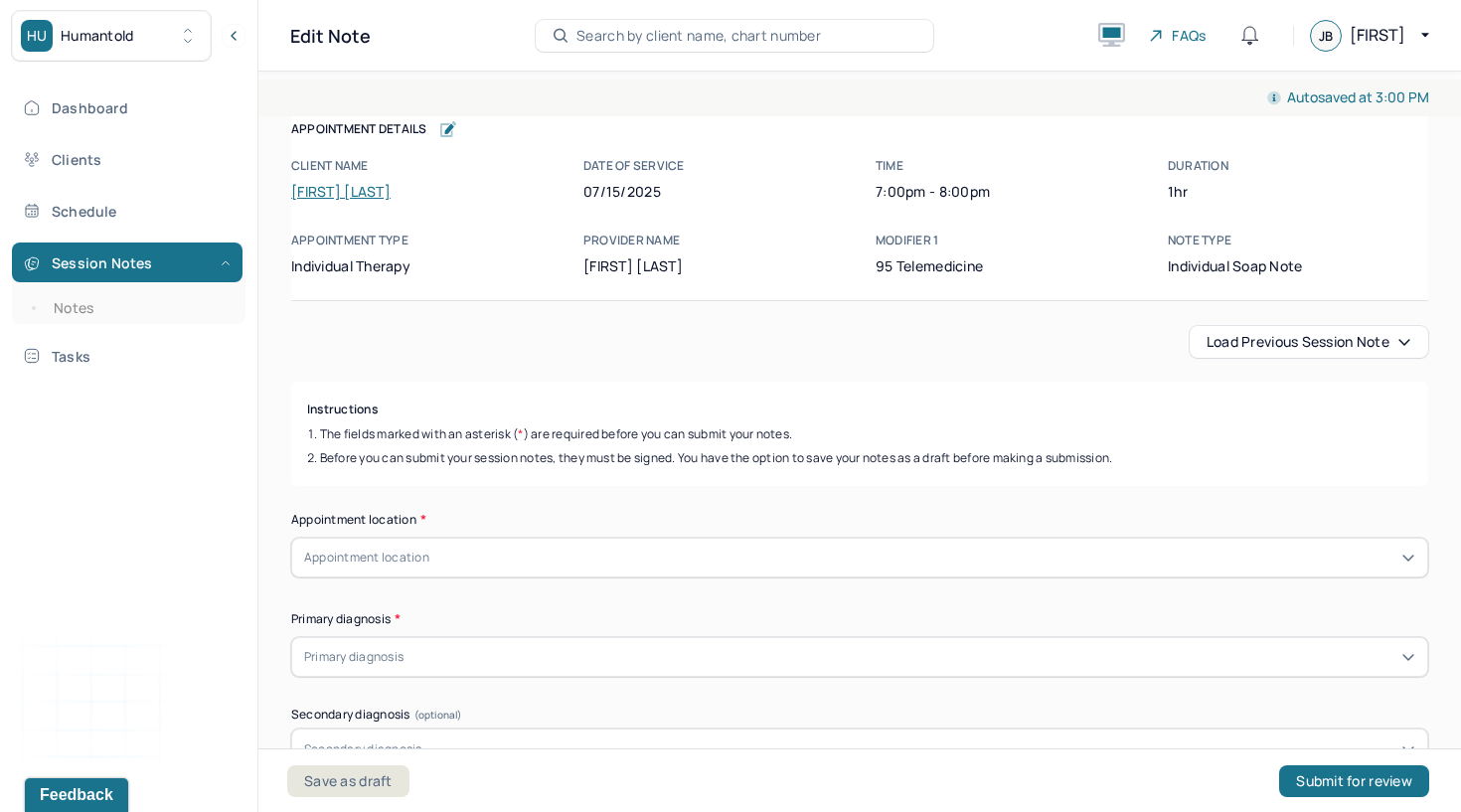 click on "Load previous session note" at bounding box center (1309, 342) 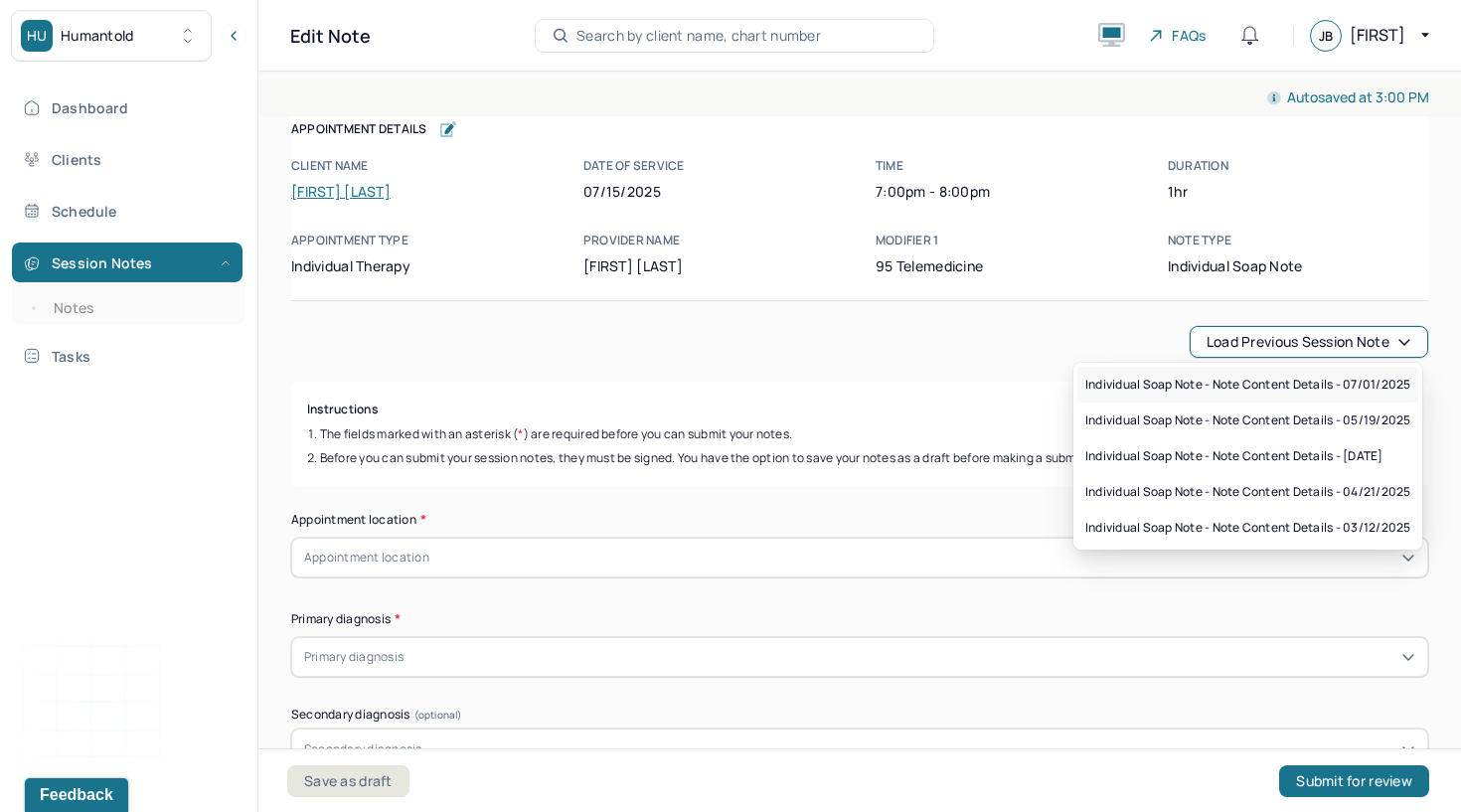 click on "Individual soap note   - Note content Details -   07/01/2025" at bounding box center [1247, 385] 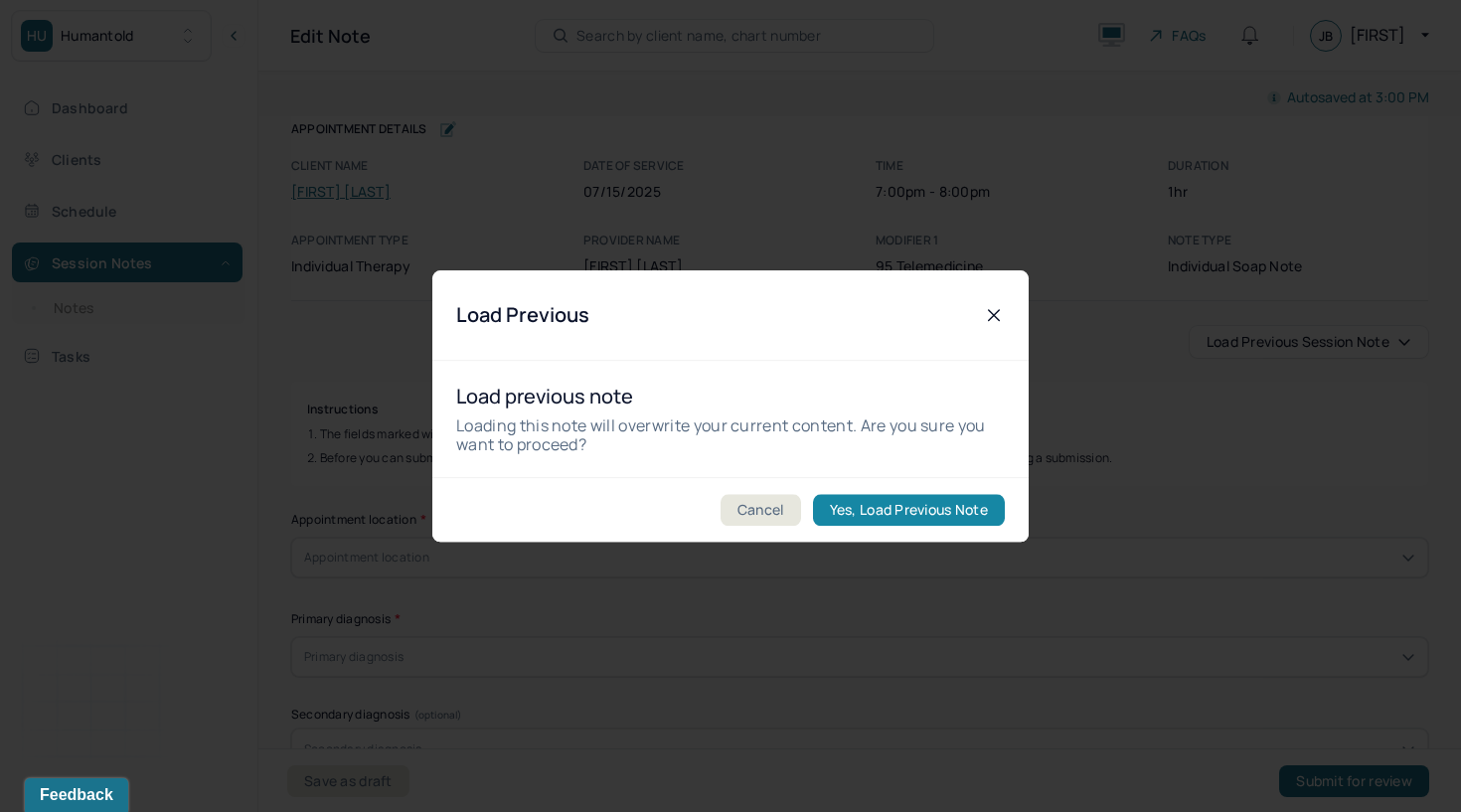 click on "Yes, Load Previous Note" at bounding box center (908, 510) 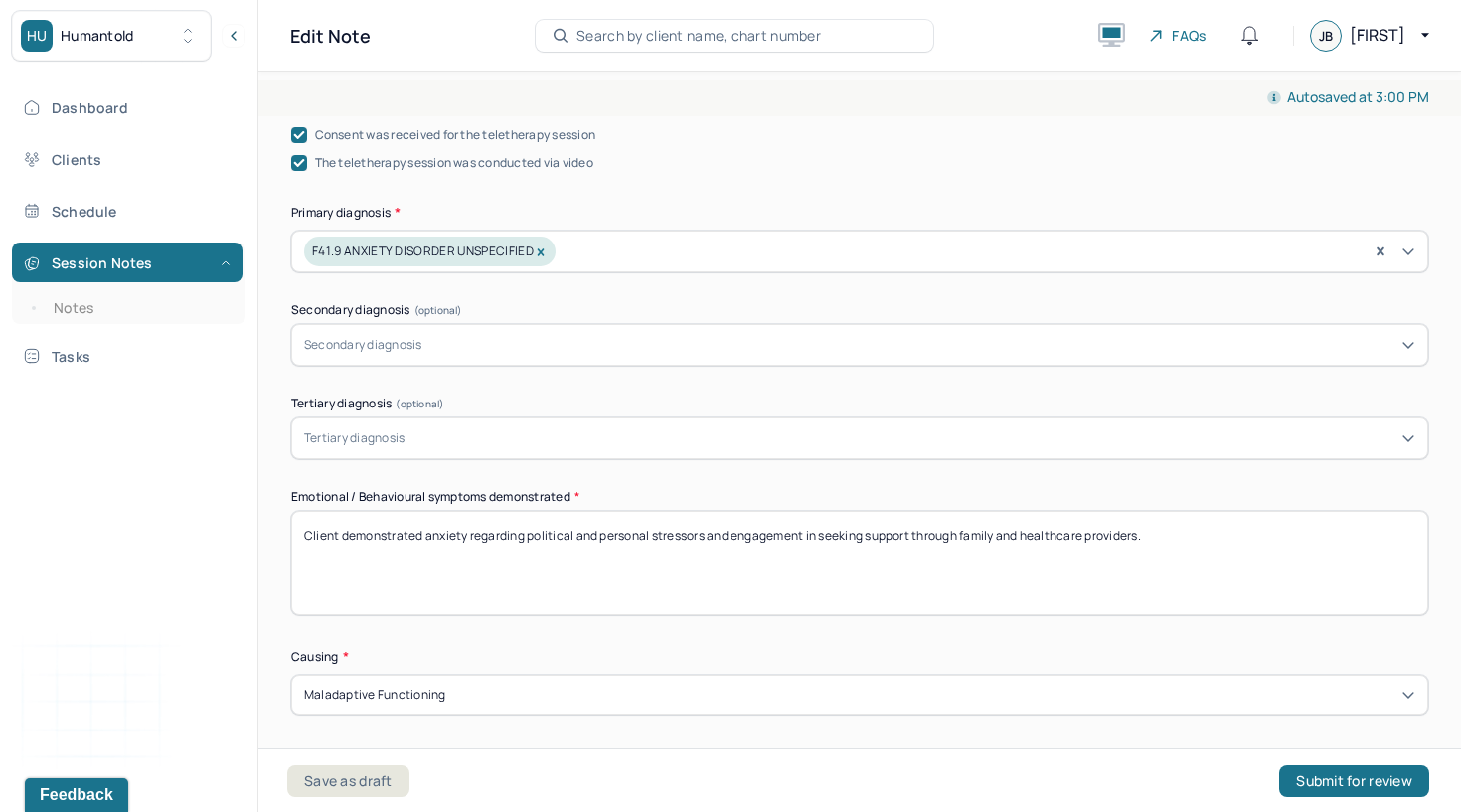 scroll, scrollTop: 681, scrollLeft: 0, axis: vertical 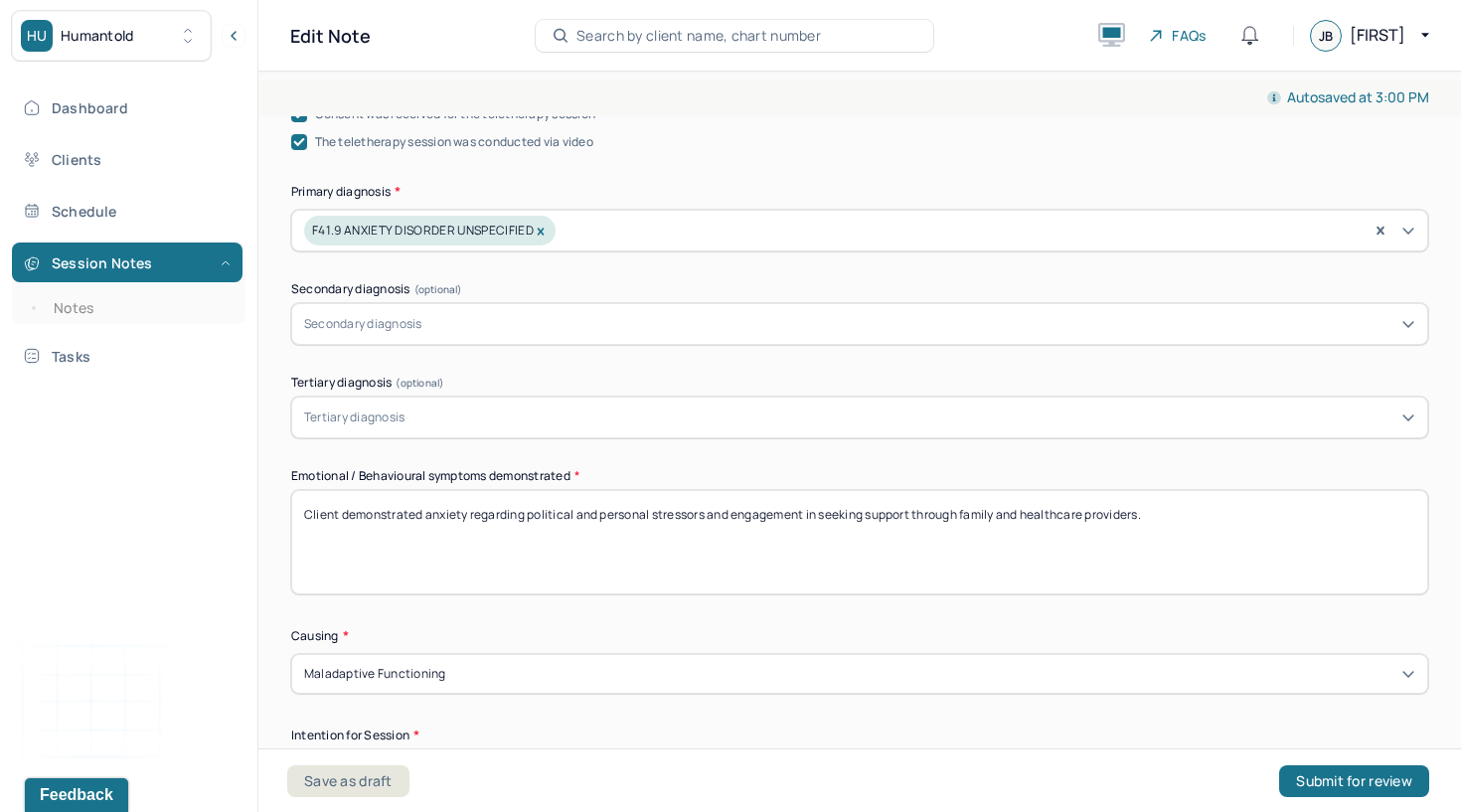 click on "Client demonstrated anxiety regarding political and personal stressors and engagement in seeking support through family and healthcare providers." at bounding box center [860, 542] 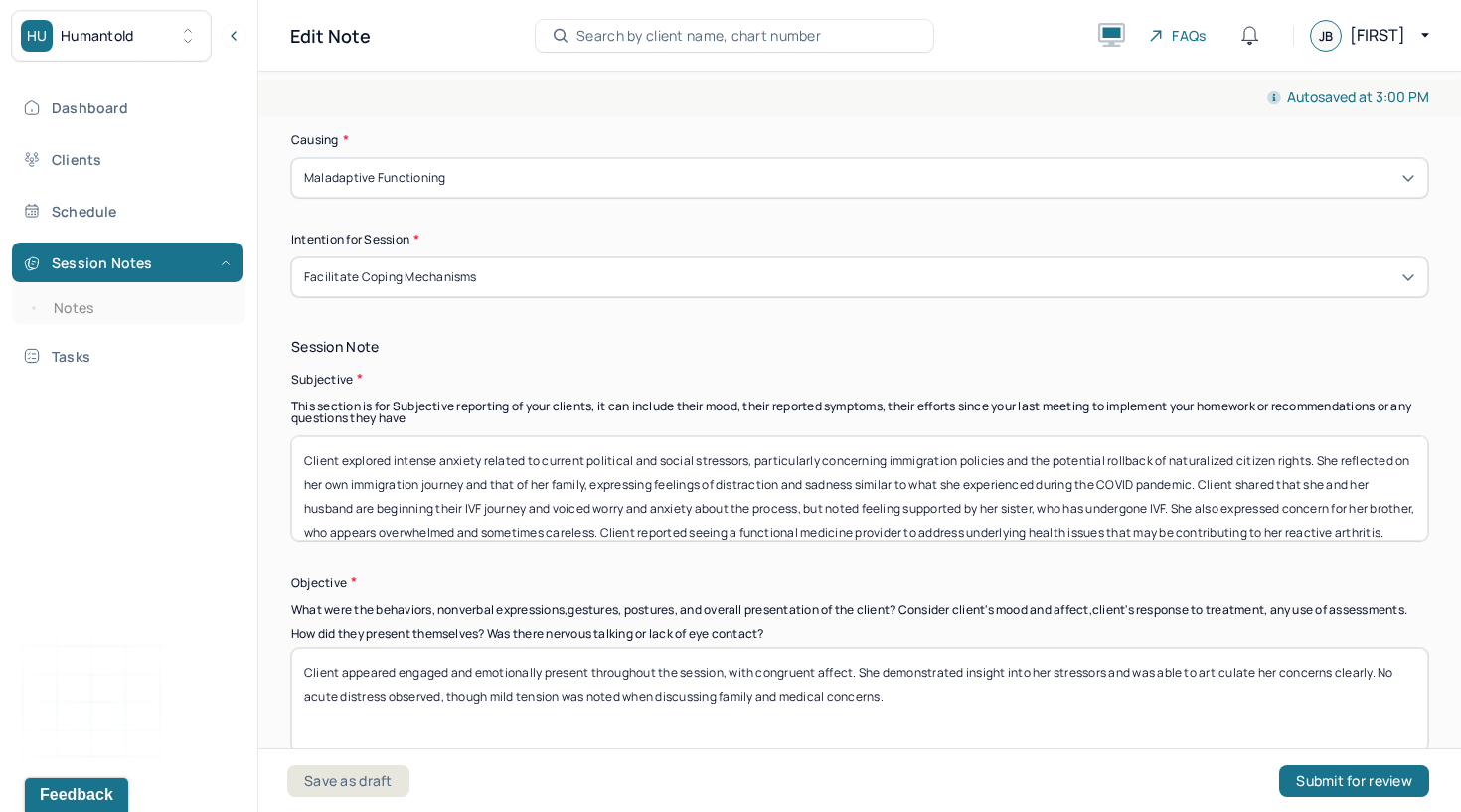 scroll, scrollTop: 1210, scrollLeft: 0, axis: vertical 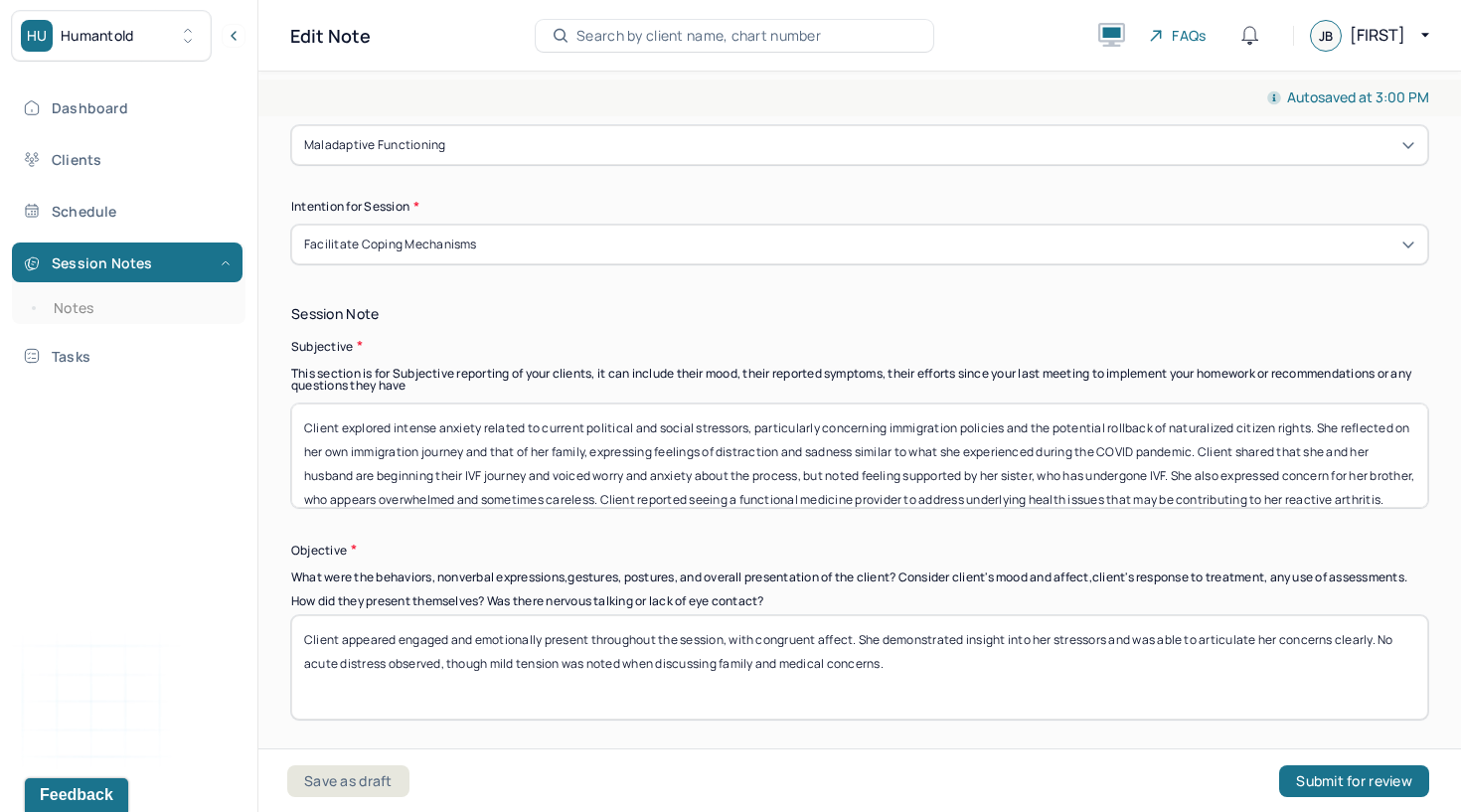 type 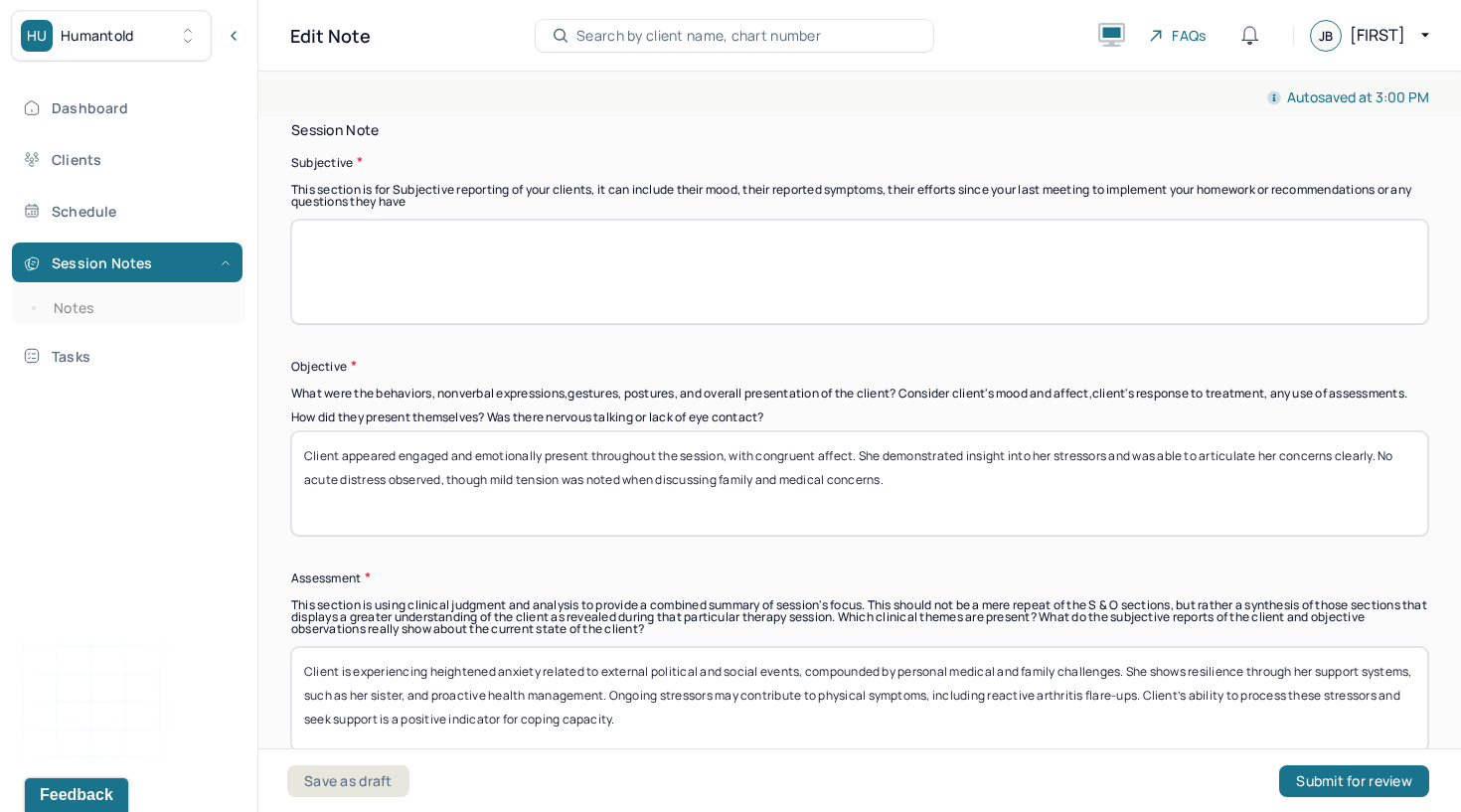 scroll, scrollTop: 1395, scrollLeft: 0, axis: vertical 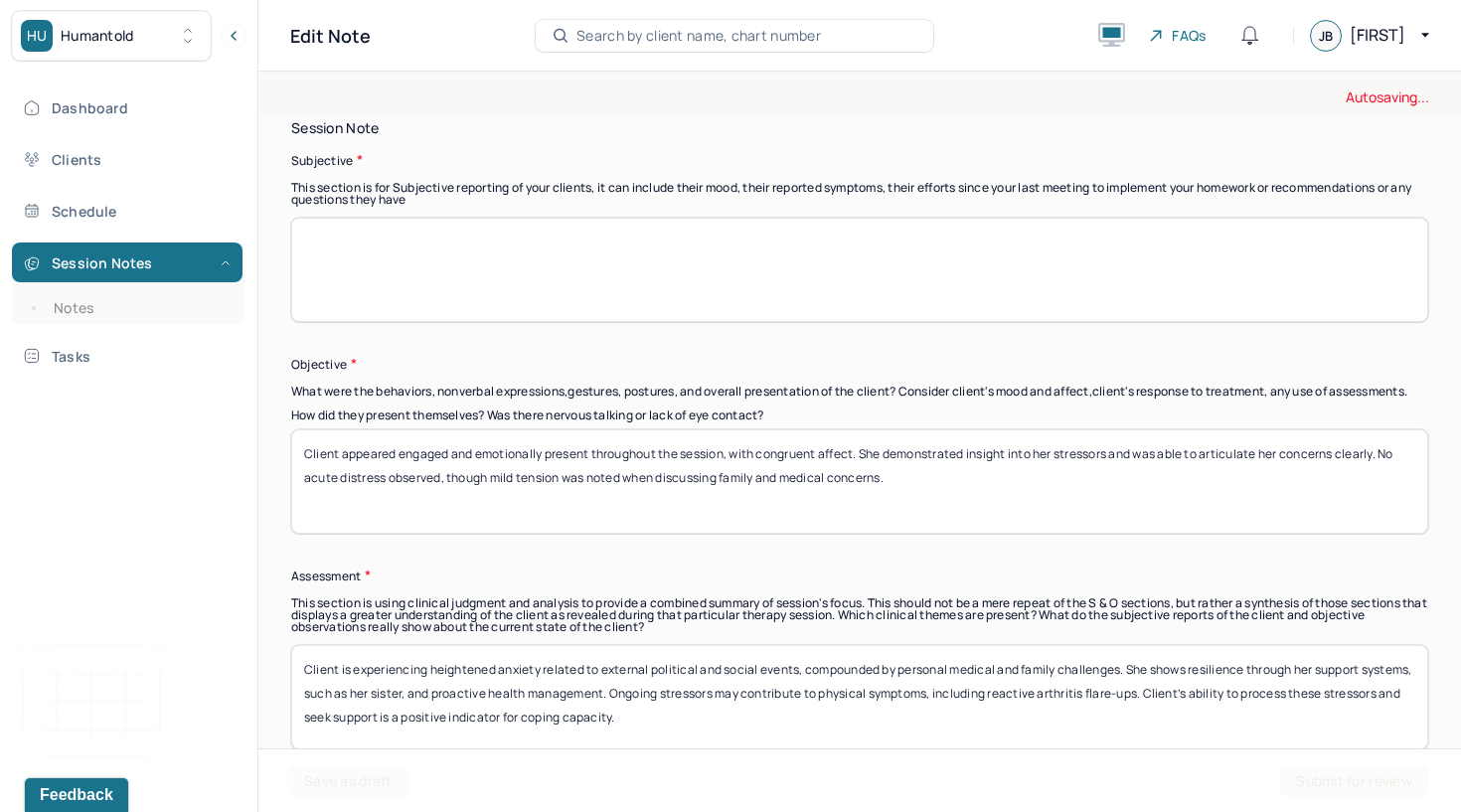 type 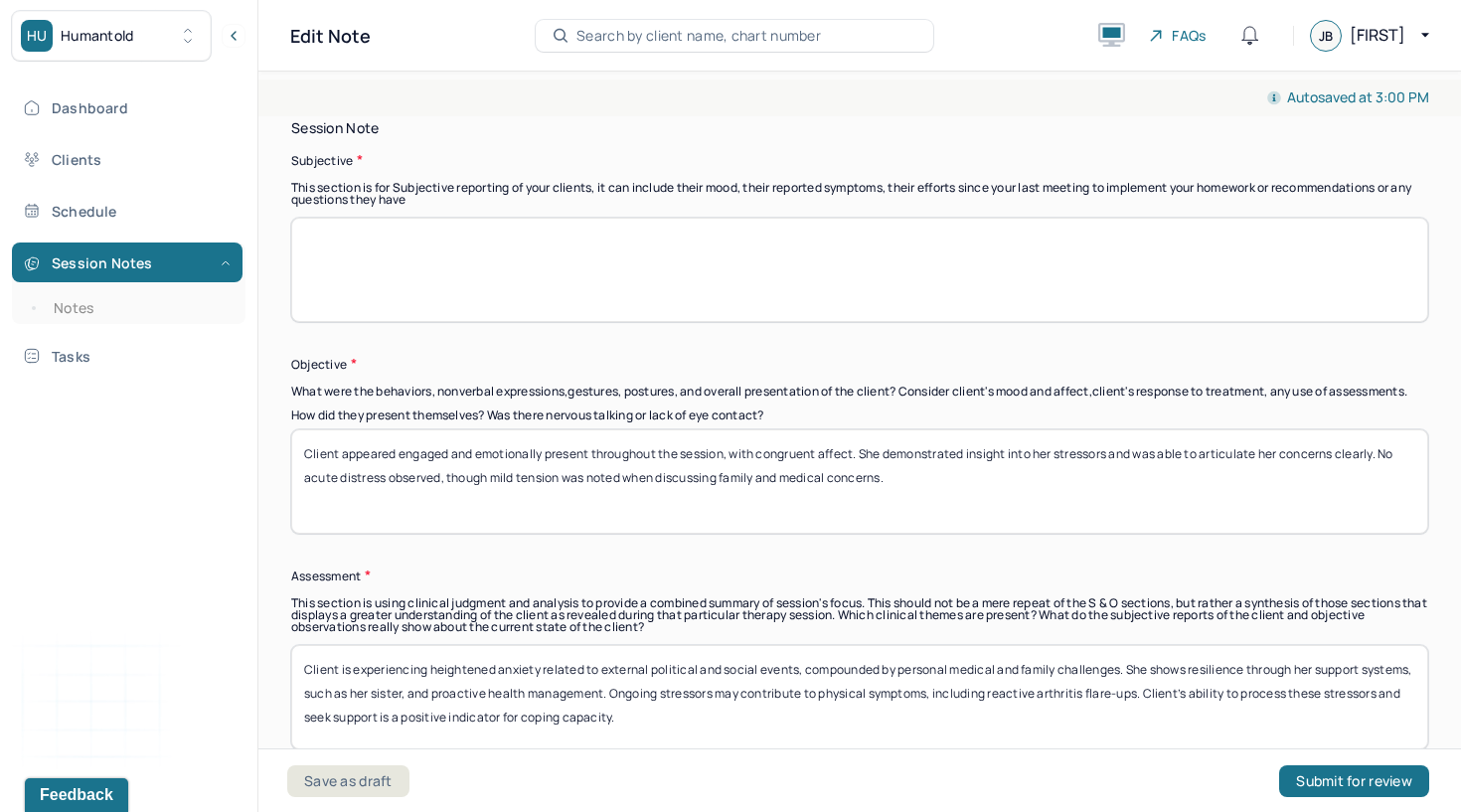 click on "Client appeared engaged and emotionally present throughout the session, with congruent affect. She demonstrated insight into her stressors and was able to articulate her concerns clearly. No acute distress observed, though mild tension was noted when discussing family and medical concerns." at bounding box center [860, 481] 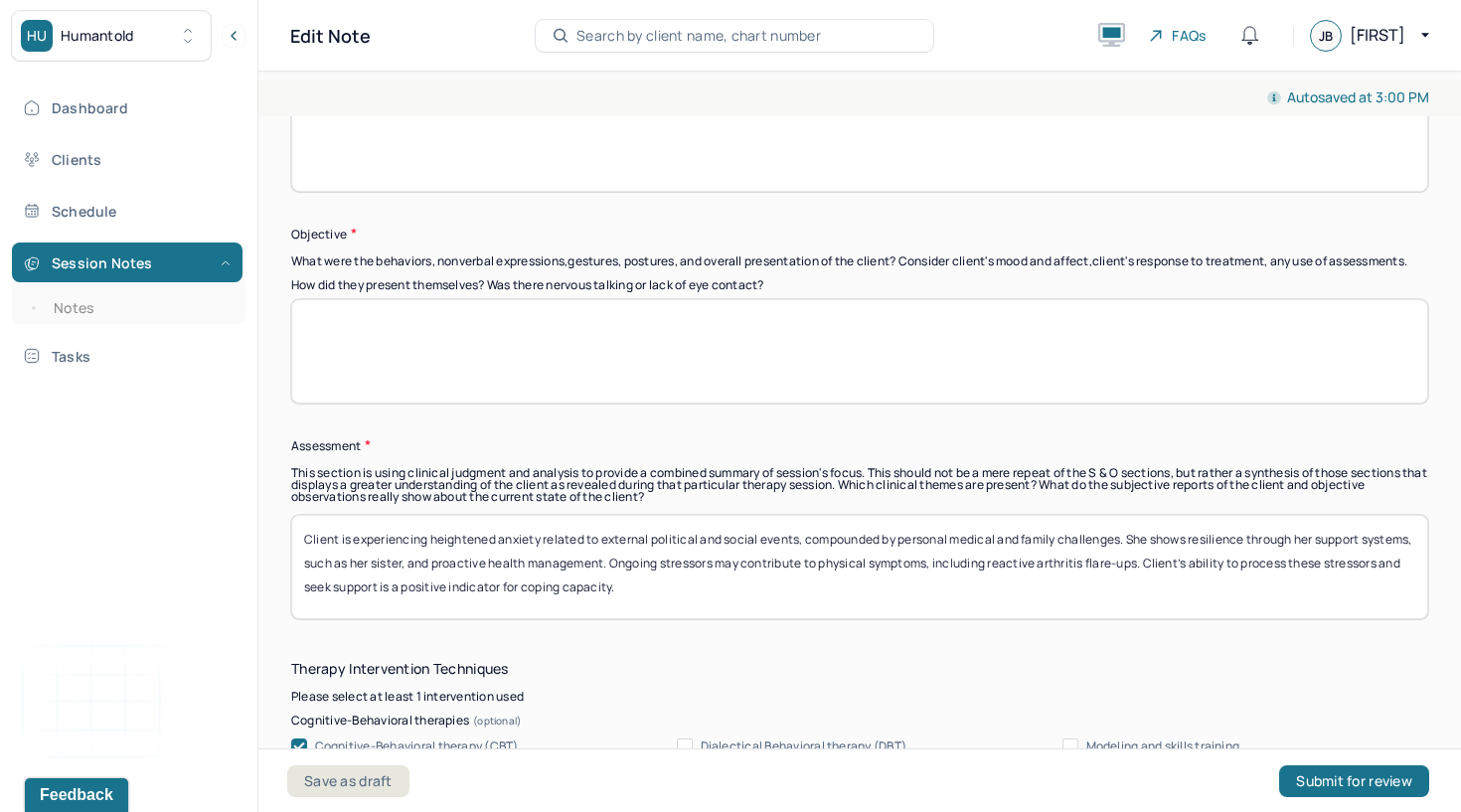 scroll, scrollTop: 1571, scrollLeft: 0, axis: vertical 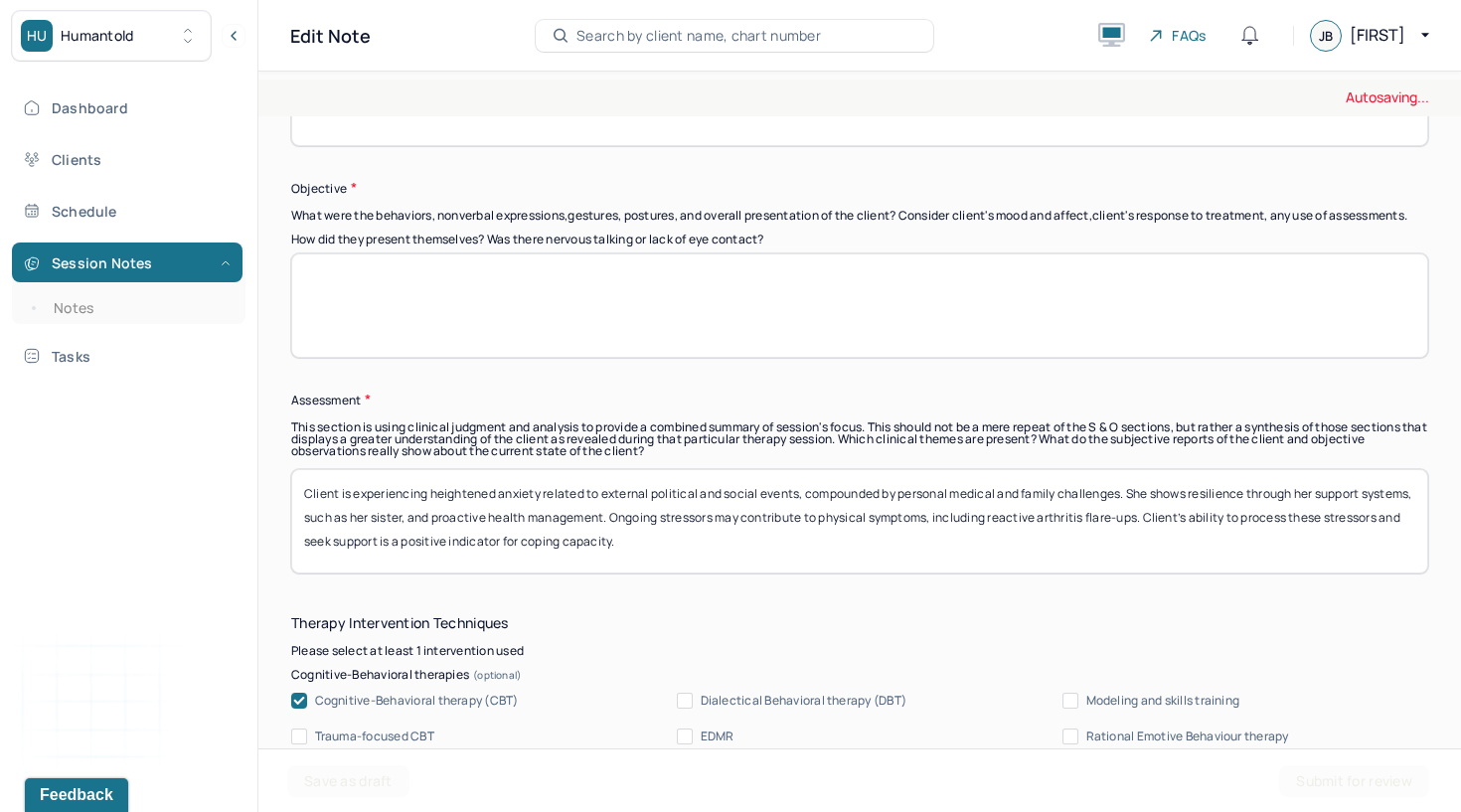 type 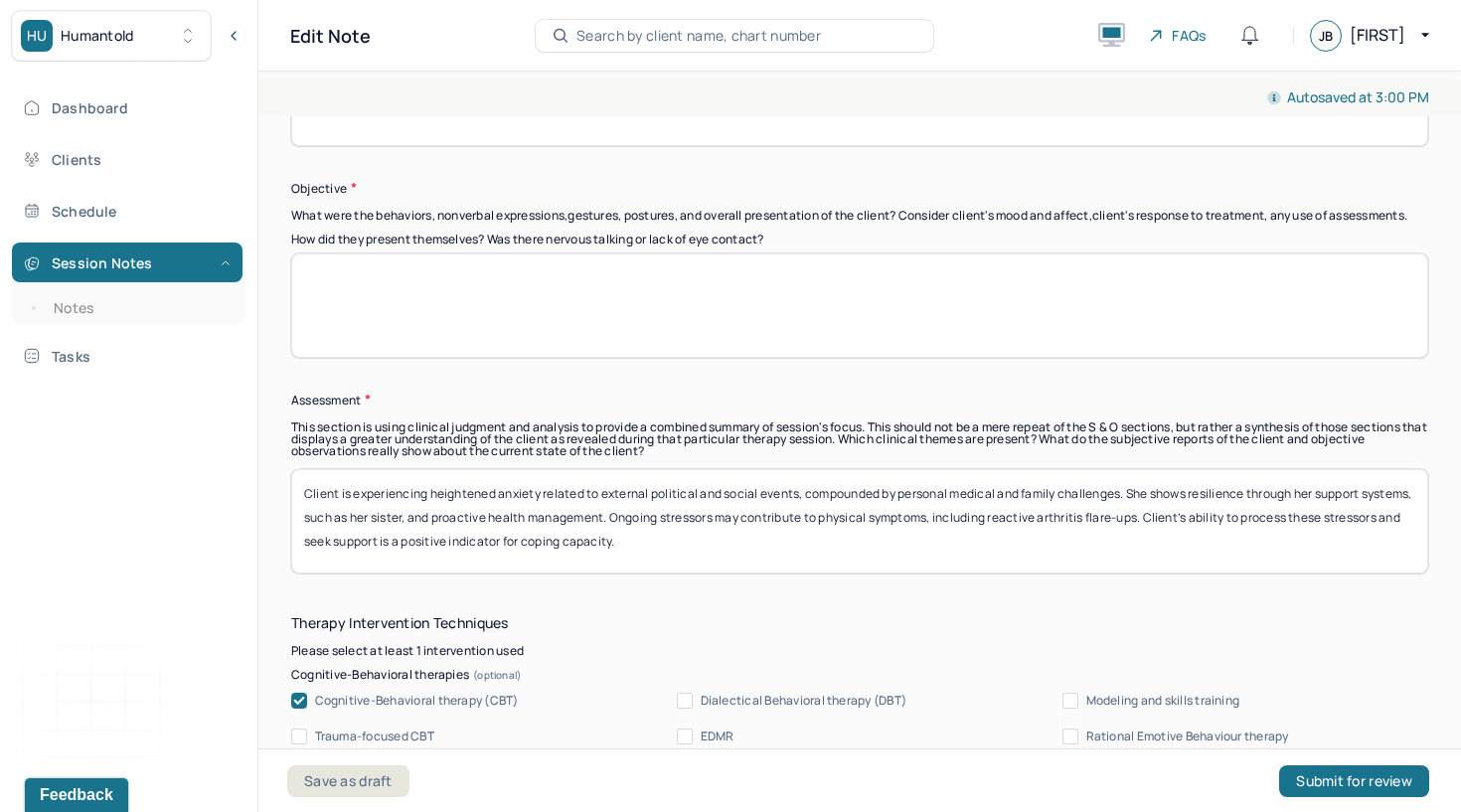 click on "Client is experiencing heightened anxiety related to external political and social events, compounded by personal medical and family challenges. She shows resilience through her support systems, such as her sister, and proactive health management. Ongoing stressors may contribute to physical symptoms, including reactive arthritis flare-ups. Client’s ability to process these stressors and seek support is a positive indicator for coping capacity." at bounding box center (860, 521) 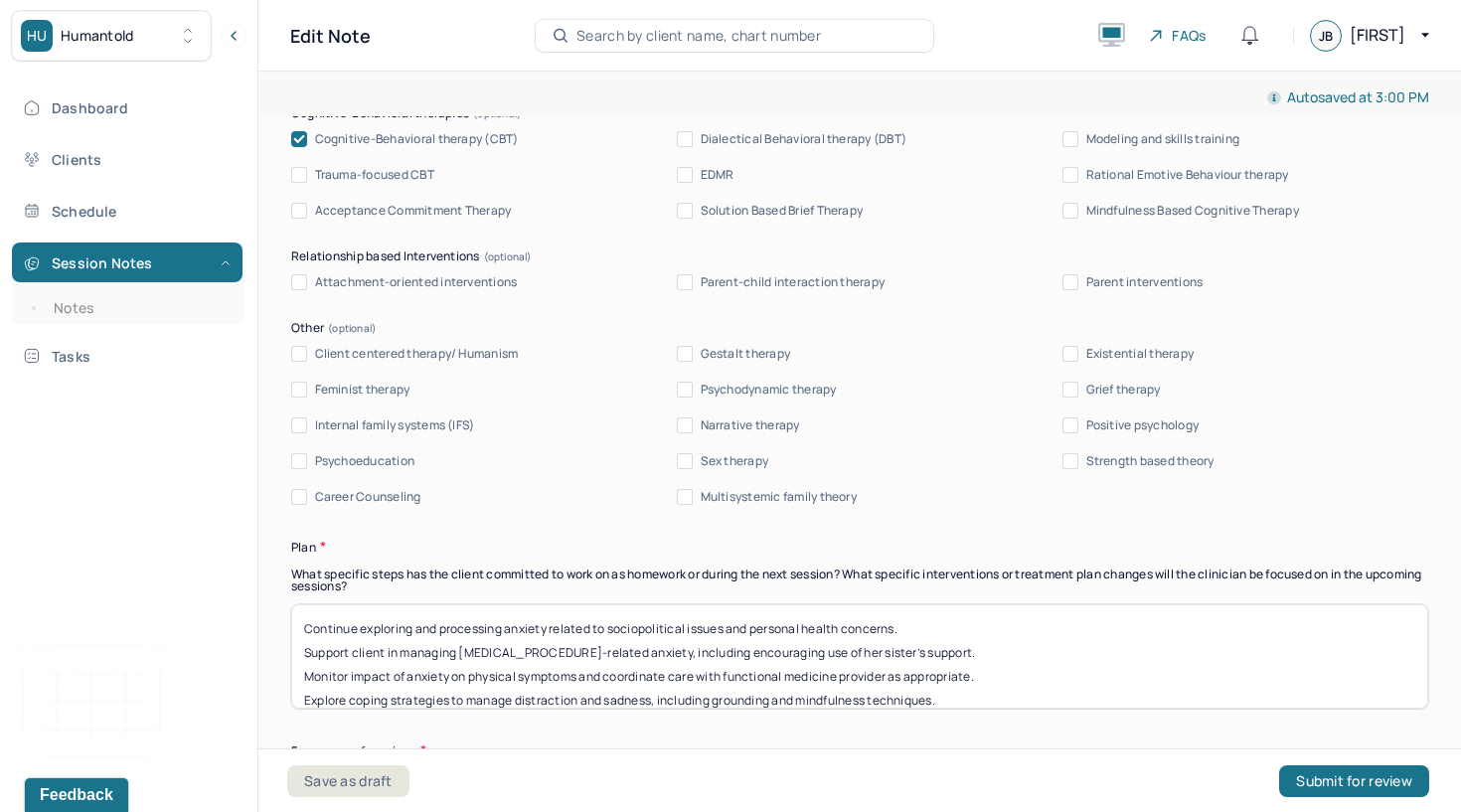 scroll, scrollTop: 2168, scrollLeft: 0, axis: vertical 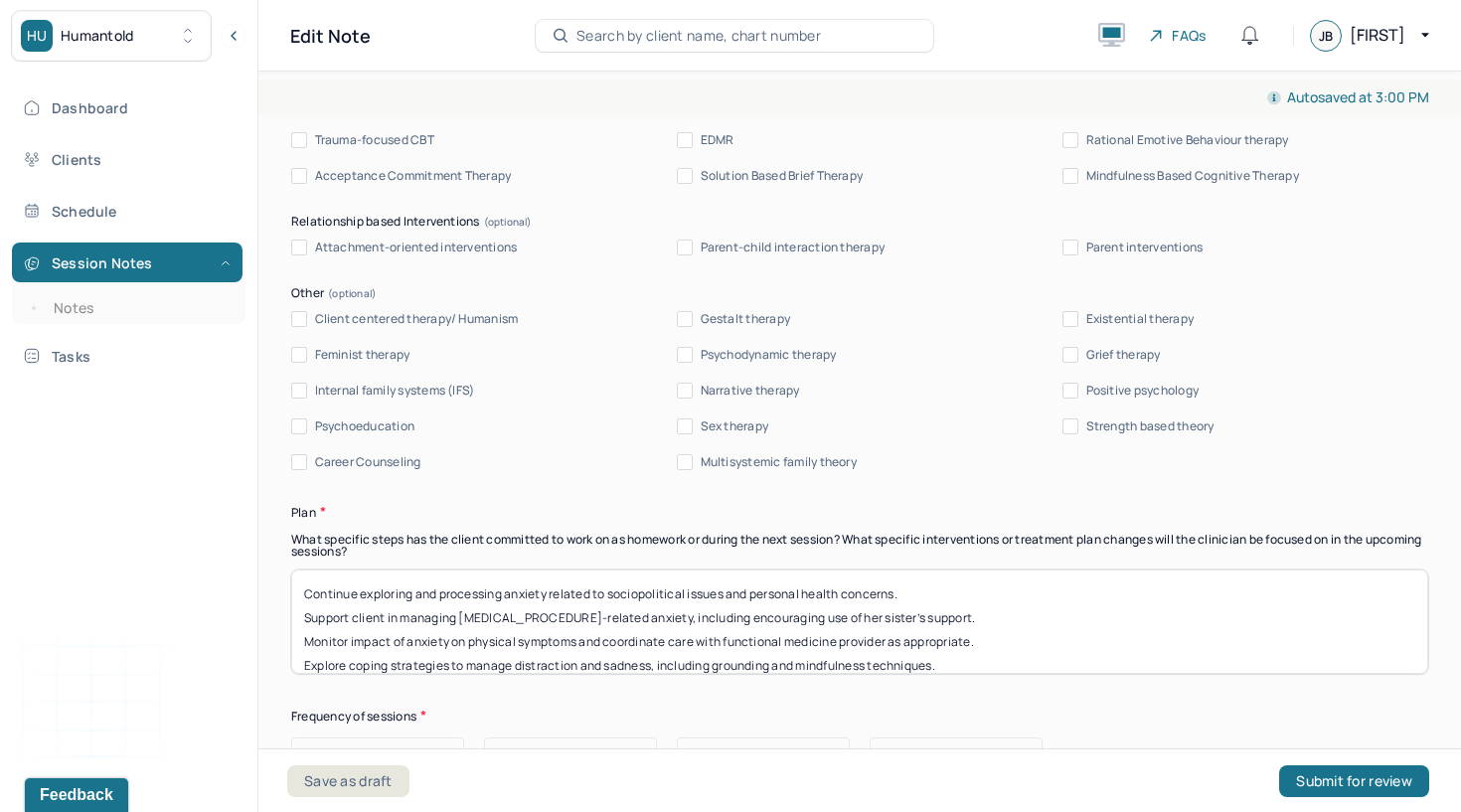 type 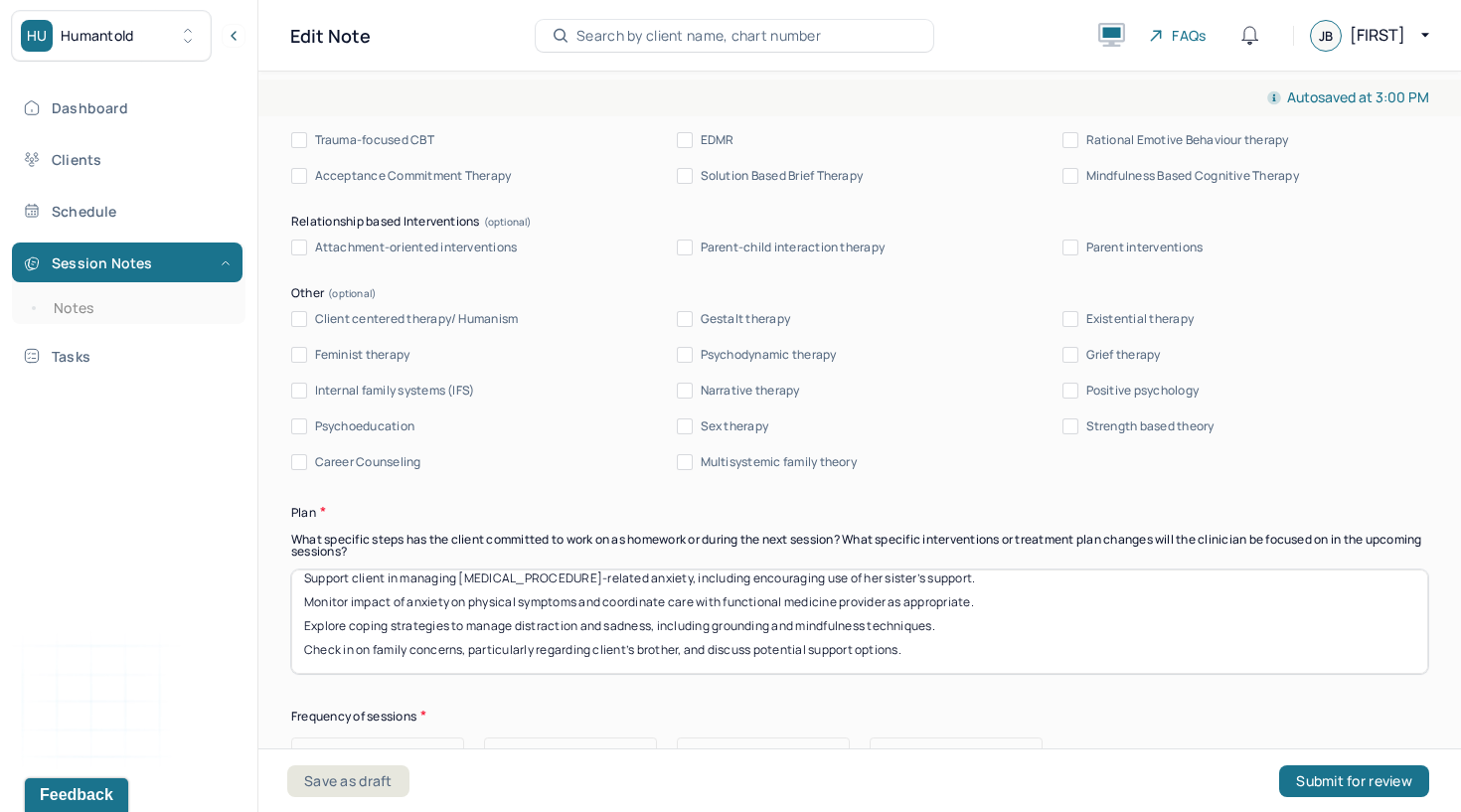 drag, startPoint x: 303, startPoint y: 601, endPoint x: 312, endPoint y: 710, distance: 109.370928 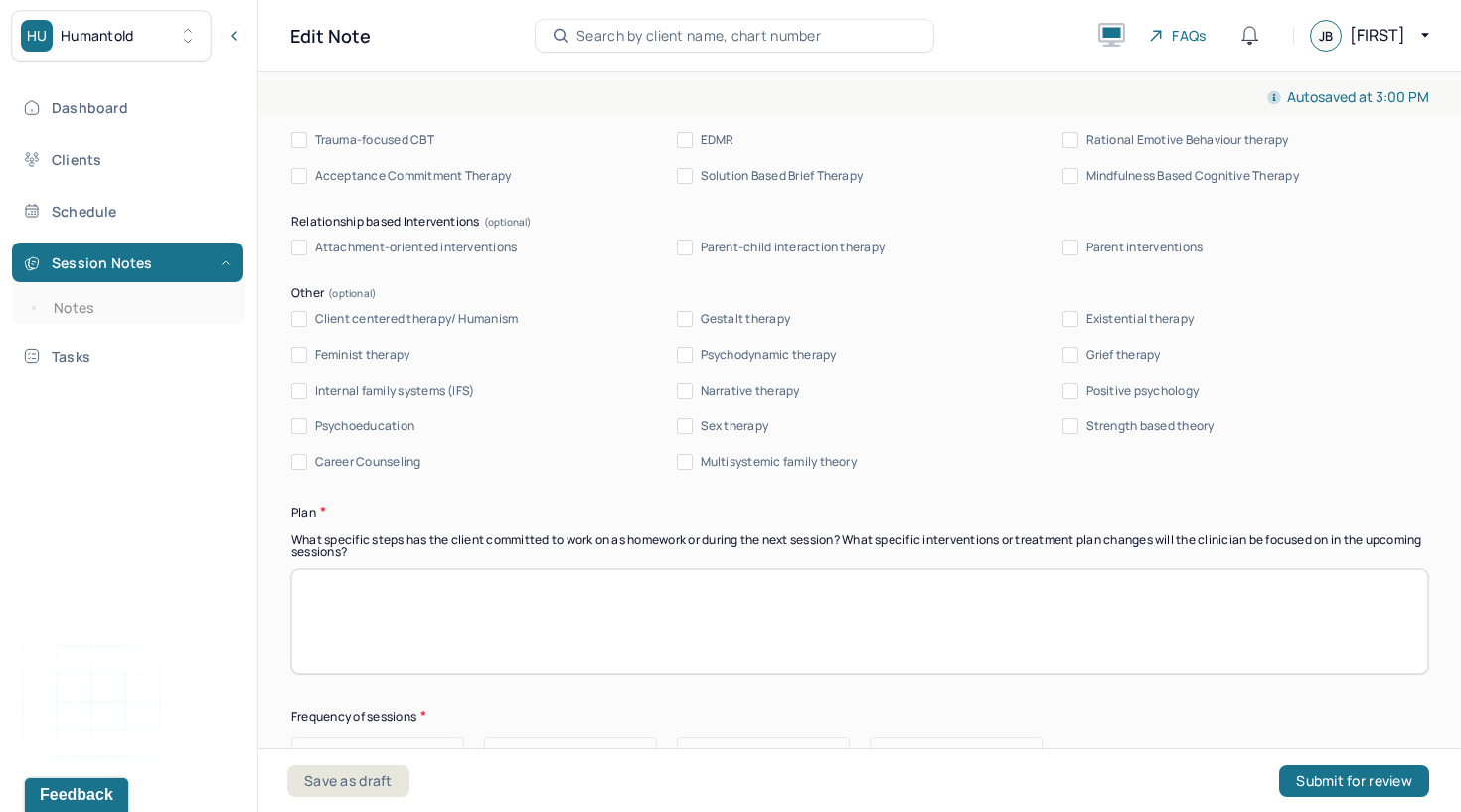 scroll, scrollTop: 0, scrollLeft: 0, axis: both 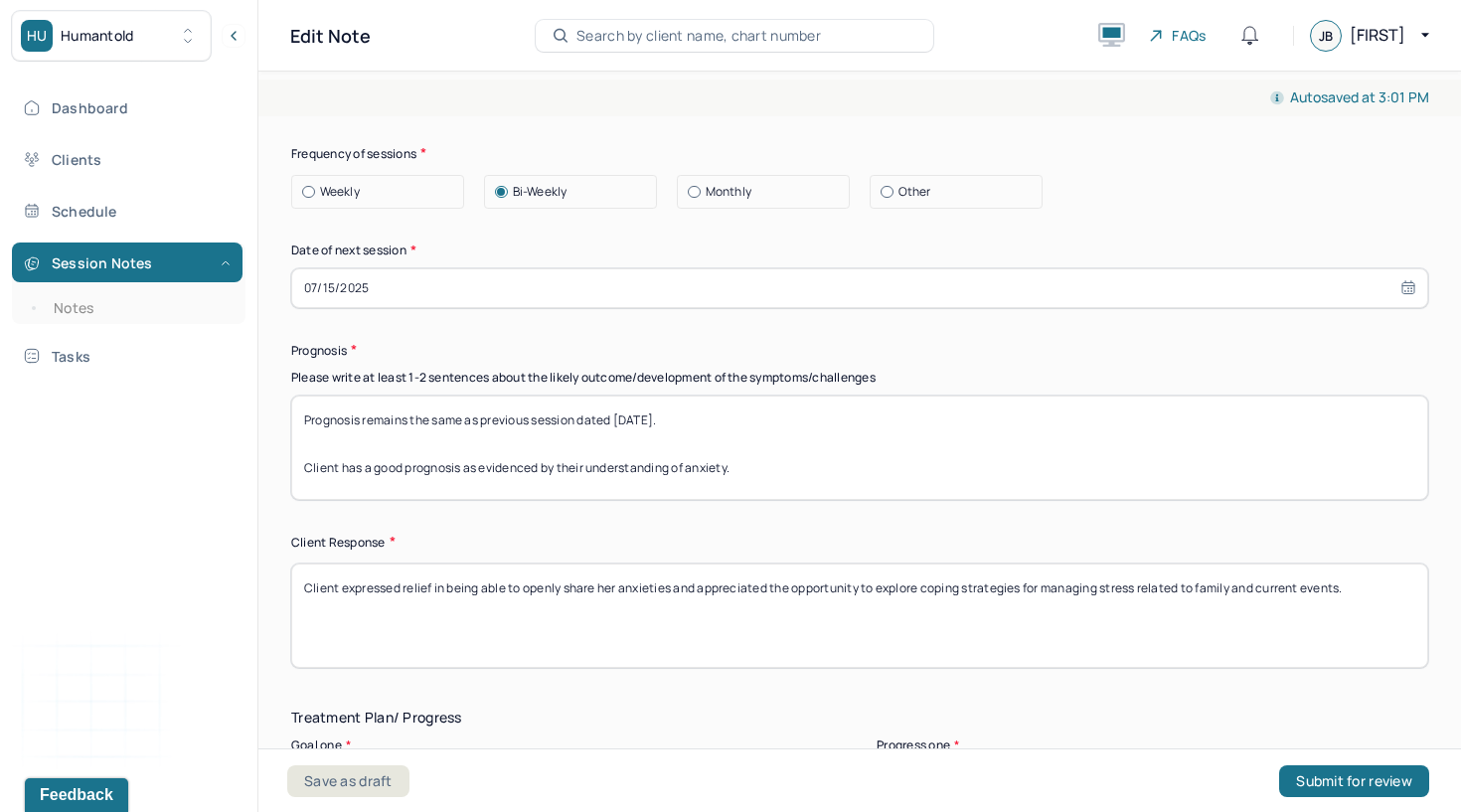 type 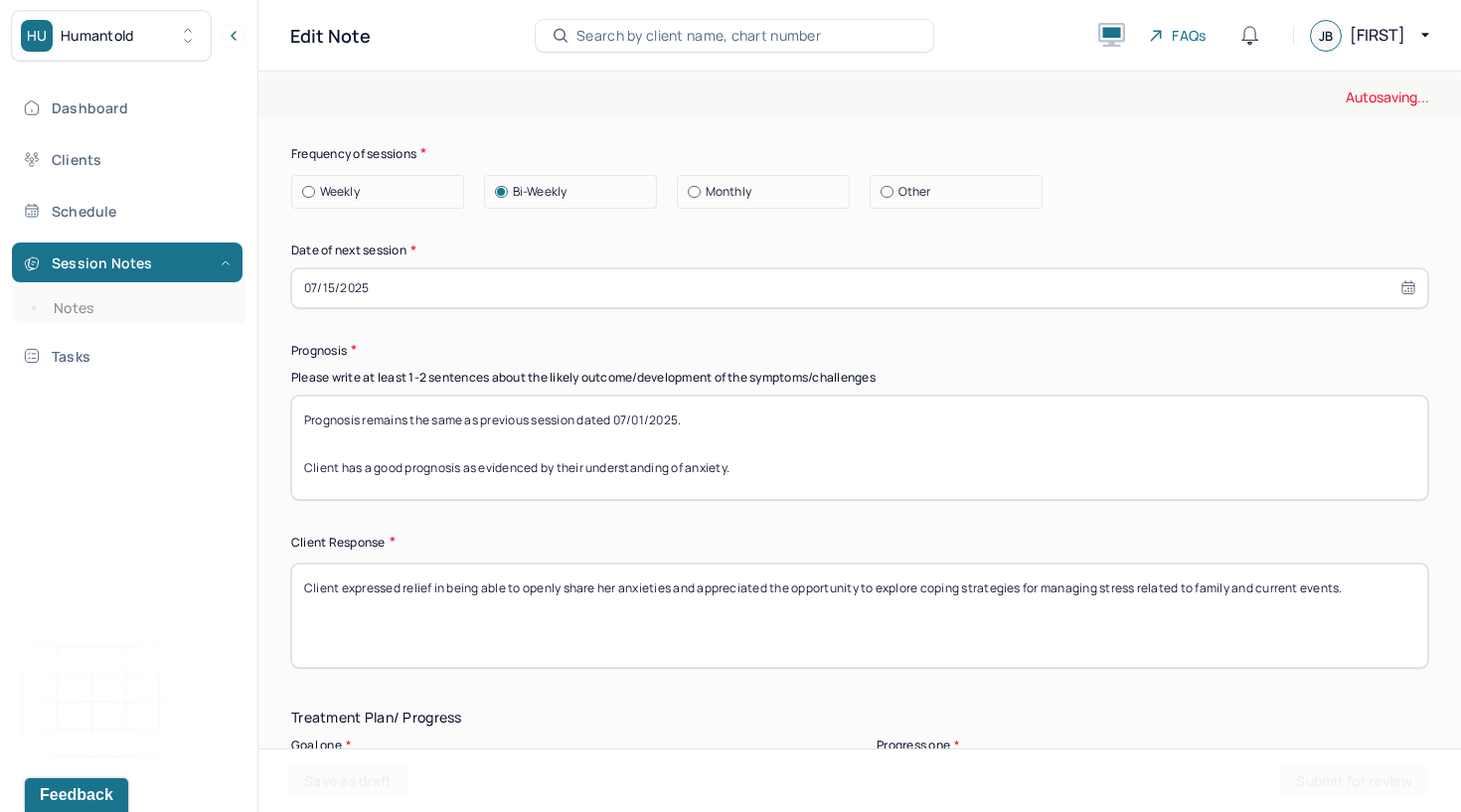 type on "Prognosis remains the same as previous session dated 07/01/2025.
Client has a good prognosis as evidenced by their understanding of anxiety." 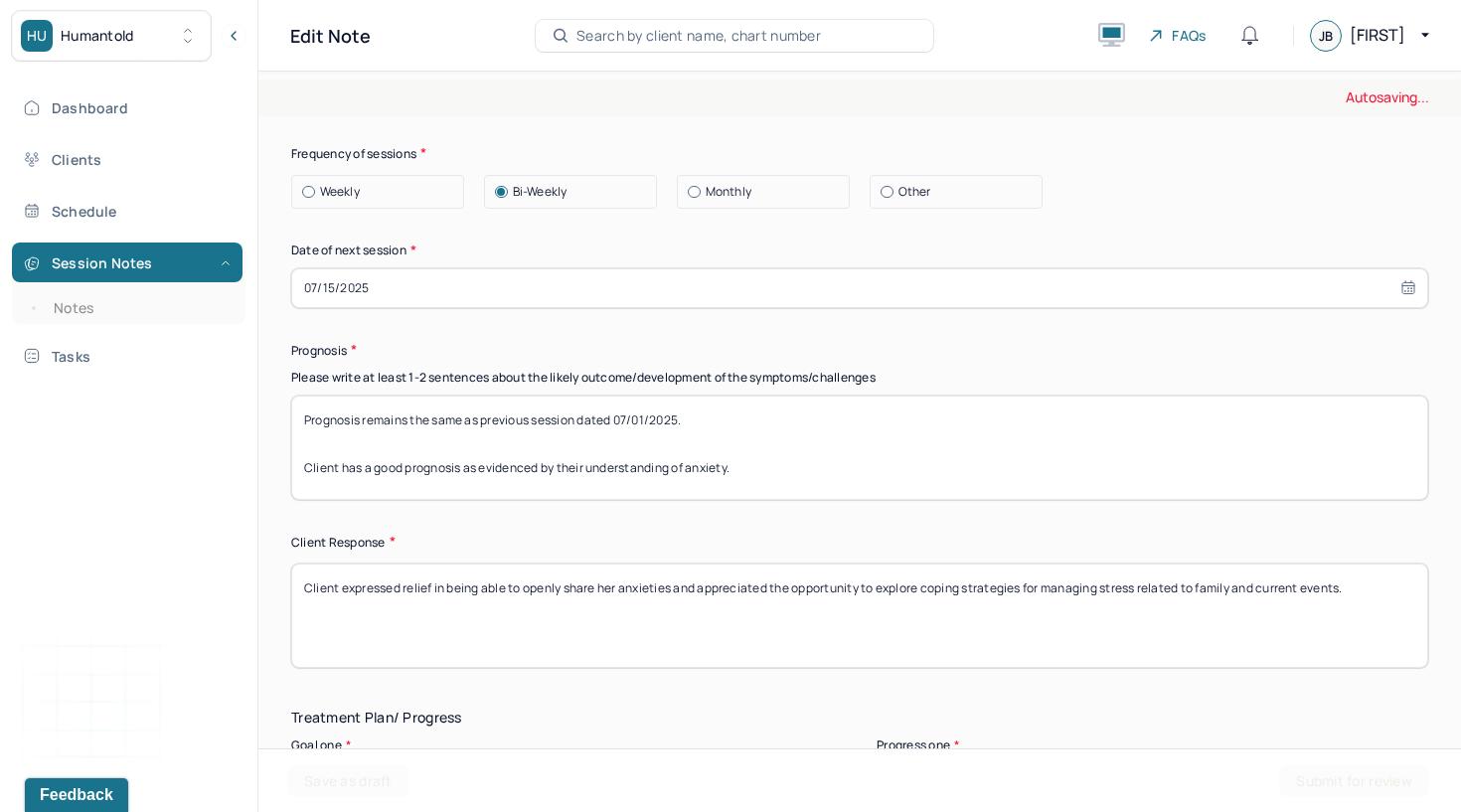 select on "6" 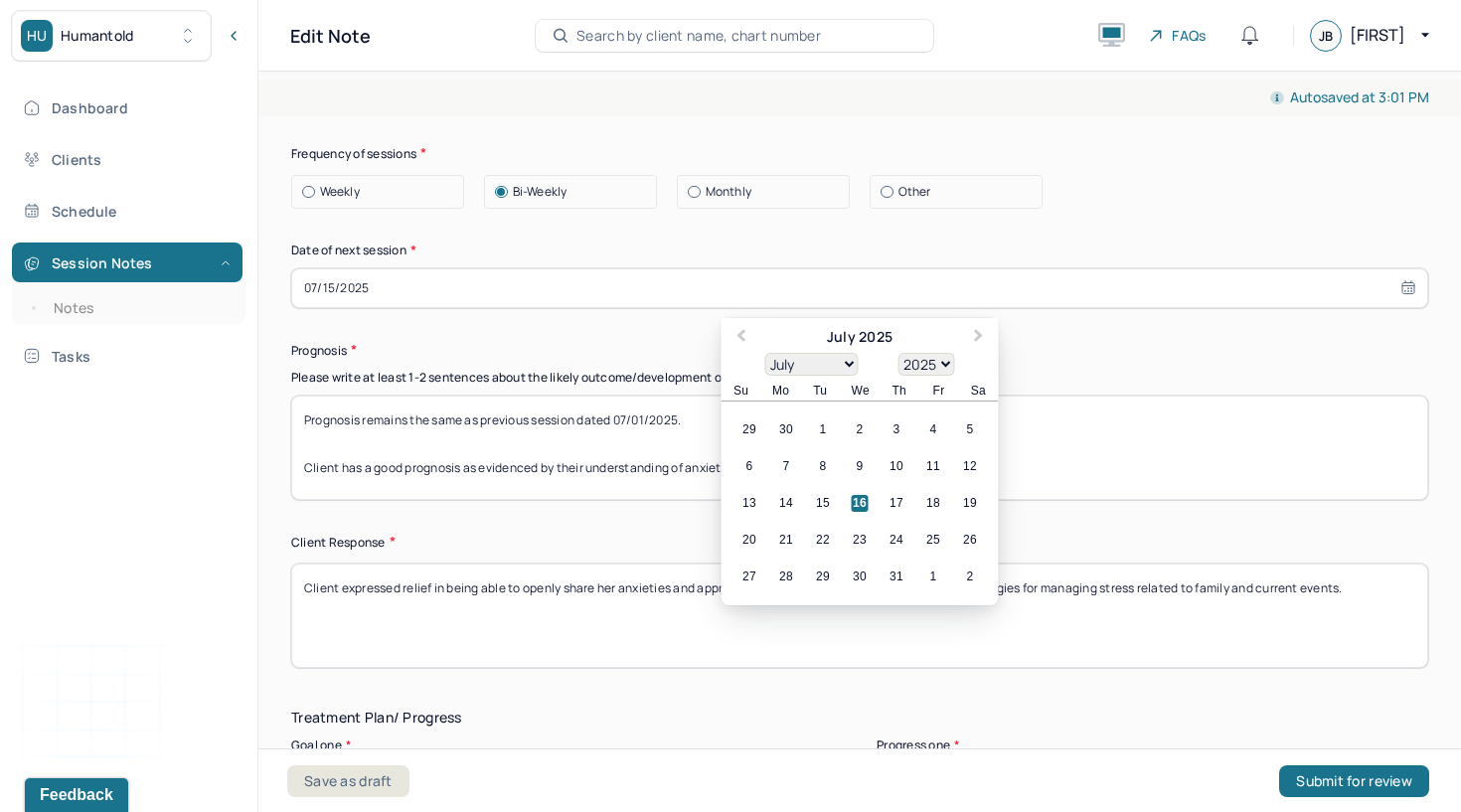 click on "07/15/2025" at bounding box center [860, 288] 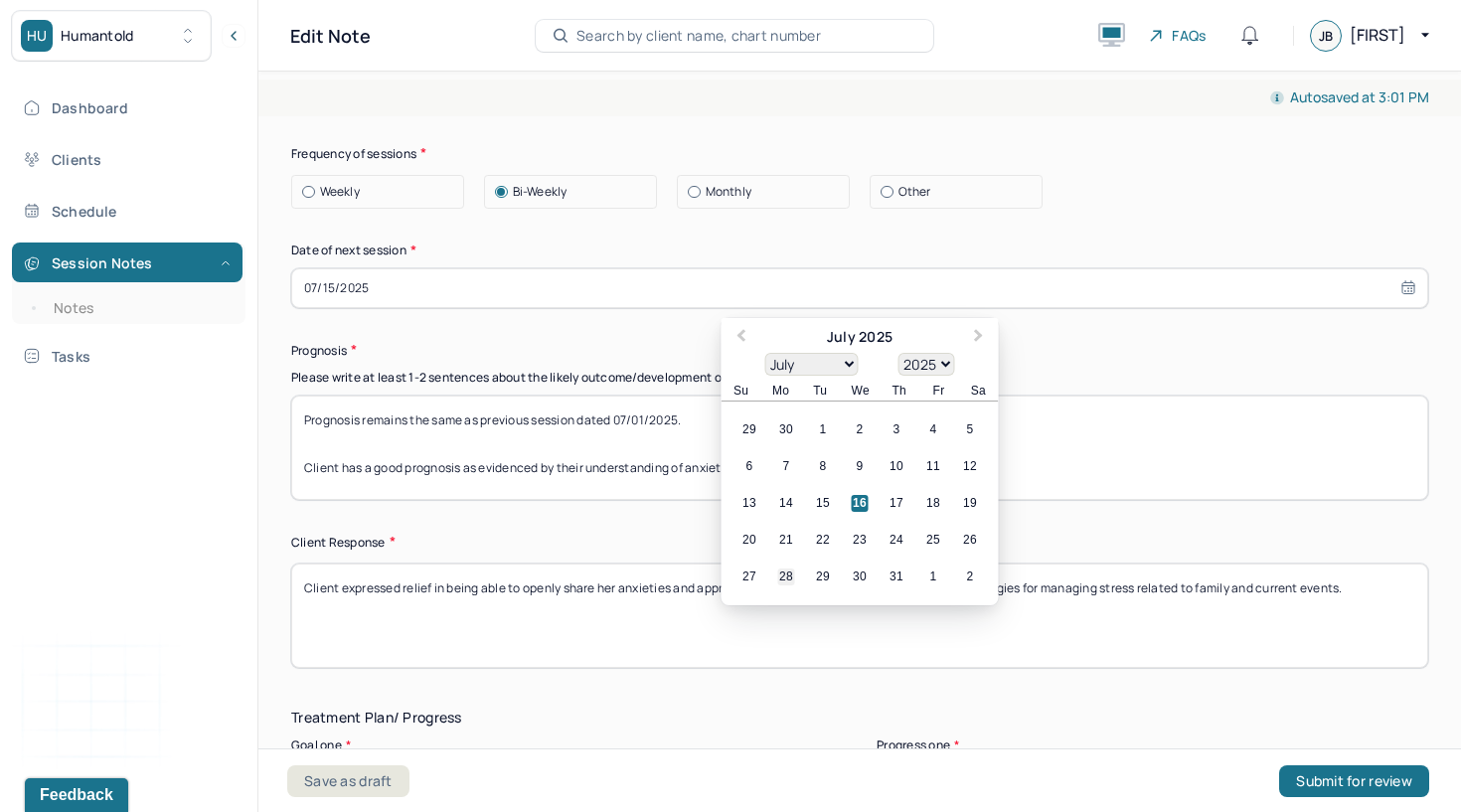 click on "28" at bounding box center [786, 576] 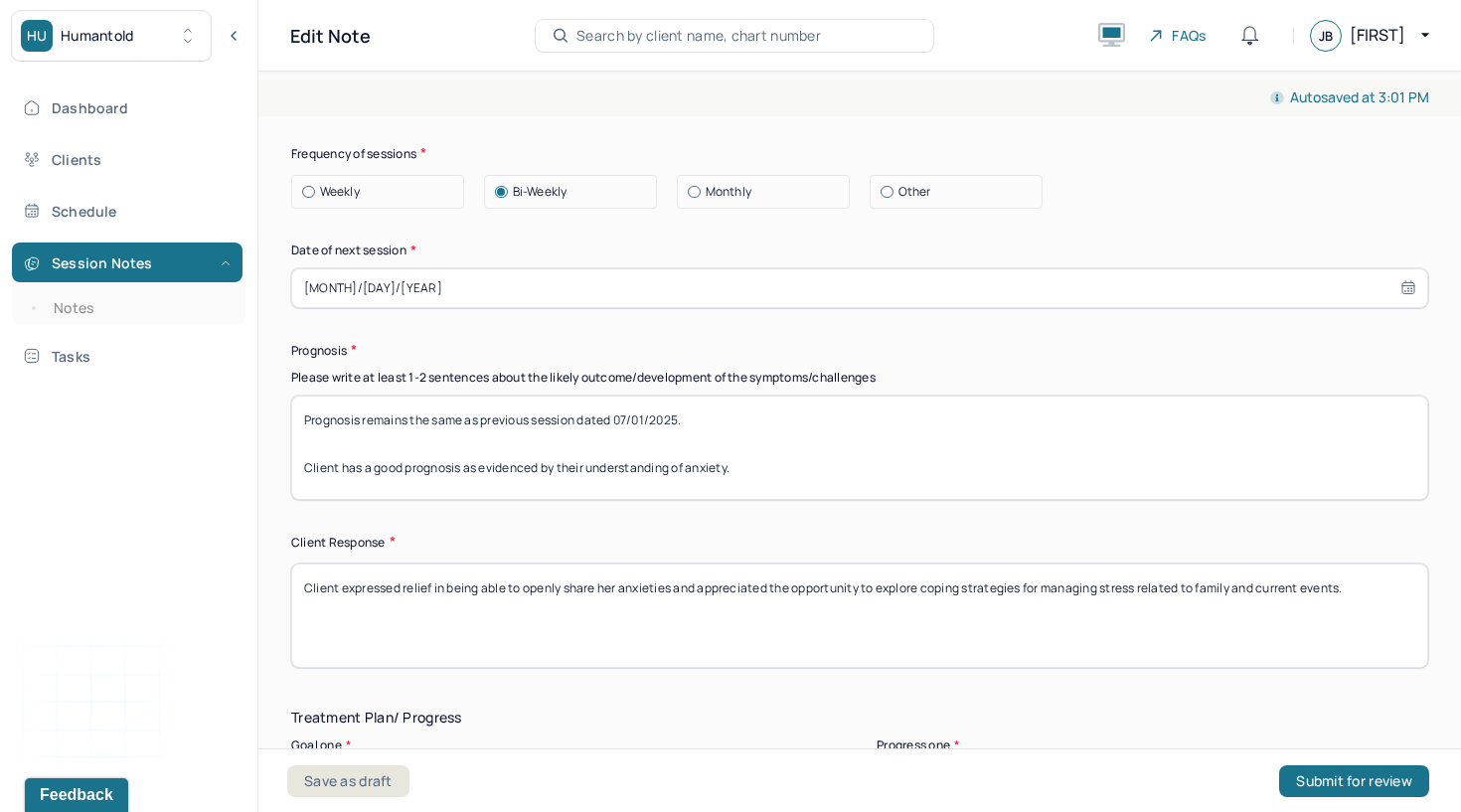 click on "Client expressed relief in being able to openly share her anxieties and appreciated the opportunity to explore coping strategies for managing stress related to family and current events." at bounding box center (860, 615) 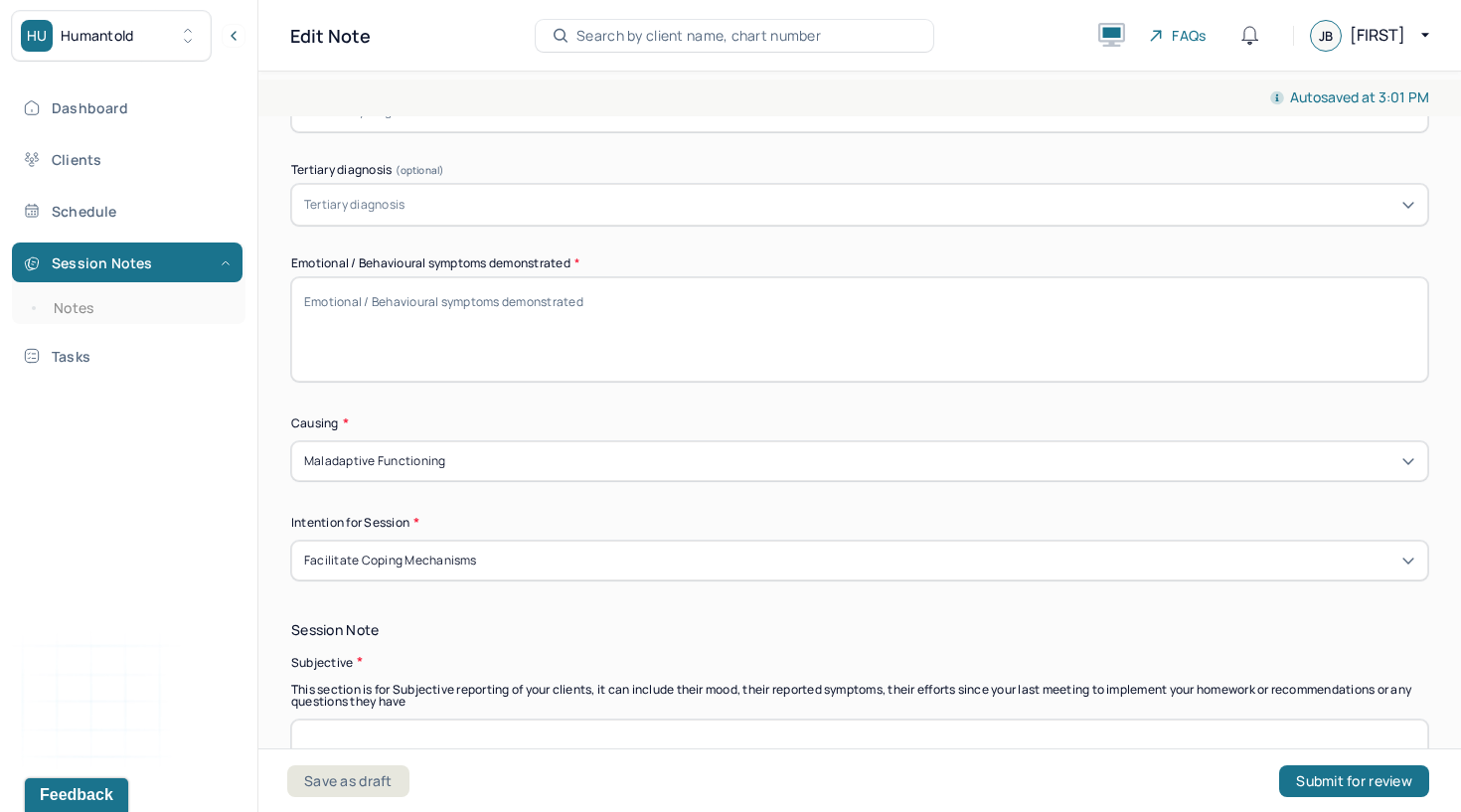 scroll, scrollTop: 928, scrollLeft: 0, axis: vertical 